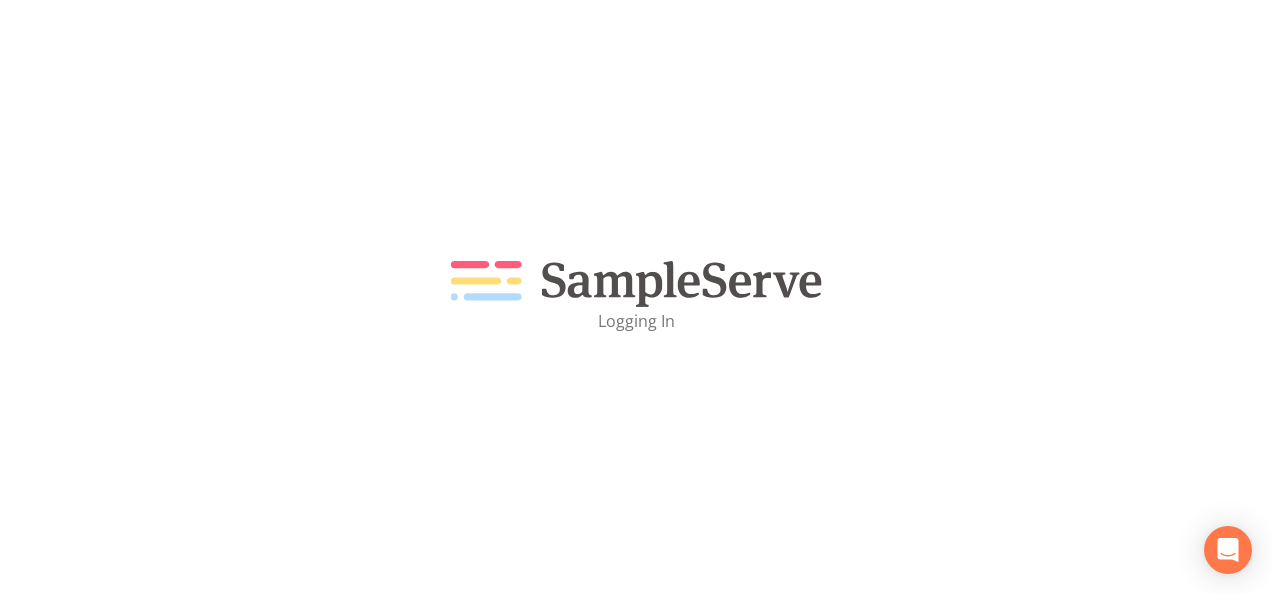 scroll, scrollTop: 0, scrollLeft: 0, axis: both 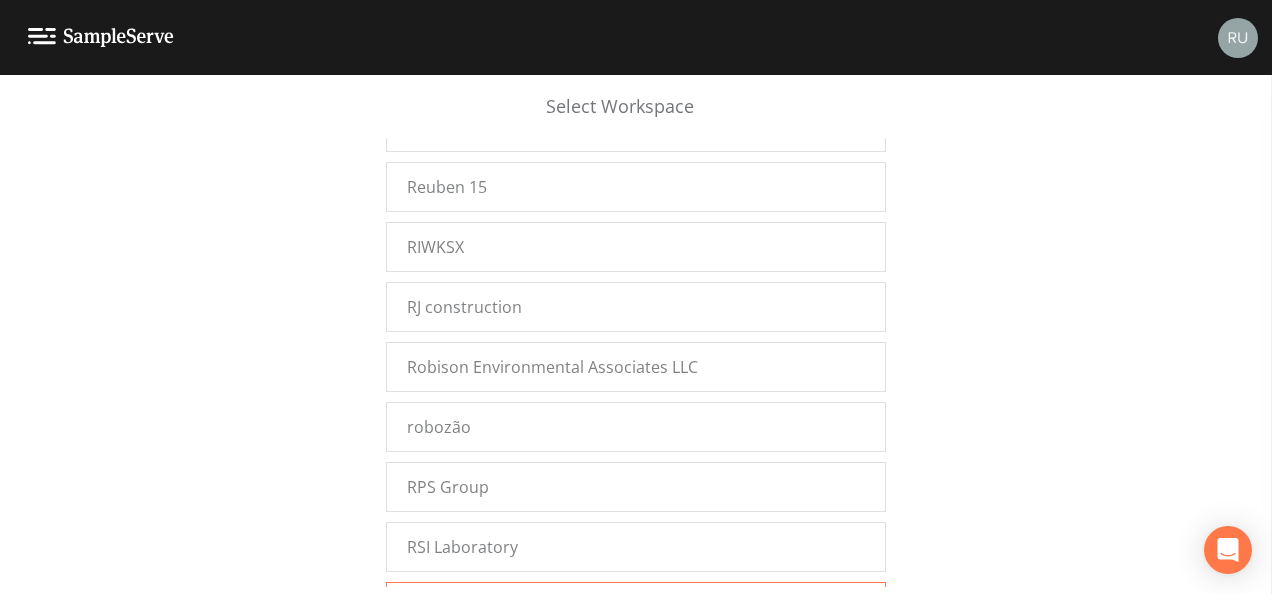 click on "Russell Demo Projects" at bounding box center (636, 607) 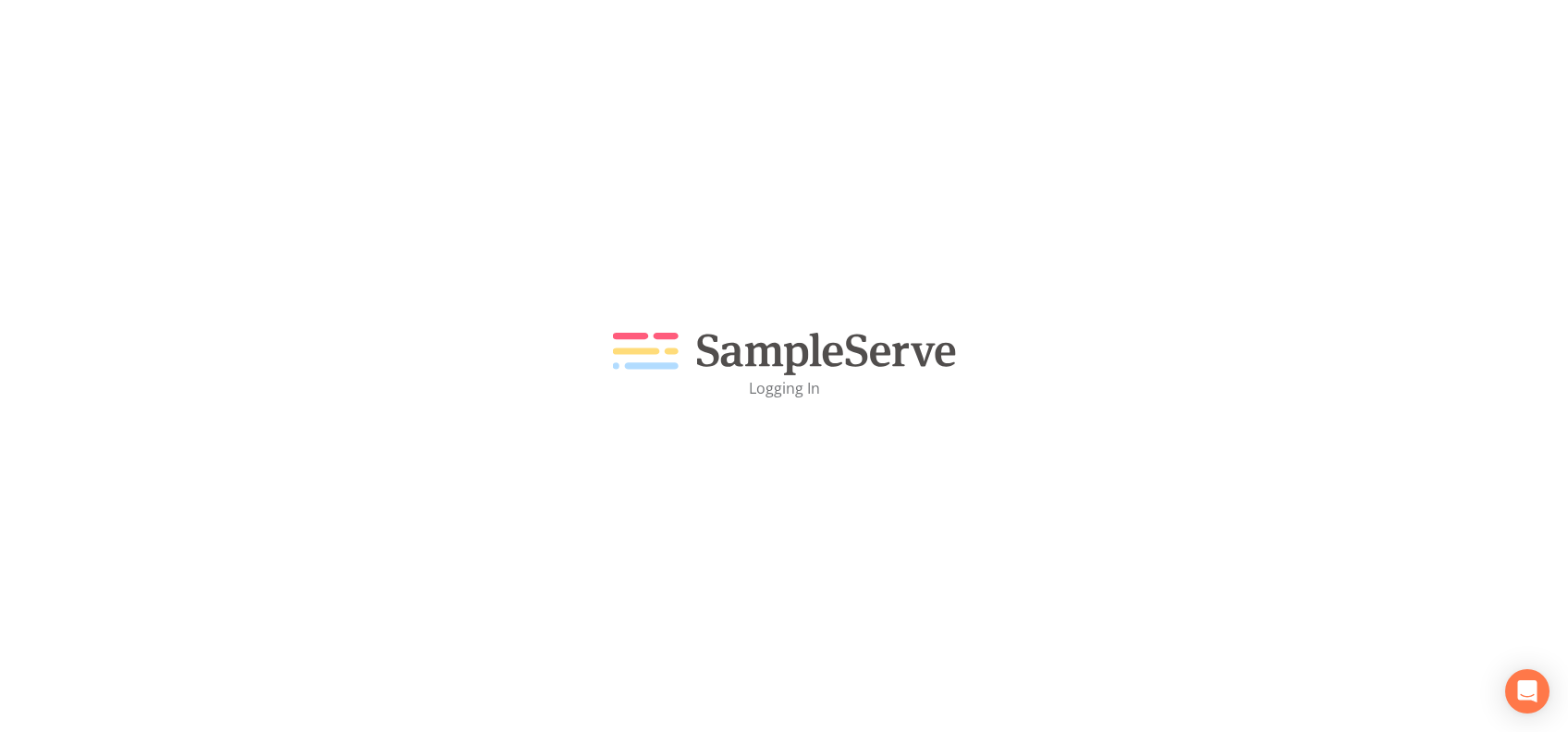 scroll, scrollTop: 0, scrollLeft: 0, axis: both 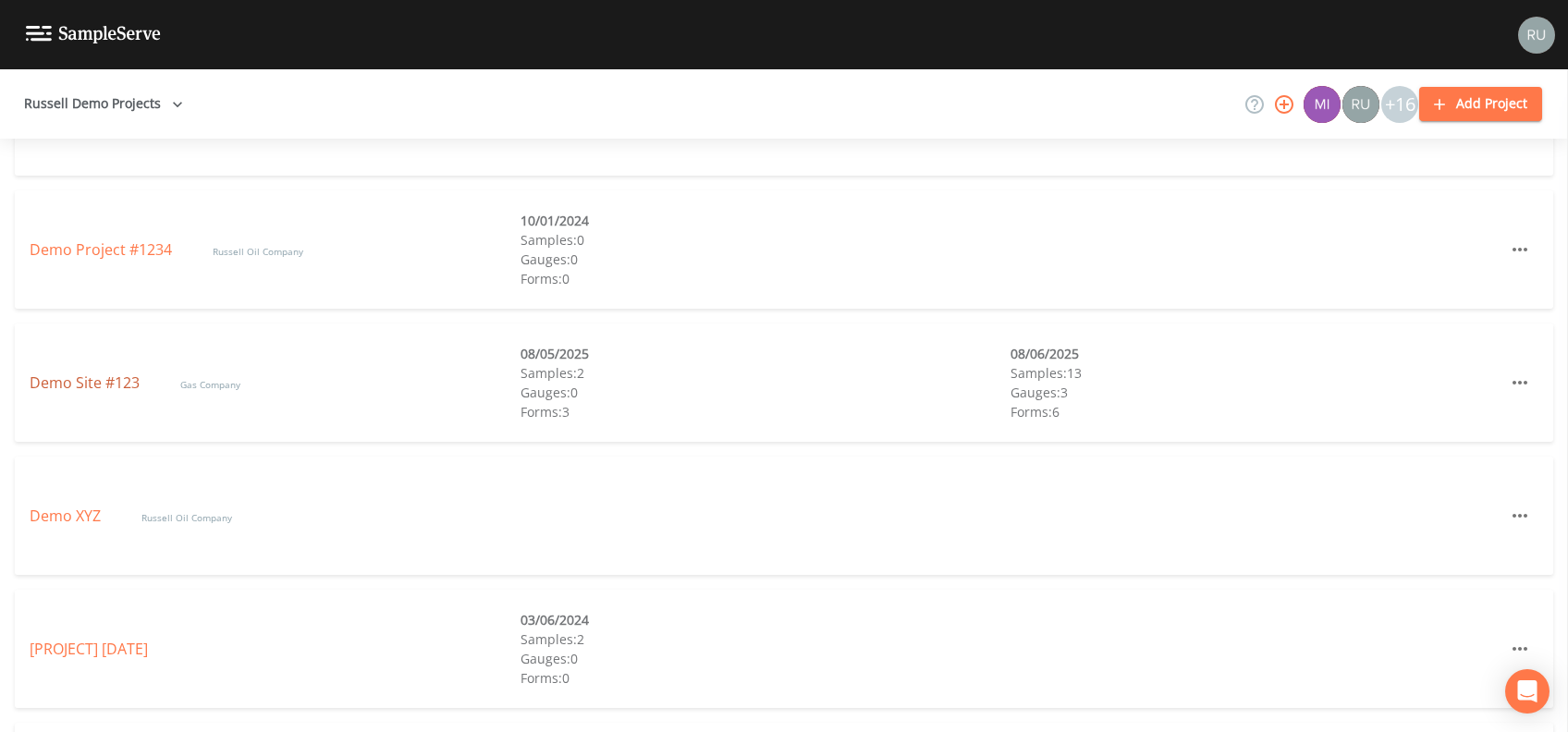 click on "Demo Site #123" at bounding box center [86, 383] 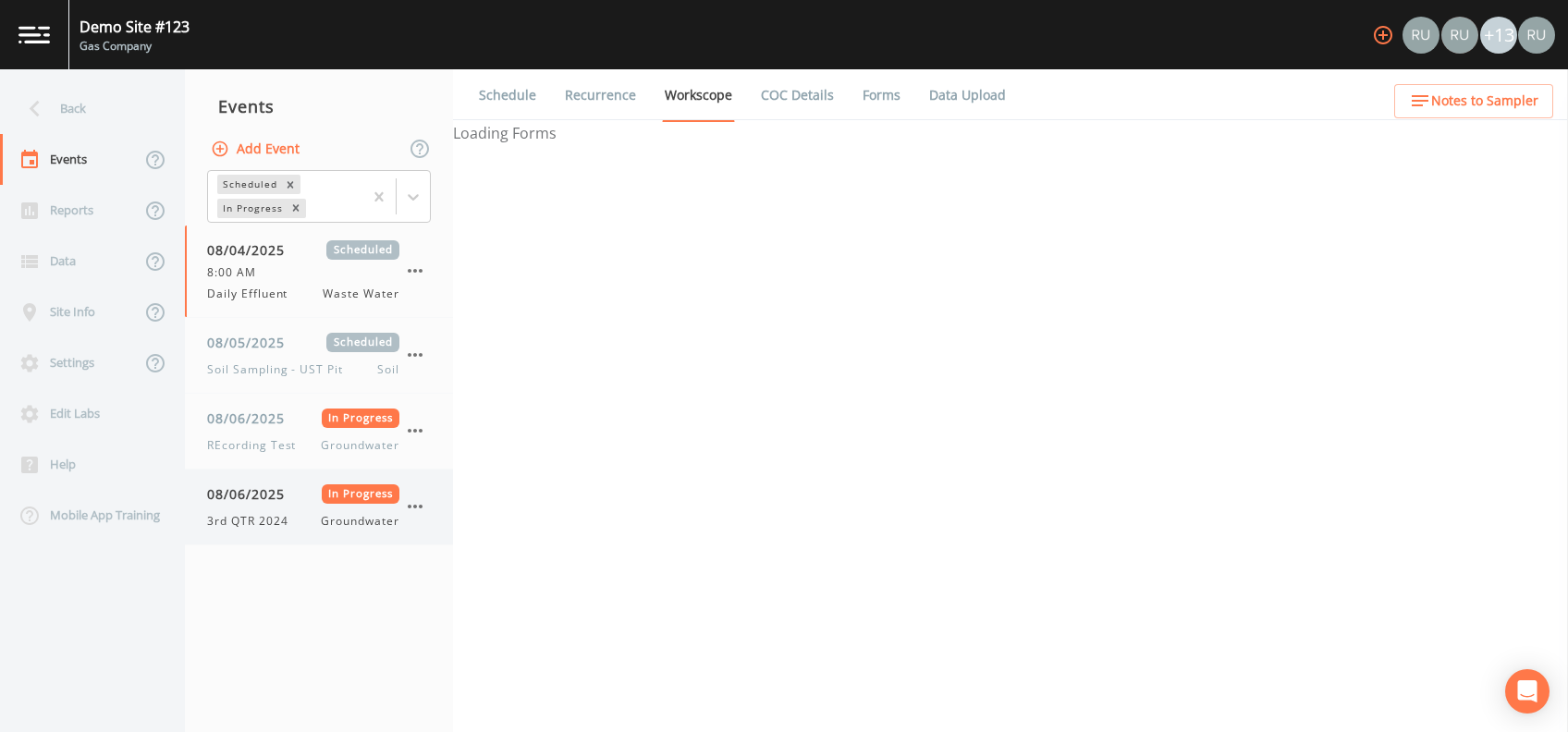 select on "092b3f94-5697-4c94-9891-da161916fdbb" 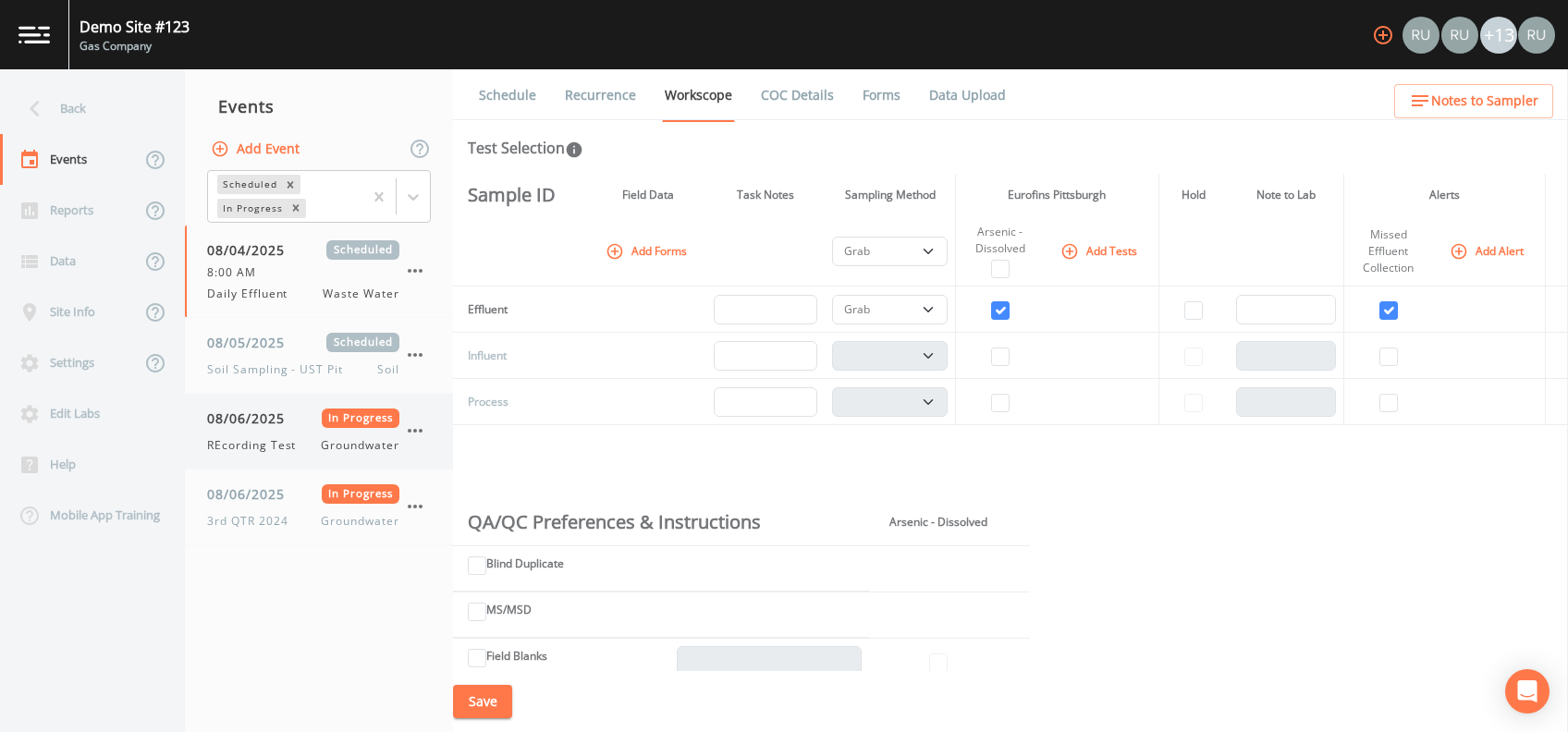click on "08/06/2025" at bounding box center (252, 418) 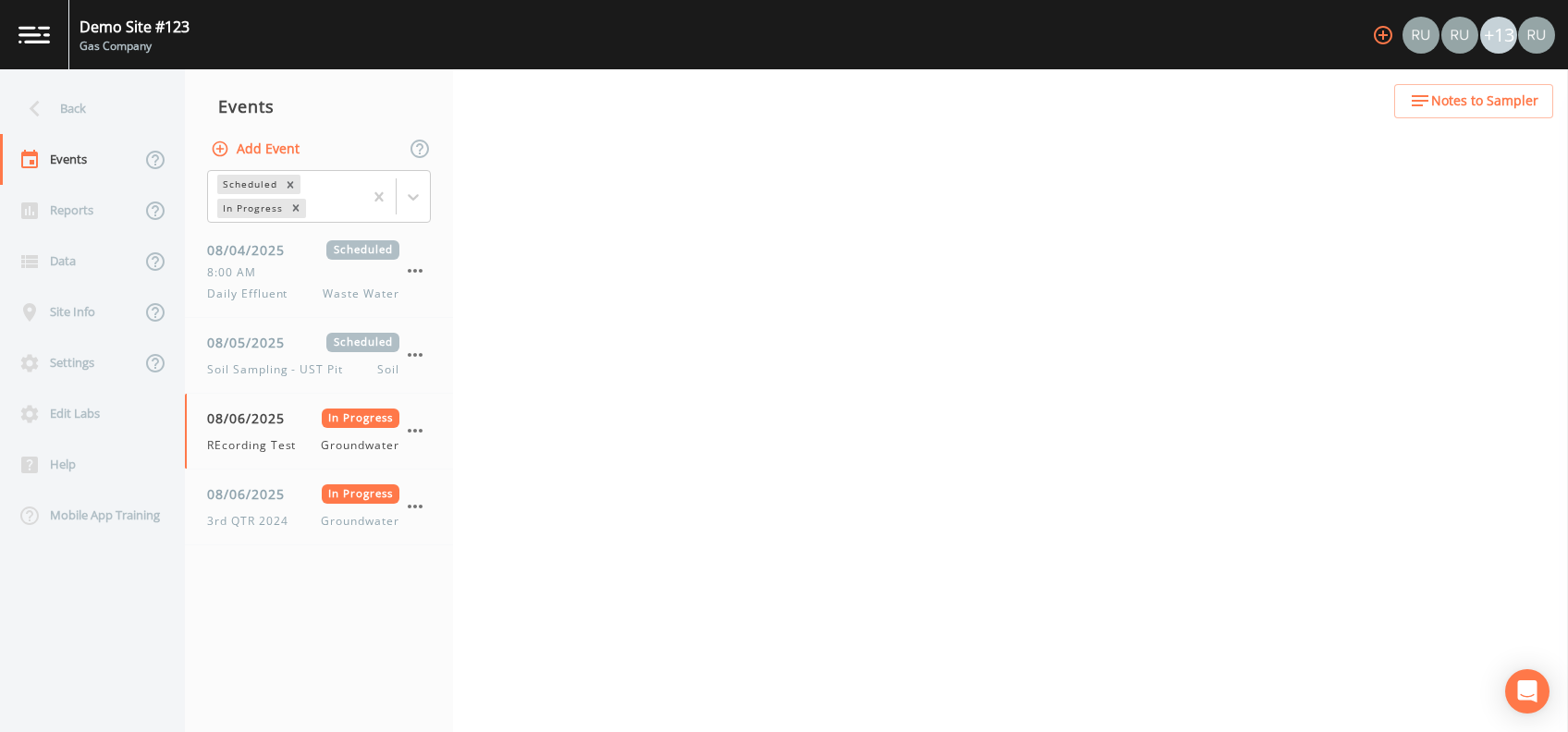 select on "4f082be6-97a7-4f70-a81f-c26a4e896ad7" 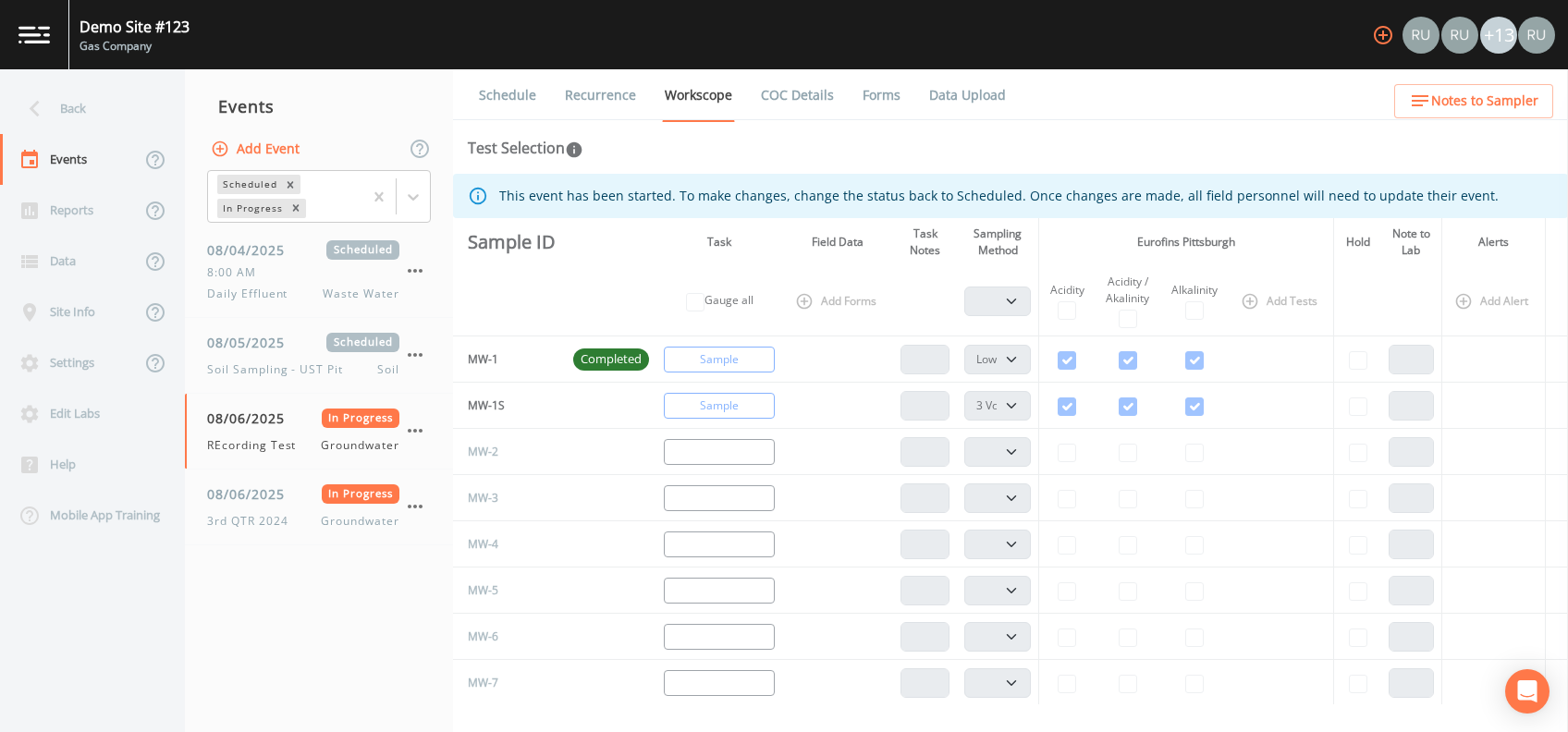 click on "Forms" at bounding box center [881, 95] 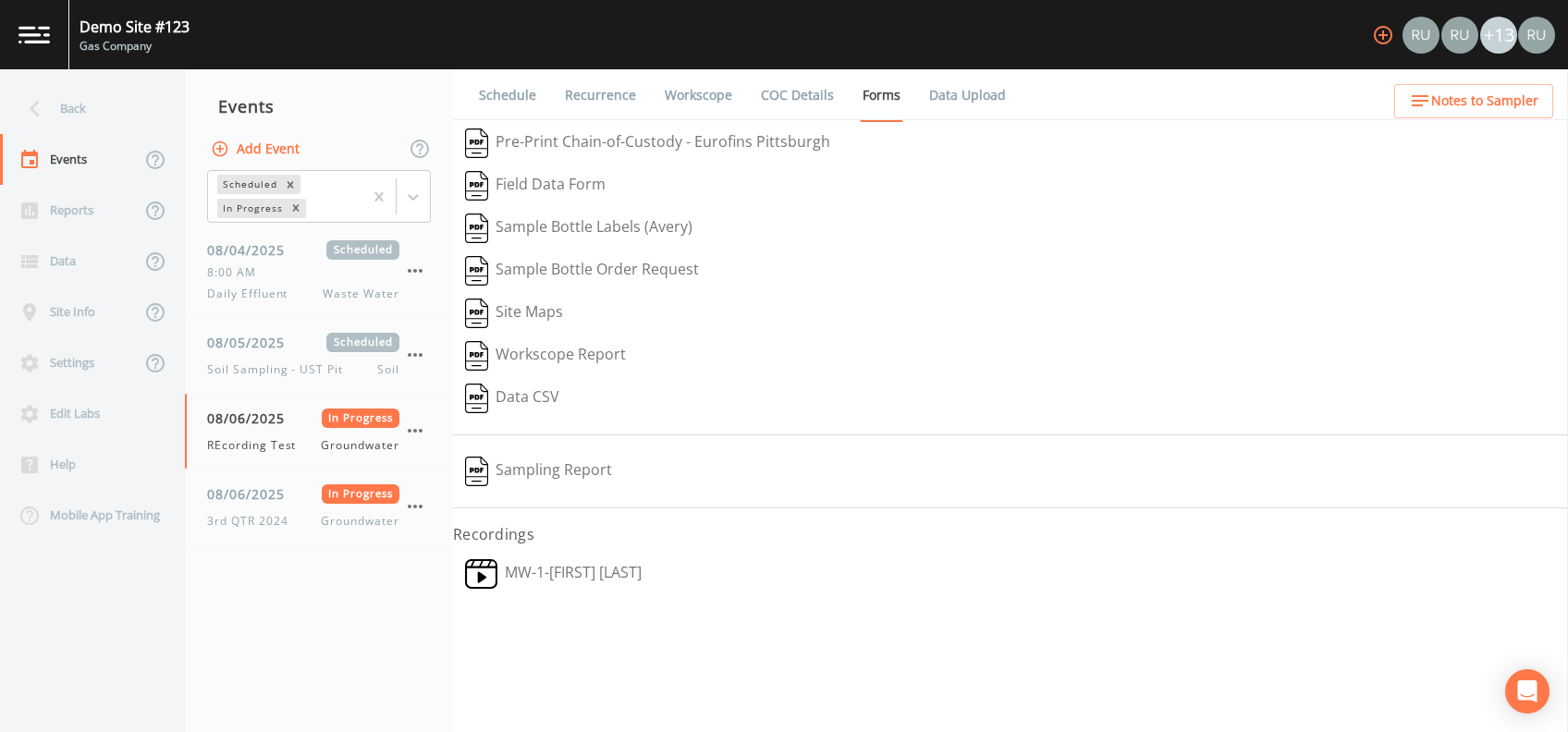 click on "MW-1  -  Russell  Schindler" at bounding box center [553, 574] 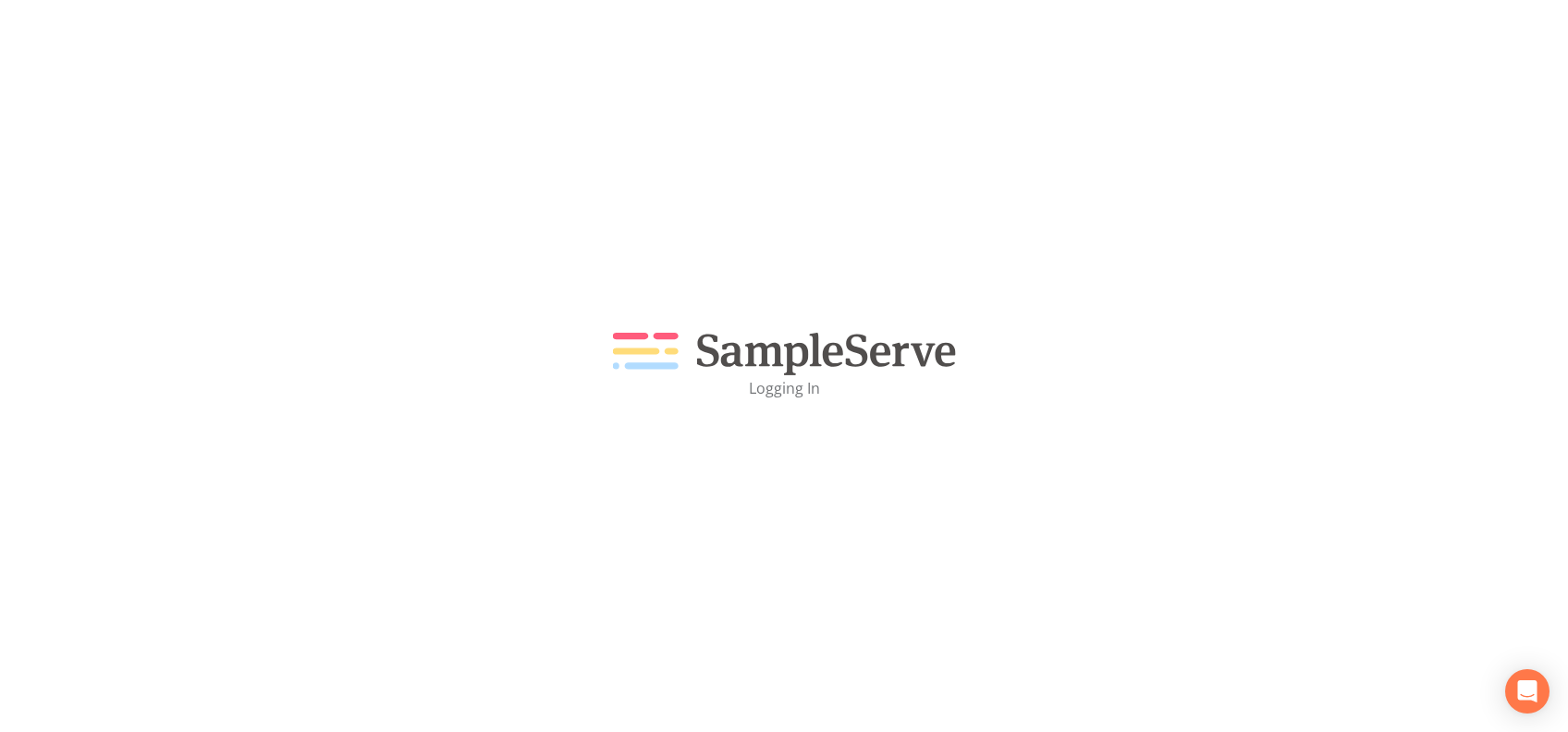 scroll, scrollTop: 0, scrollLeft: 0, axis: both 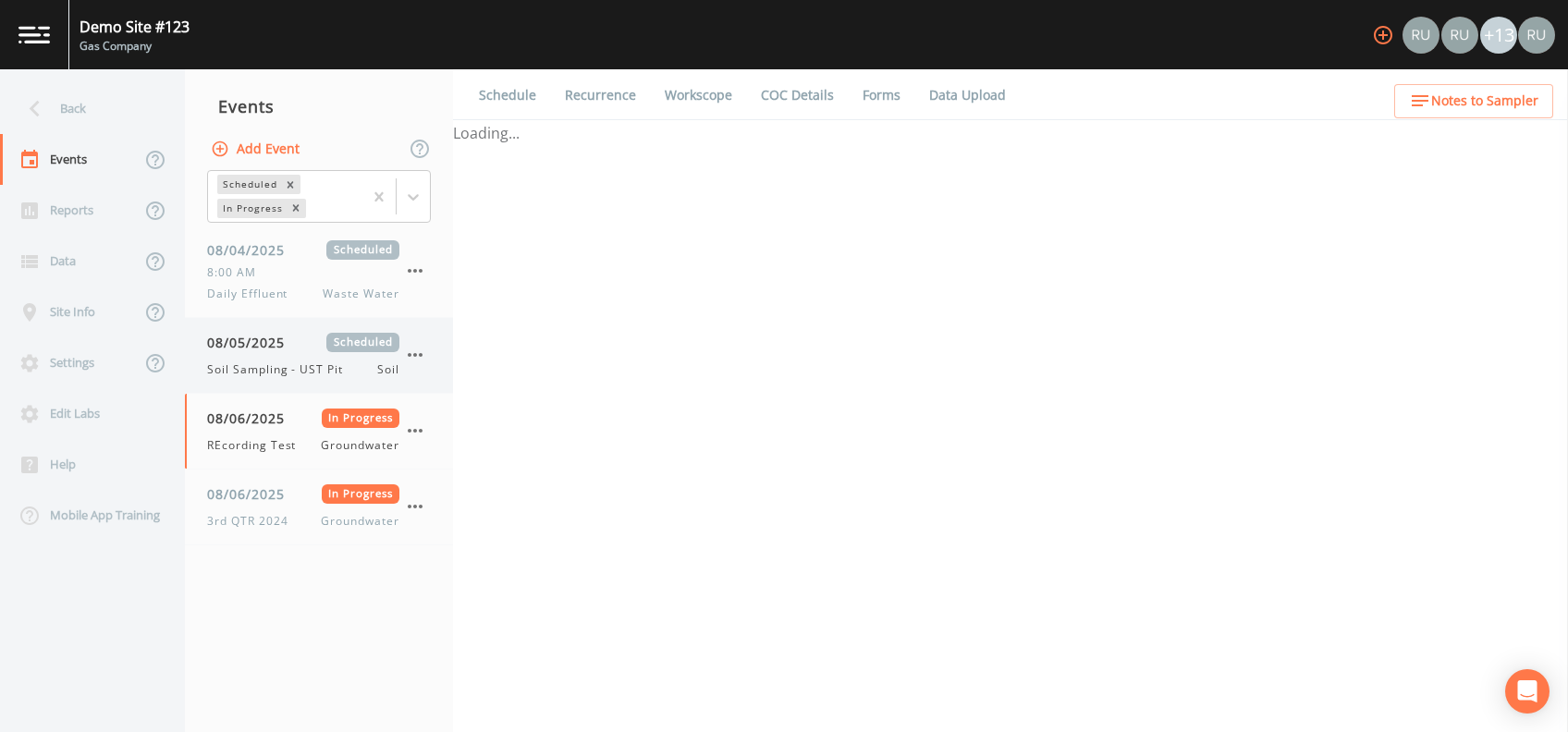select on "1" 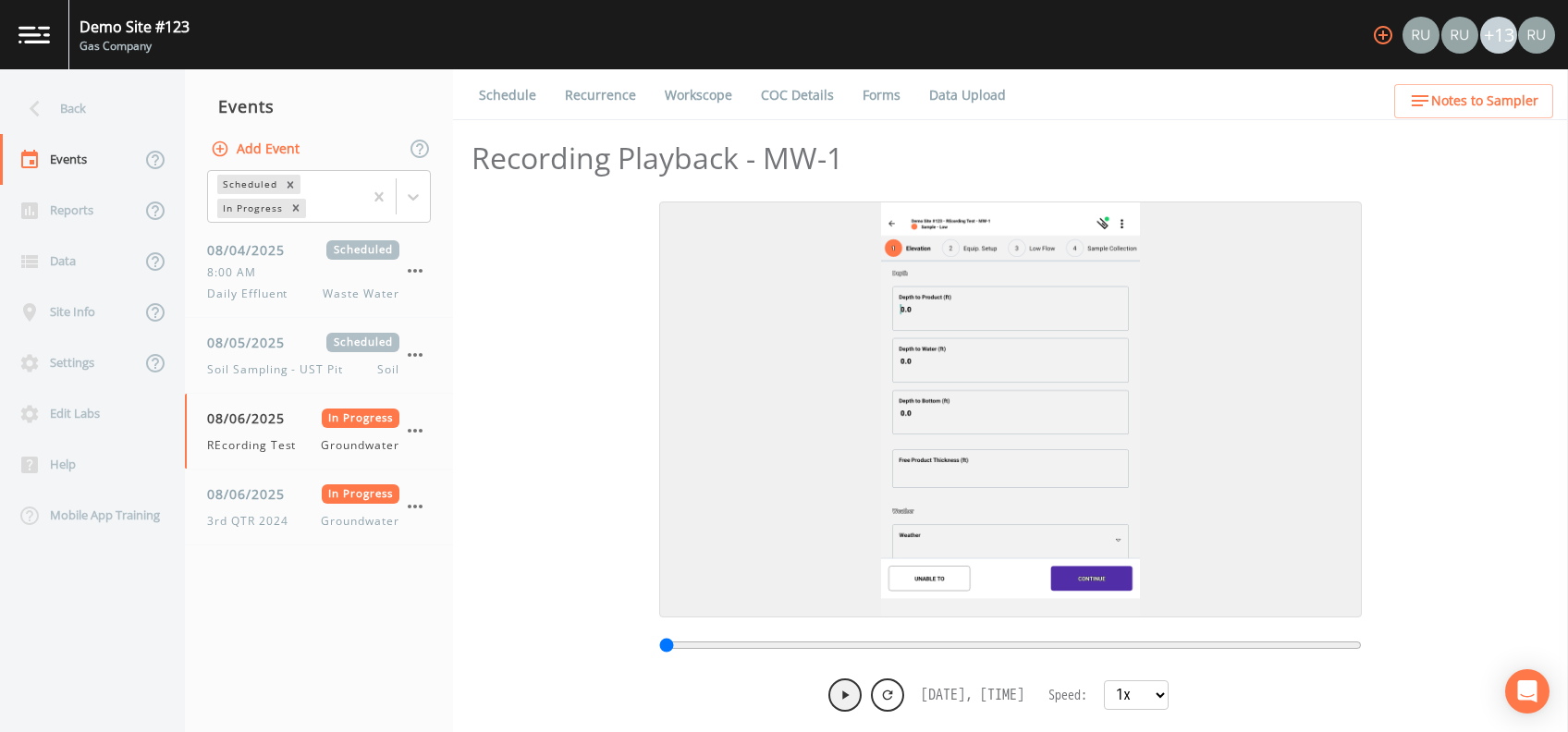 click 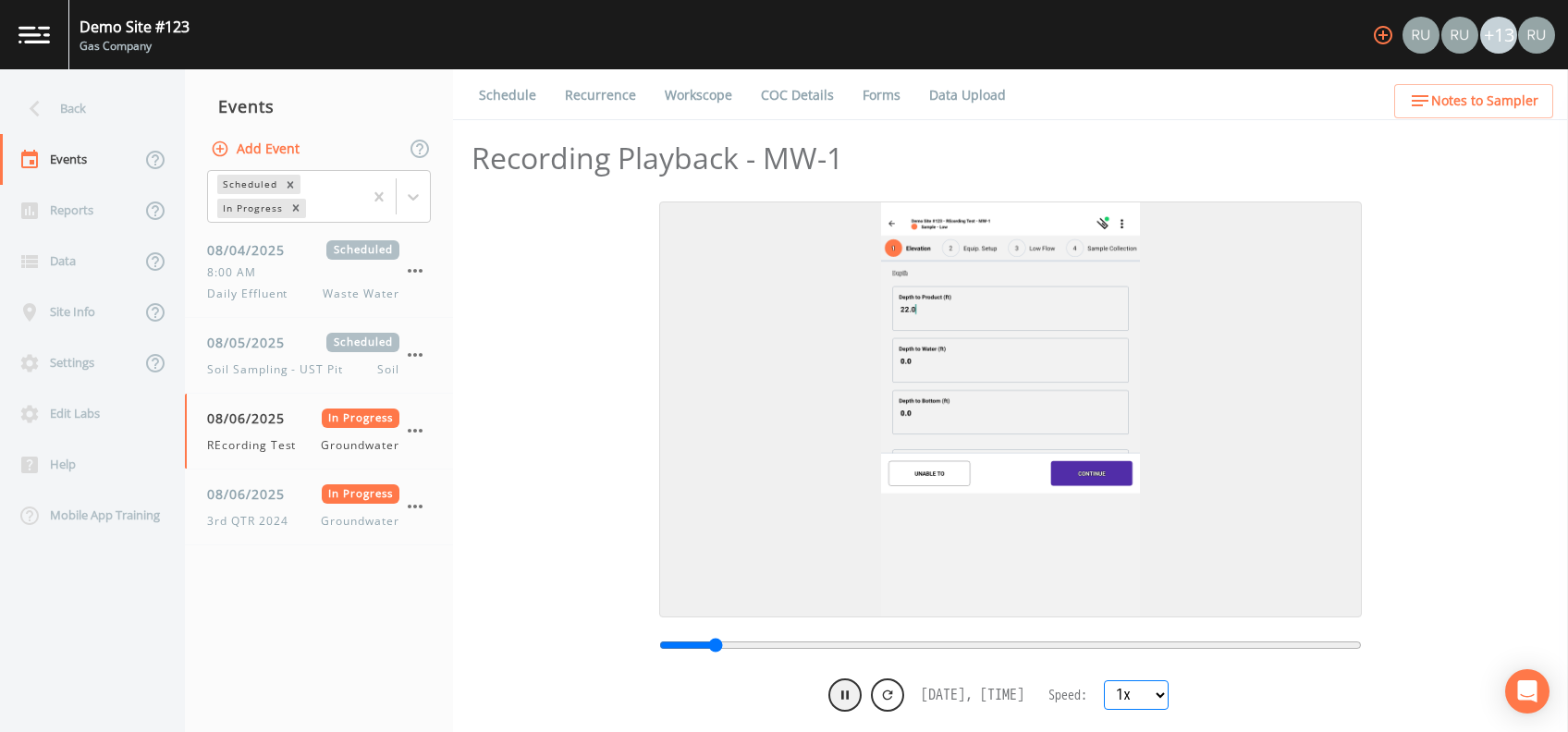 click on "0.5x 1x 1.5x 2x 4x 8x" at bounding box center (1136, 695) 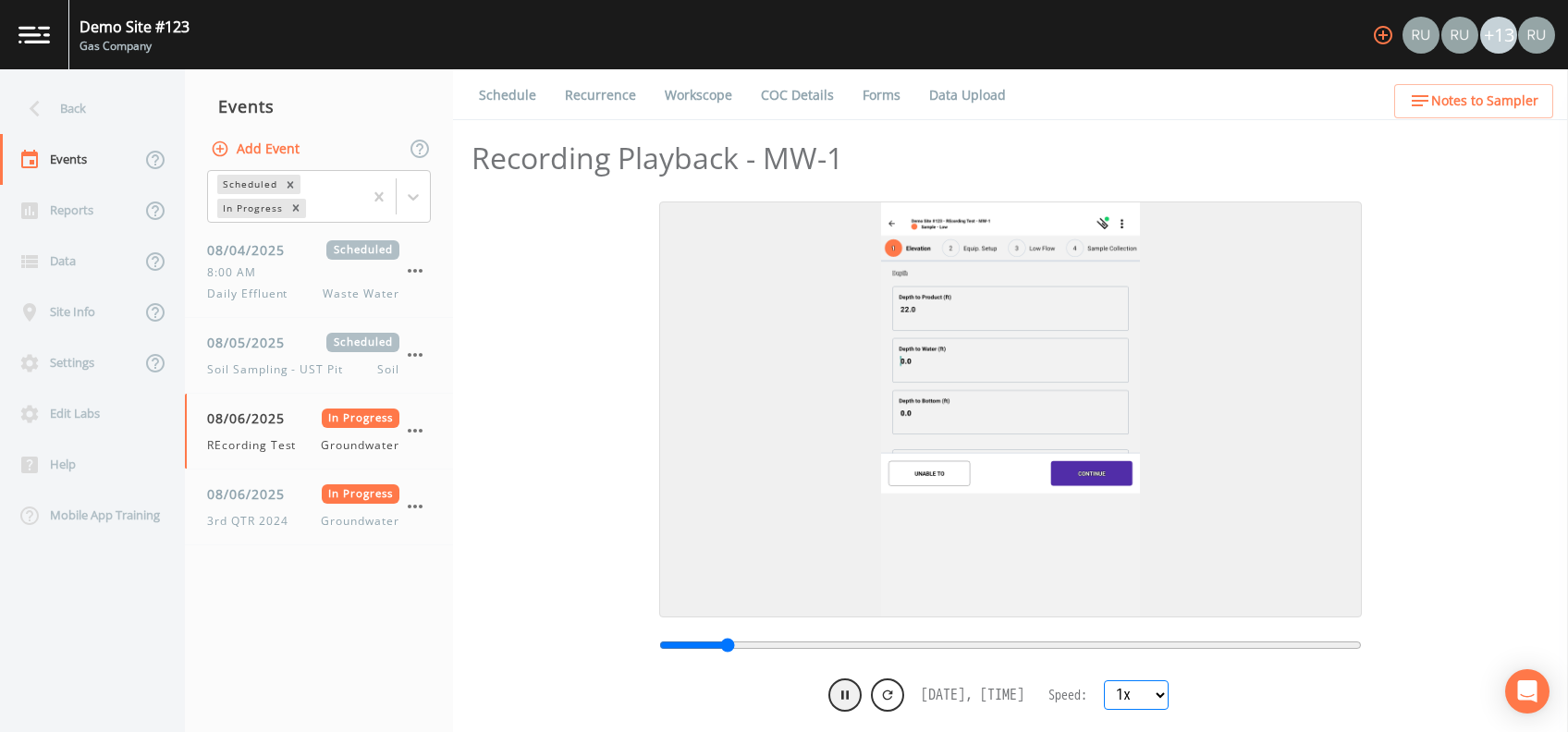 type on "1754504113837" 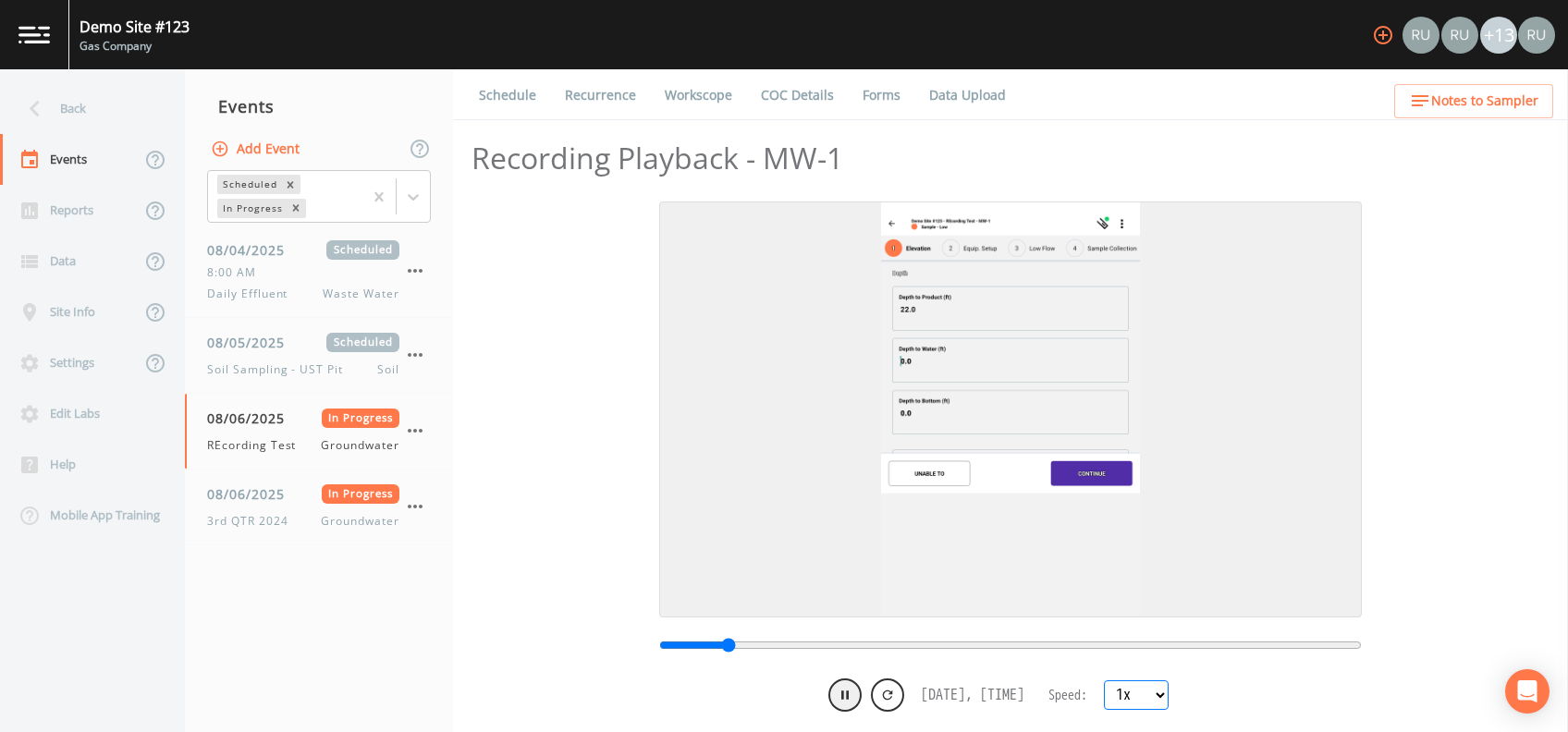 select on "2" 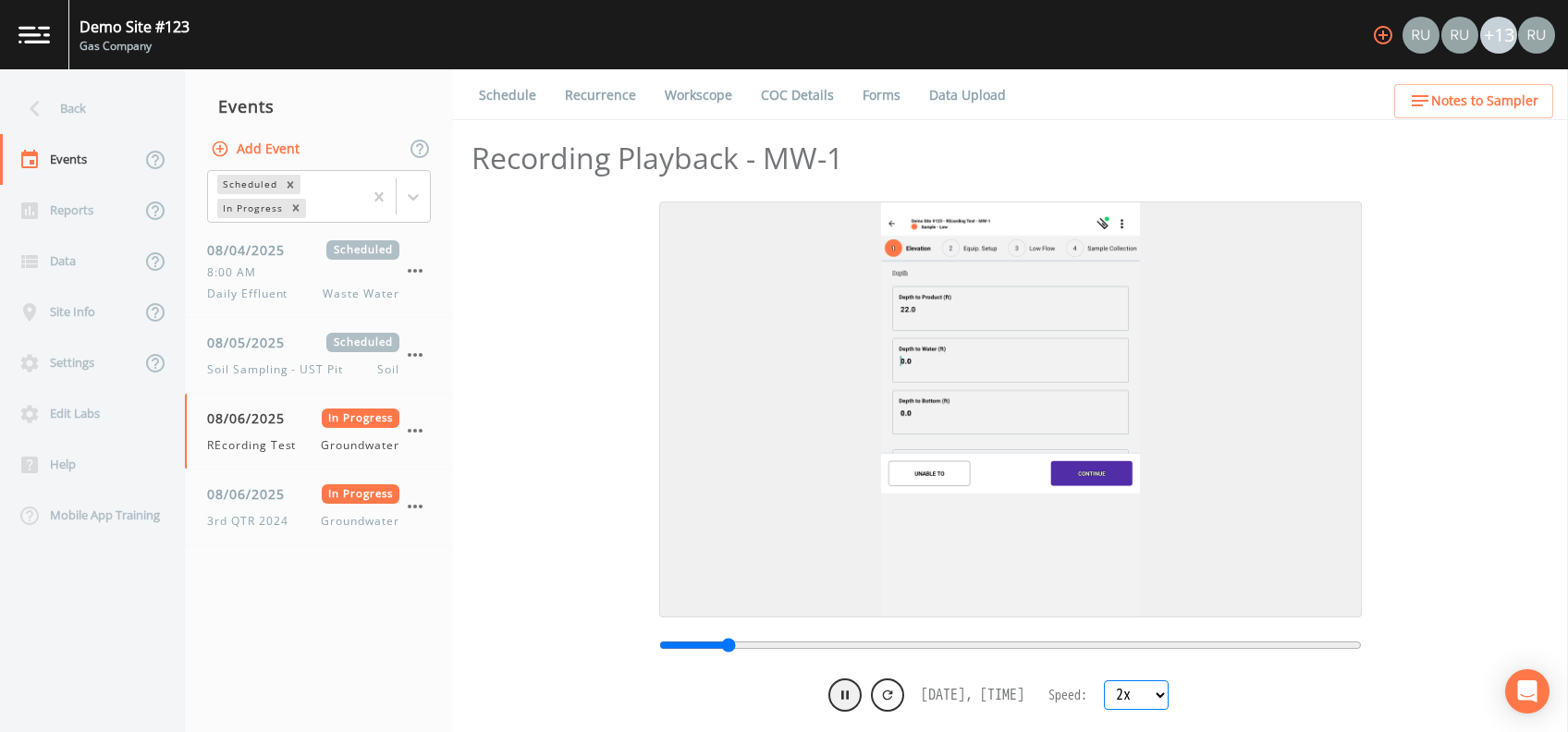 click on "0.5x 1x 1.5x 2x 4x 8x" at bounding box center (1136, 695) 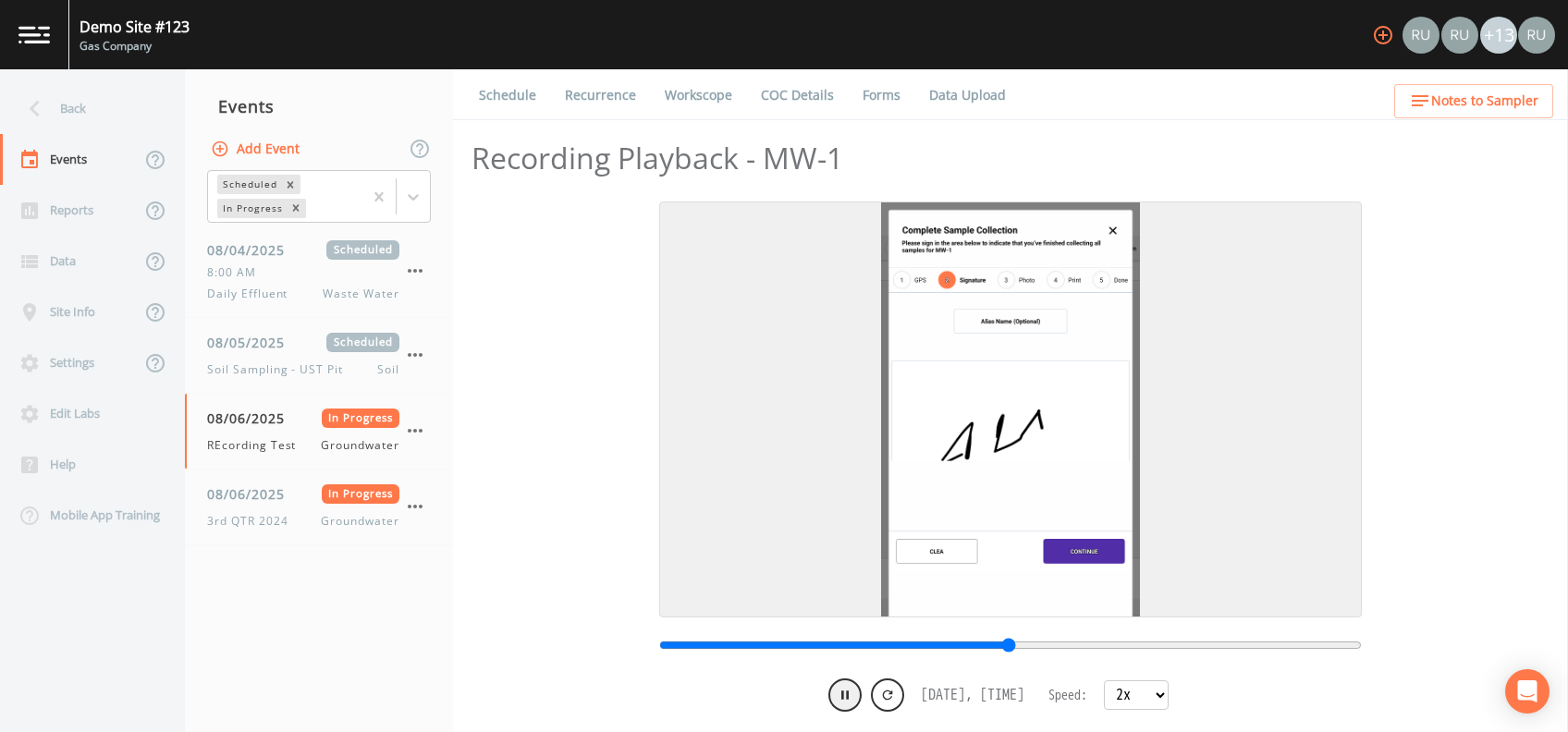 click at bounding box center [1011, 645] 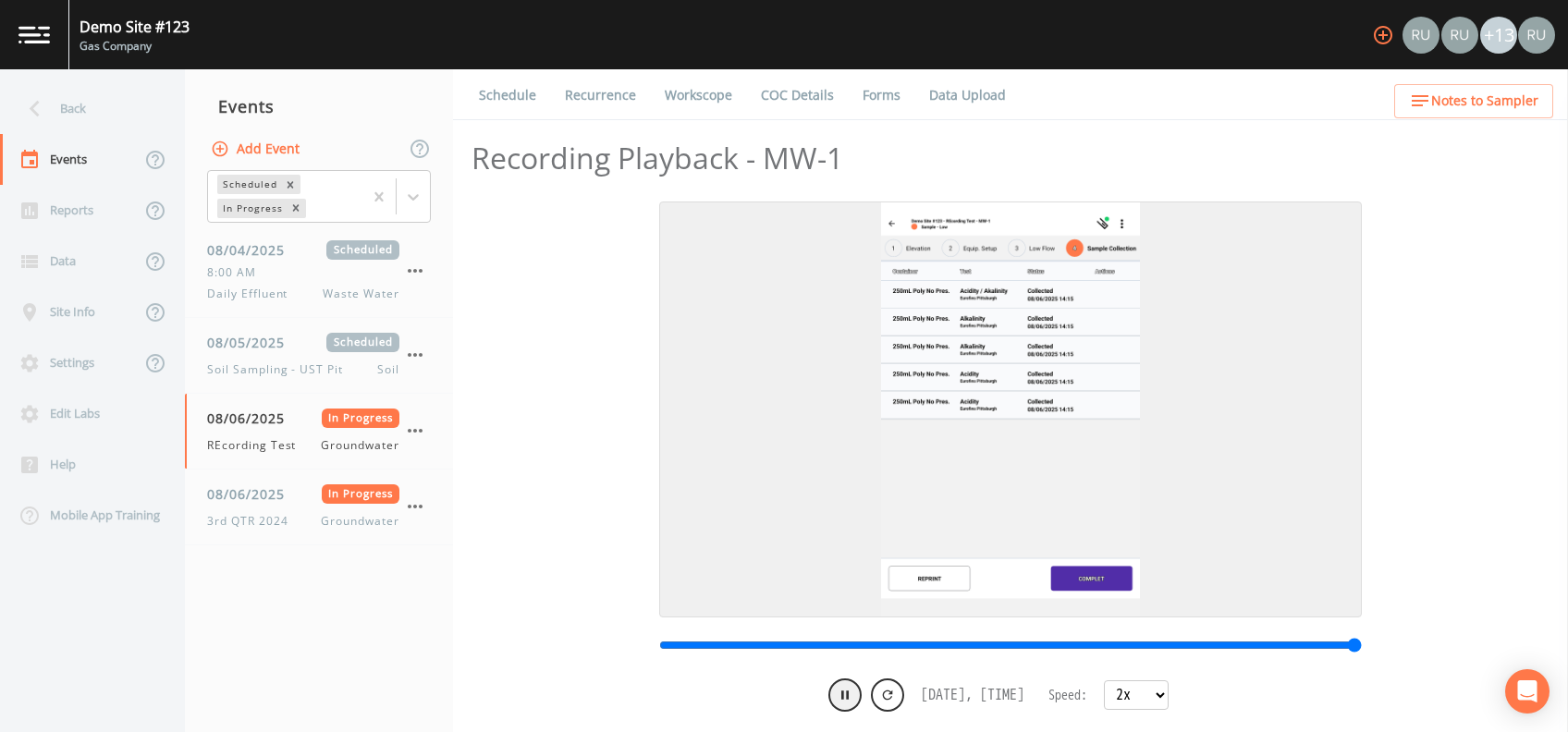 type on "1754504203641" 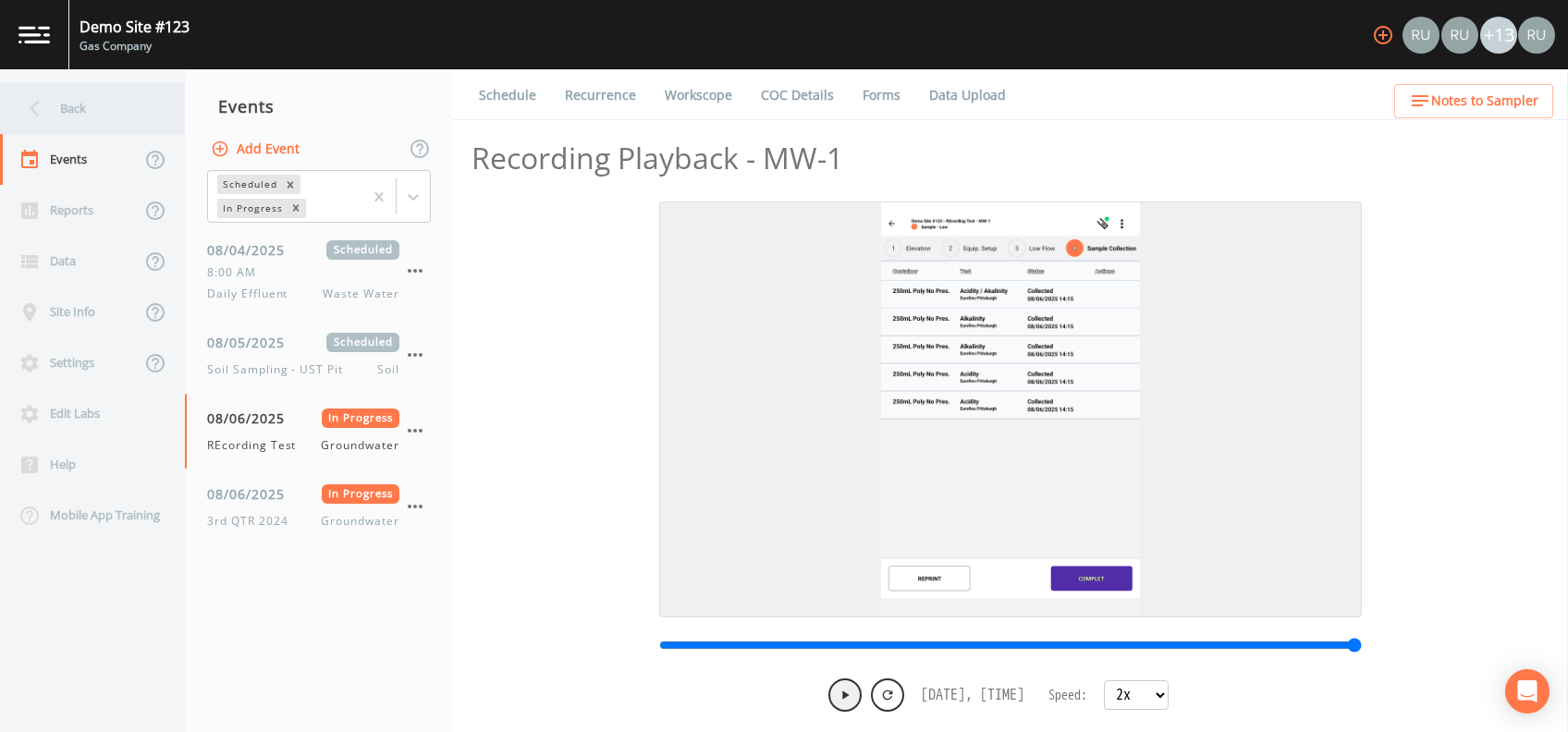 click 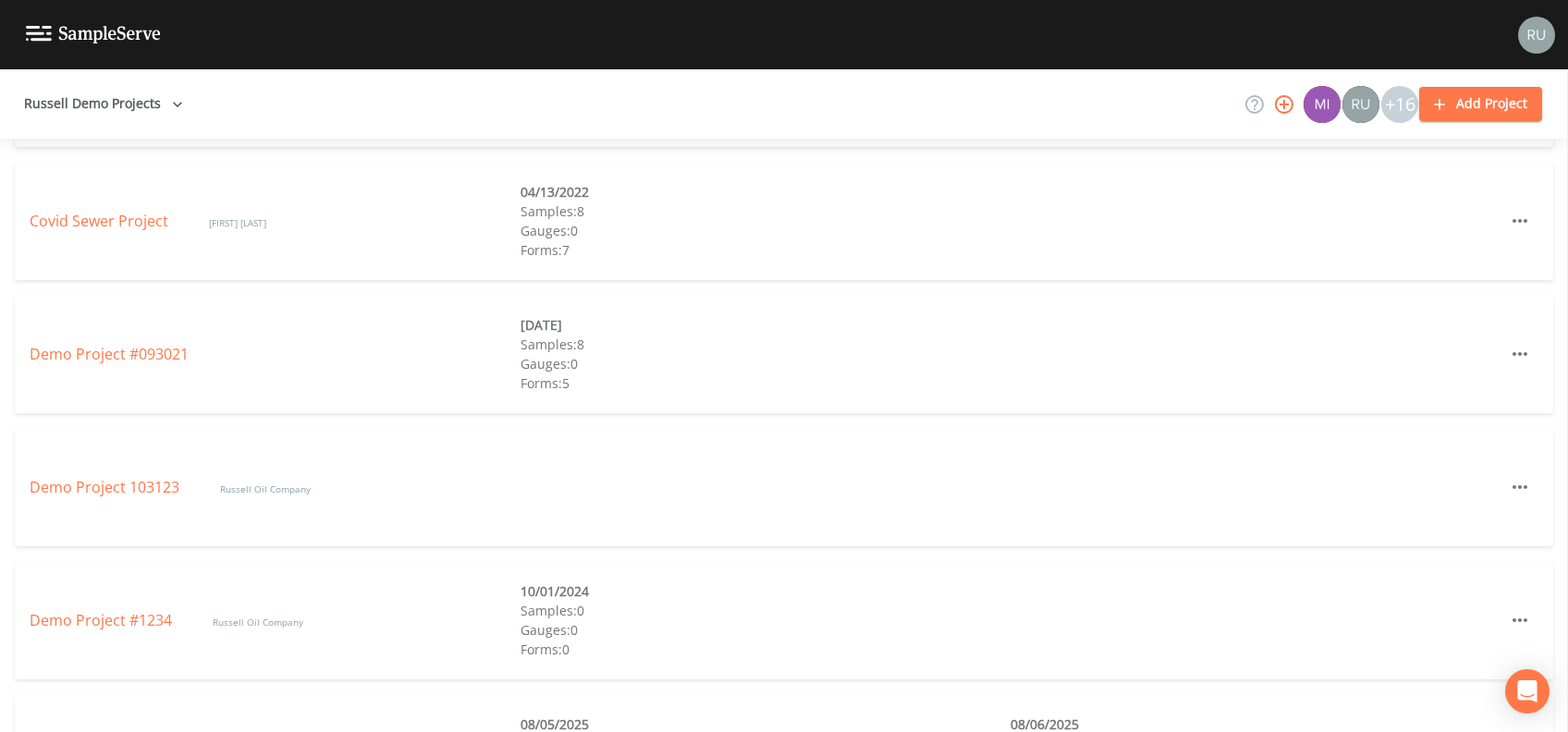 scroll, scrollTop: 1109, scrollLeft: 0, axis: vertical 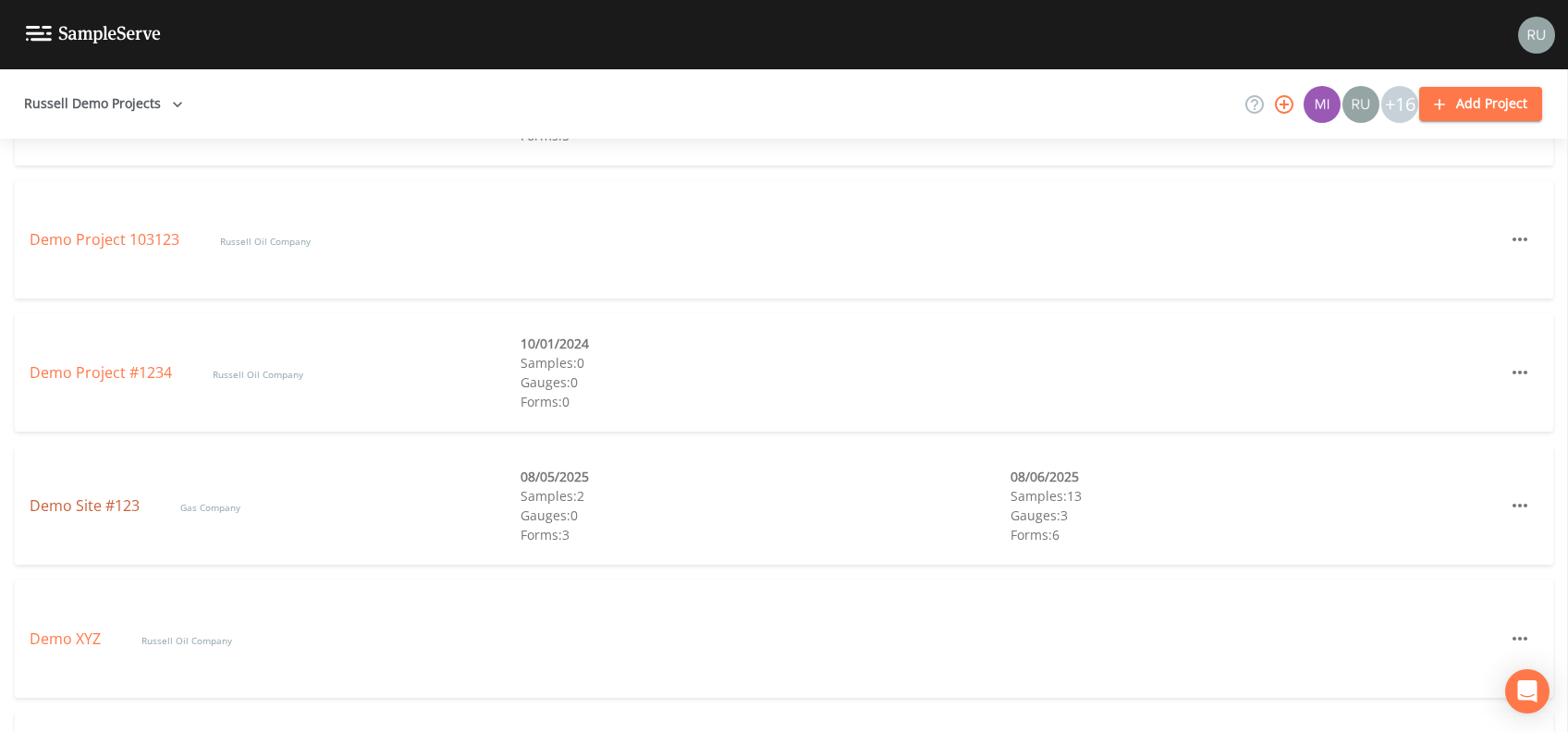 click on "Demo Site #123" at bounding box center [86, 506] 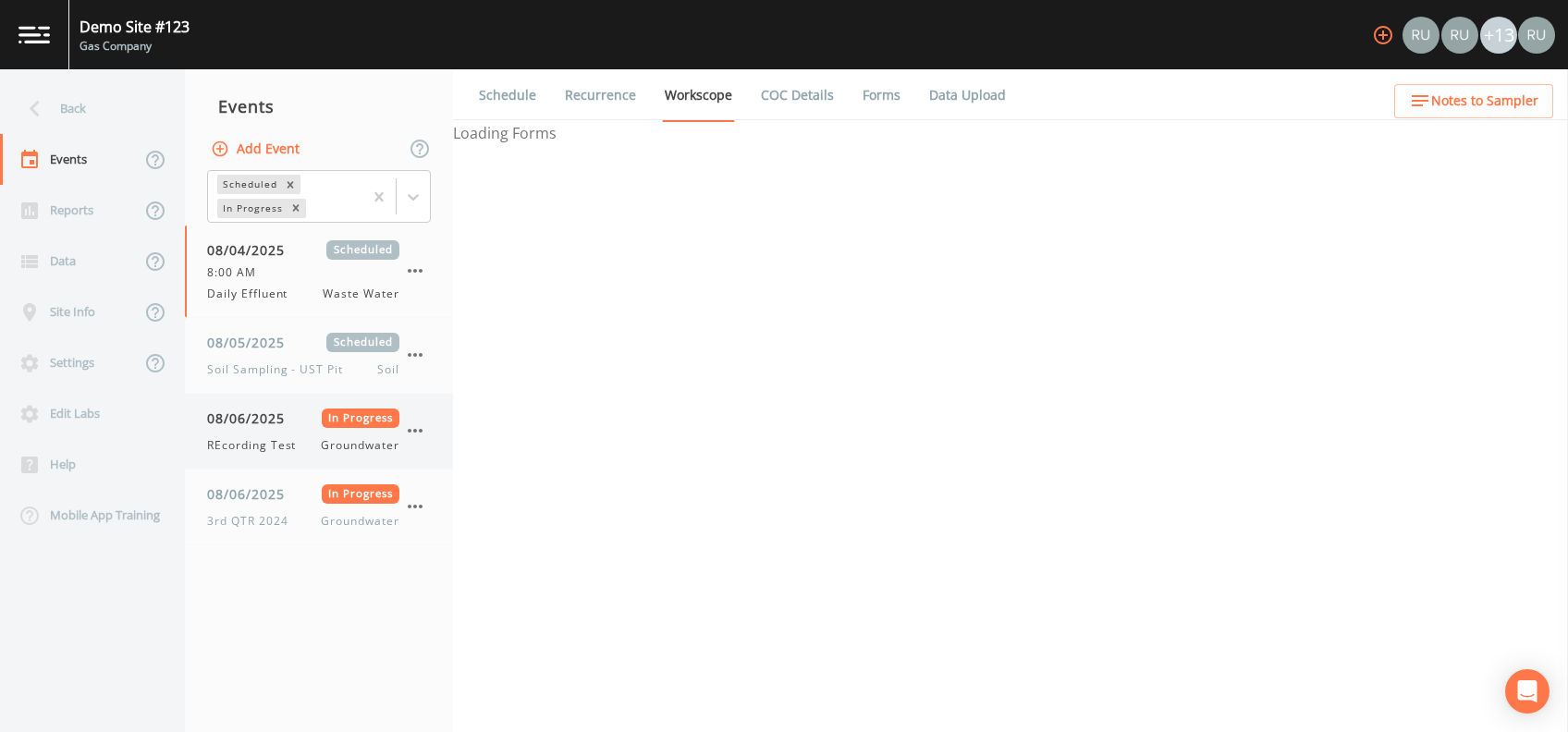 select on "092b3f94-5697-4c94-9891-da161916fdbb" 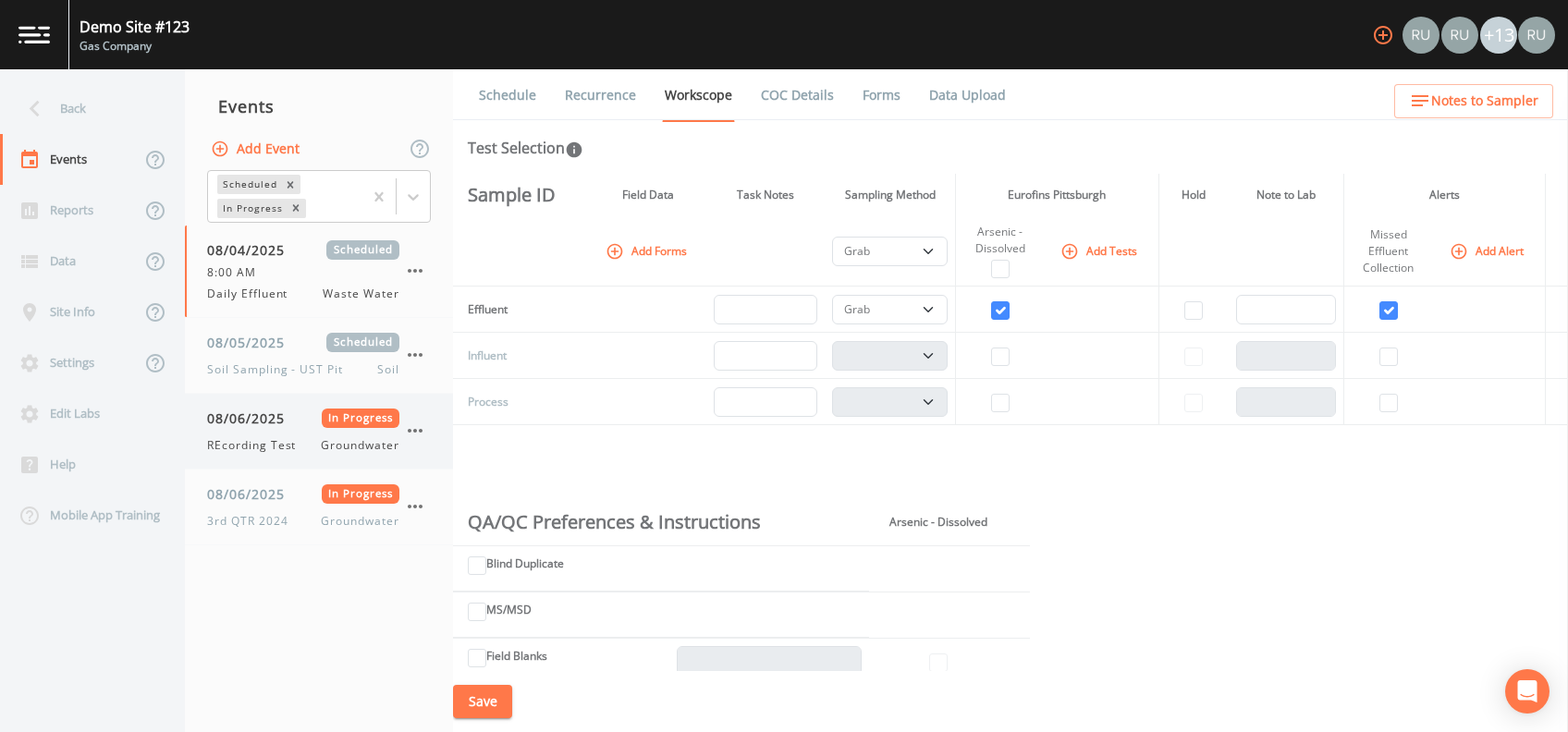 click on "REcording Test" at bounding box center [257, 445] 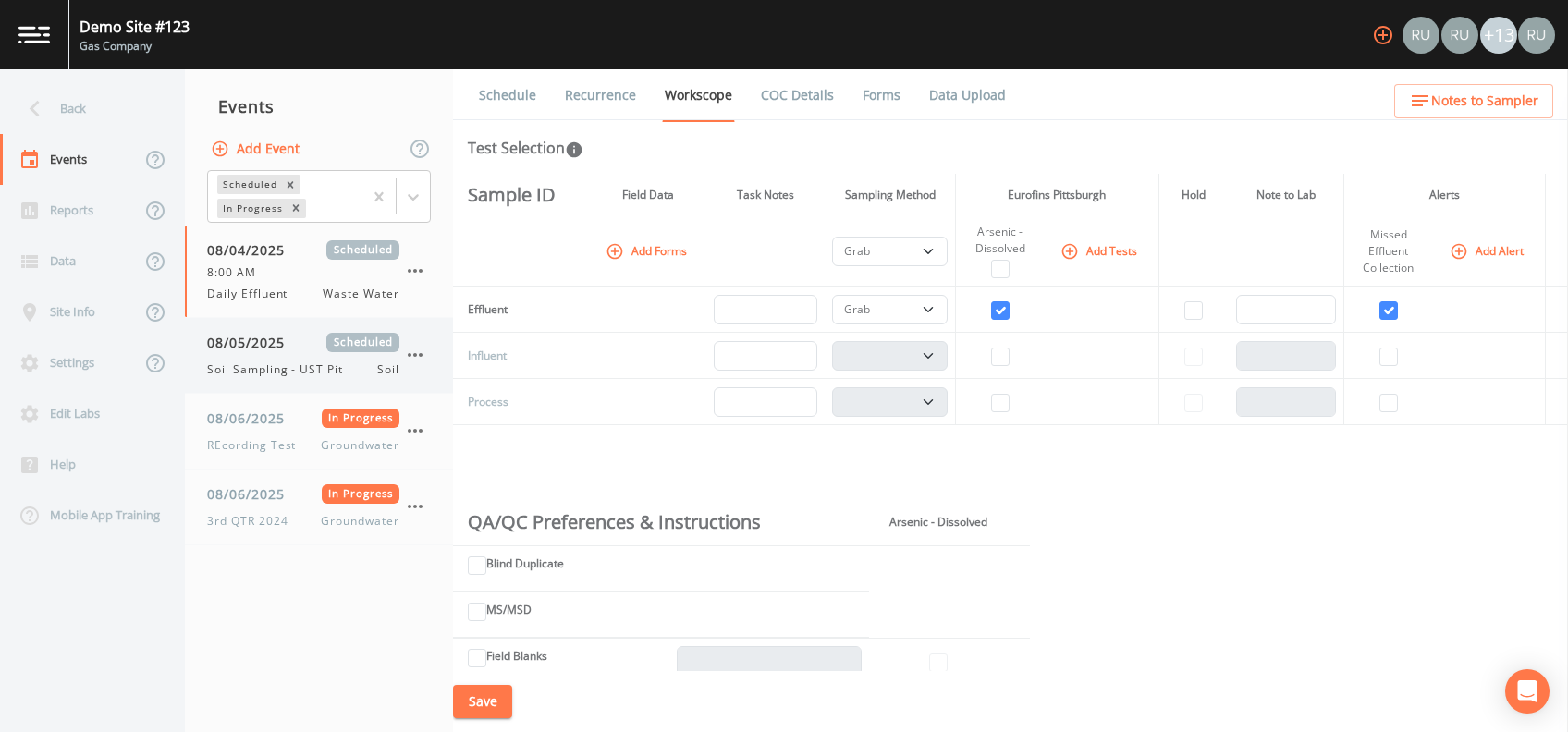 select on "4f082be6-97a7-4f70-a81f-c26a4e896ad7" 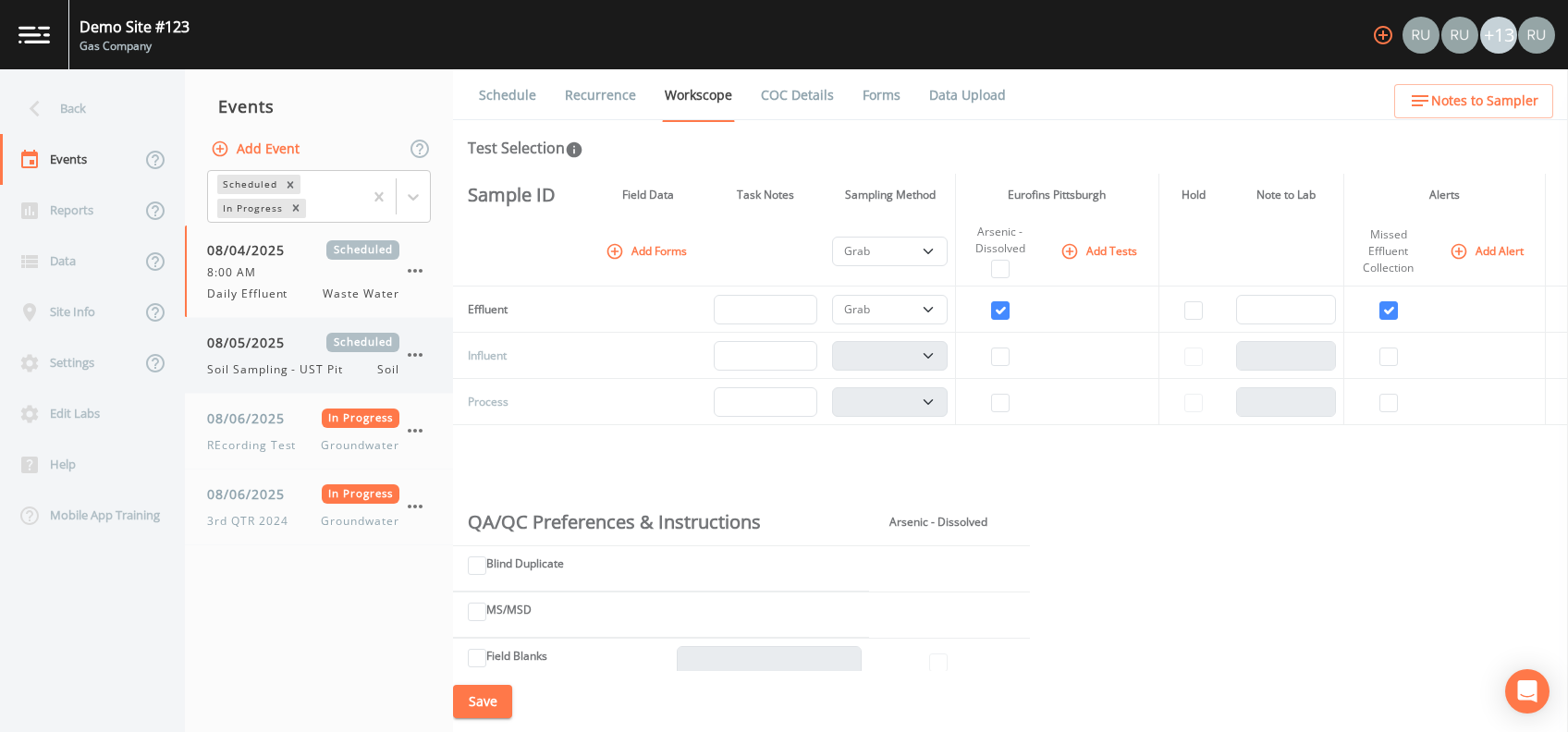 select on "0b1af911-289b-4d7b-9fdf-156f6d27a2cf" 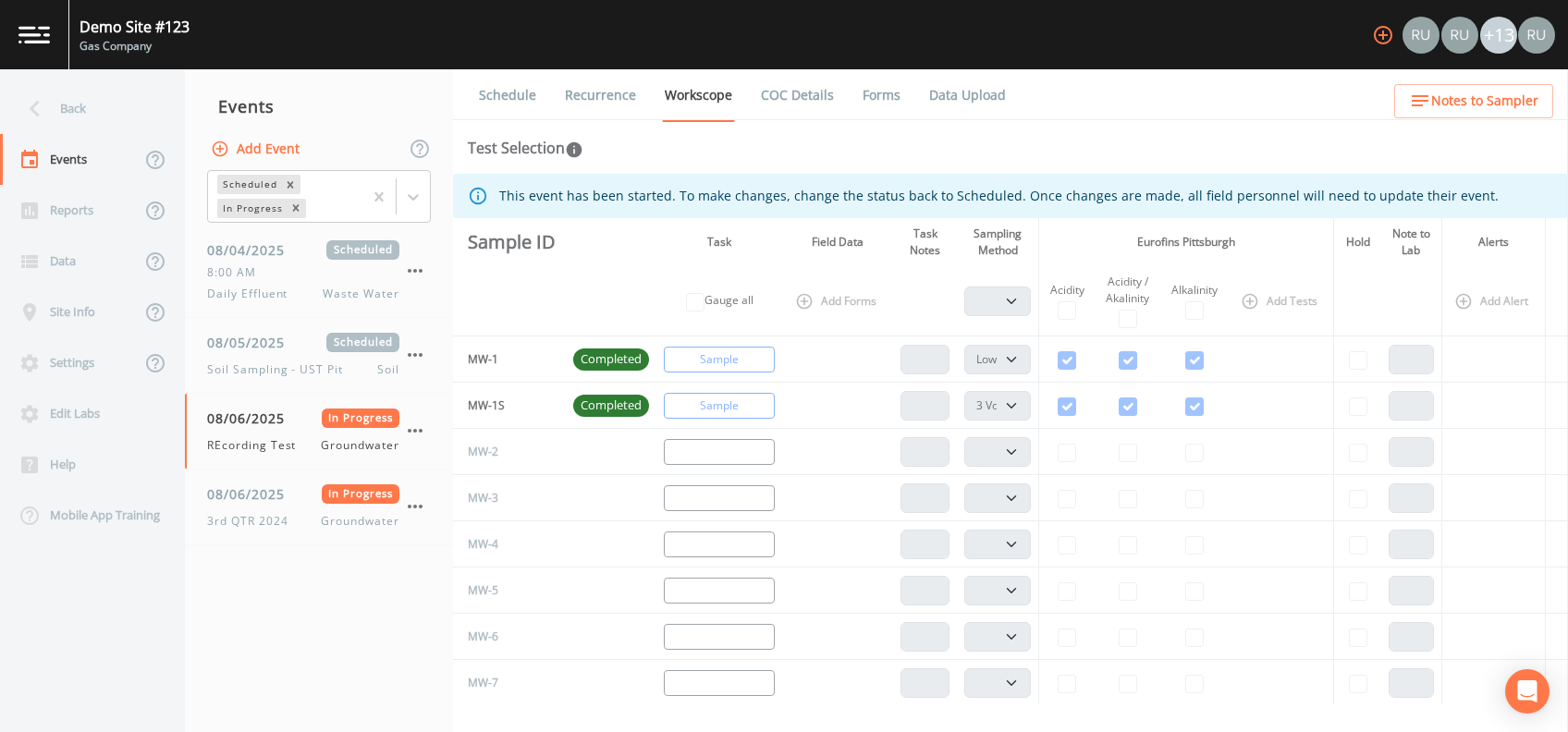 click on "Forms" at bounding box center [881, 95] 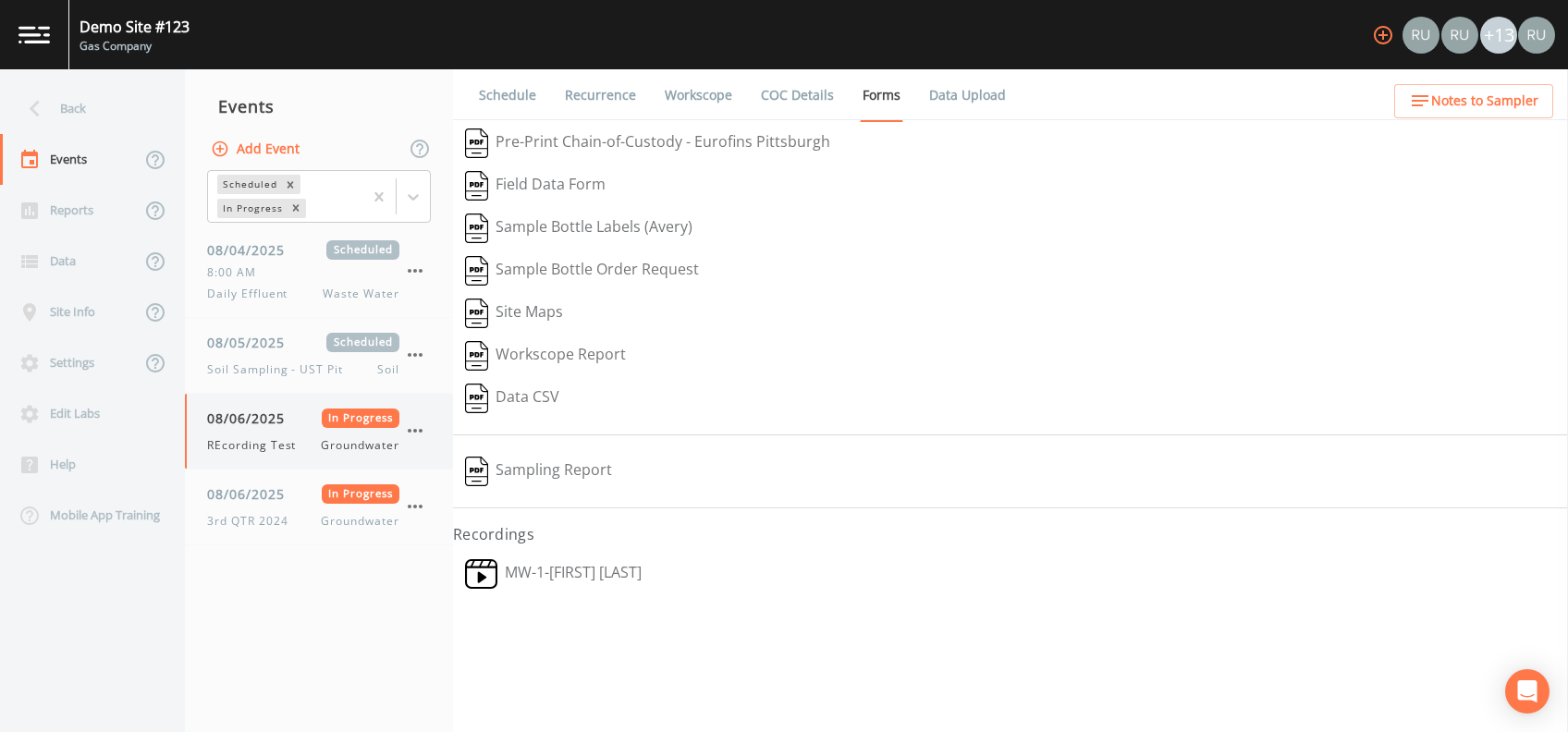 click on "08/06/2025 In Progress REcording Test Groundwater" at bounding box center (303, 431) 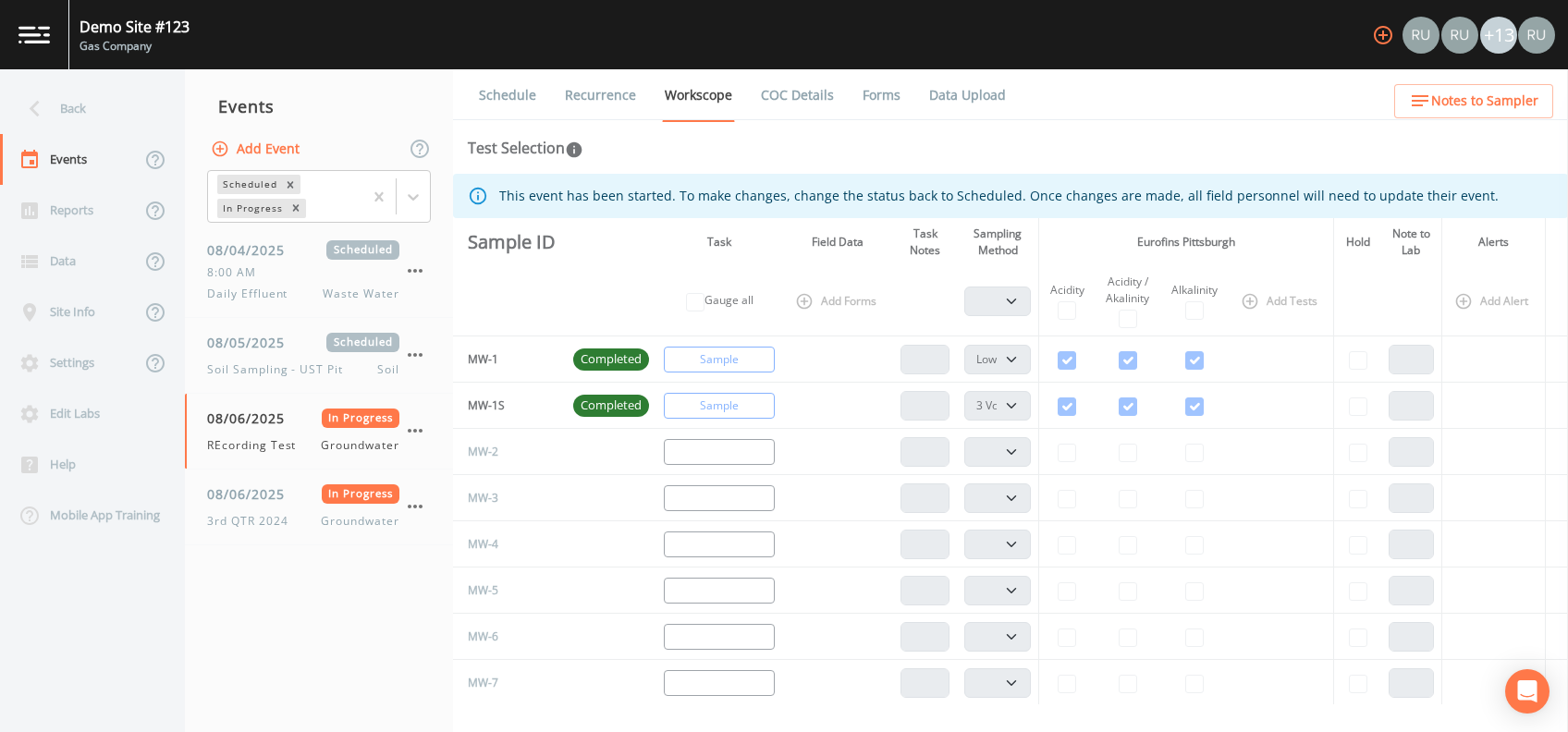 click on "Forms" at bounding box center [881, 95] 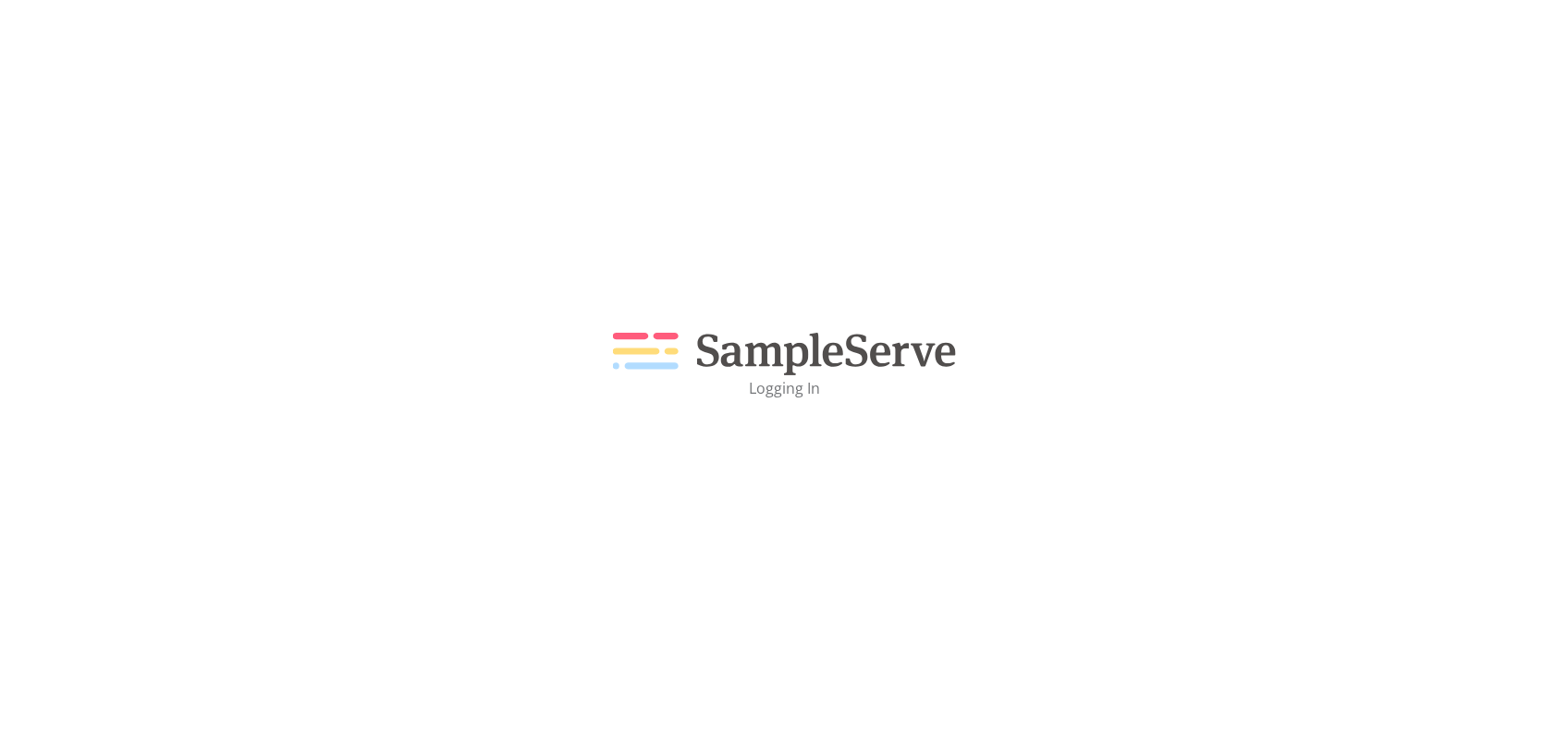 scroll, scrollTop: 0, scrollLeft: 0, axis: both 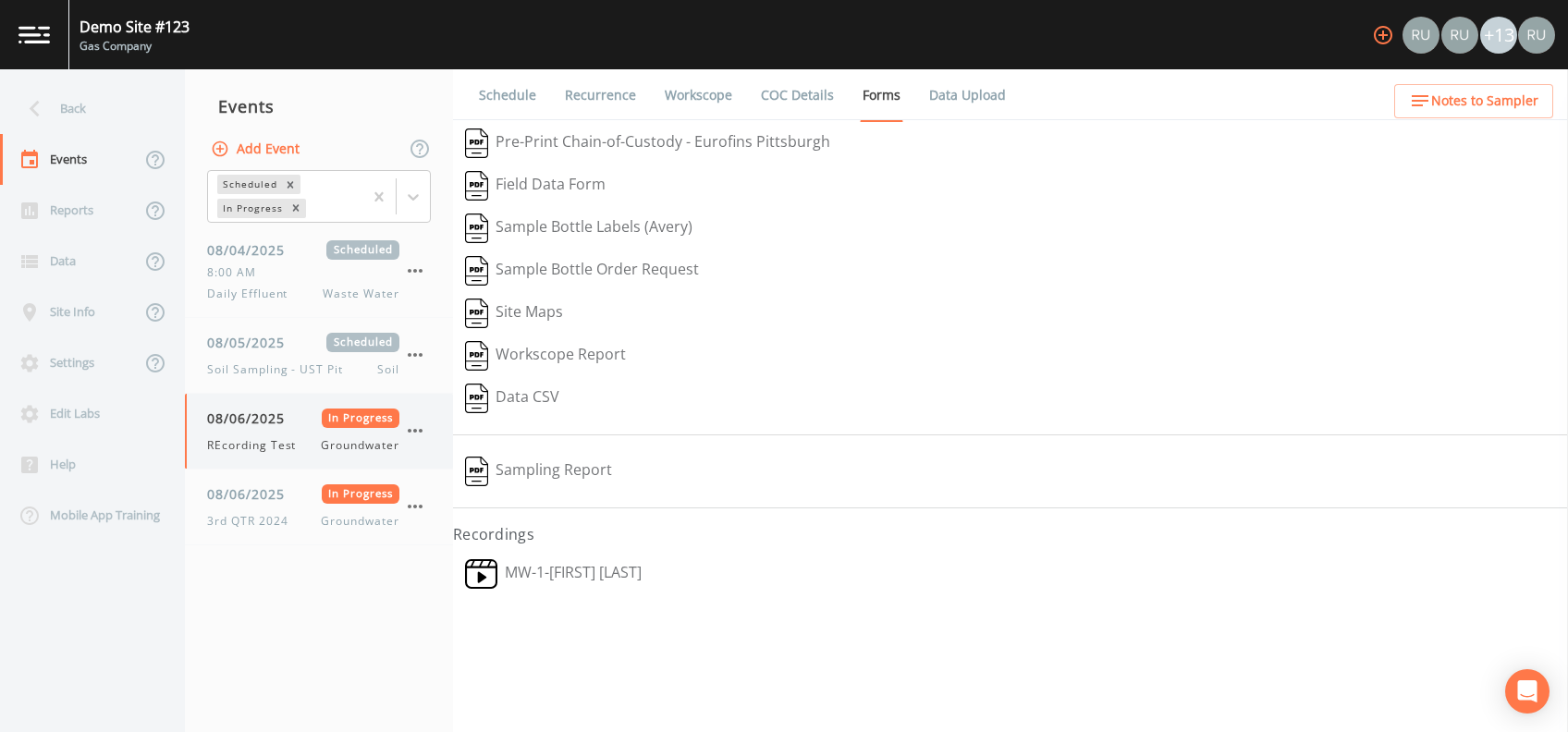 click on "08/06/2025 In Progress REcording Test Groundwater" at bounding box center [303, 431] 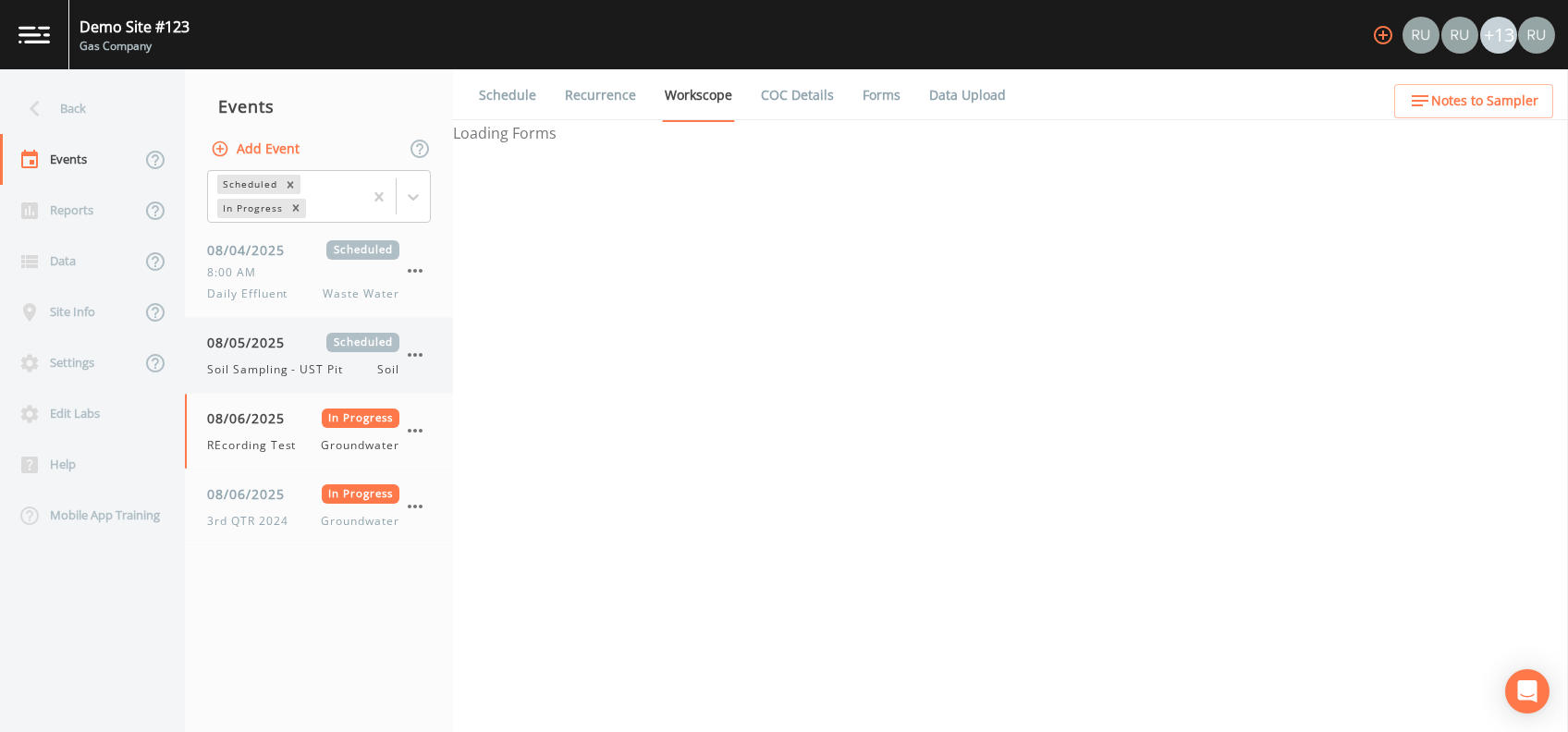 select on "4f082be6-97a7-4f70-a81f-c26a4e896ad7" 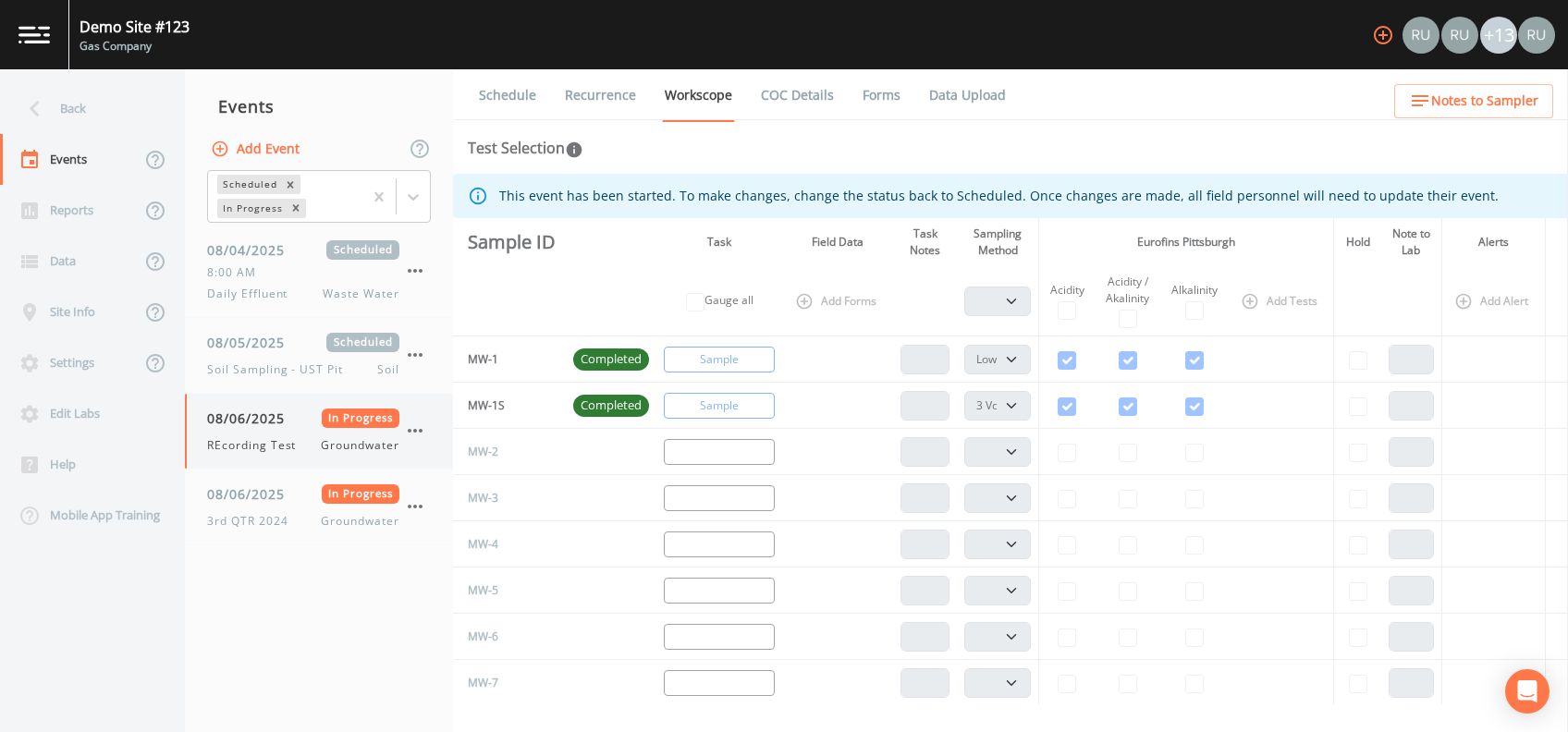 click on "08/06/2025" at bounding box center [252, 418] 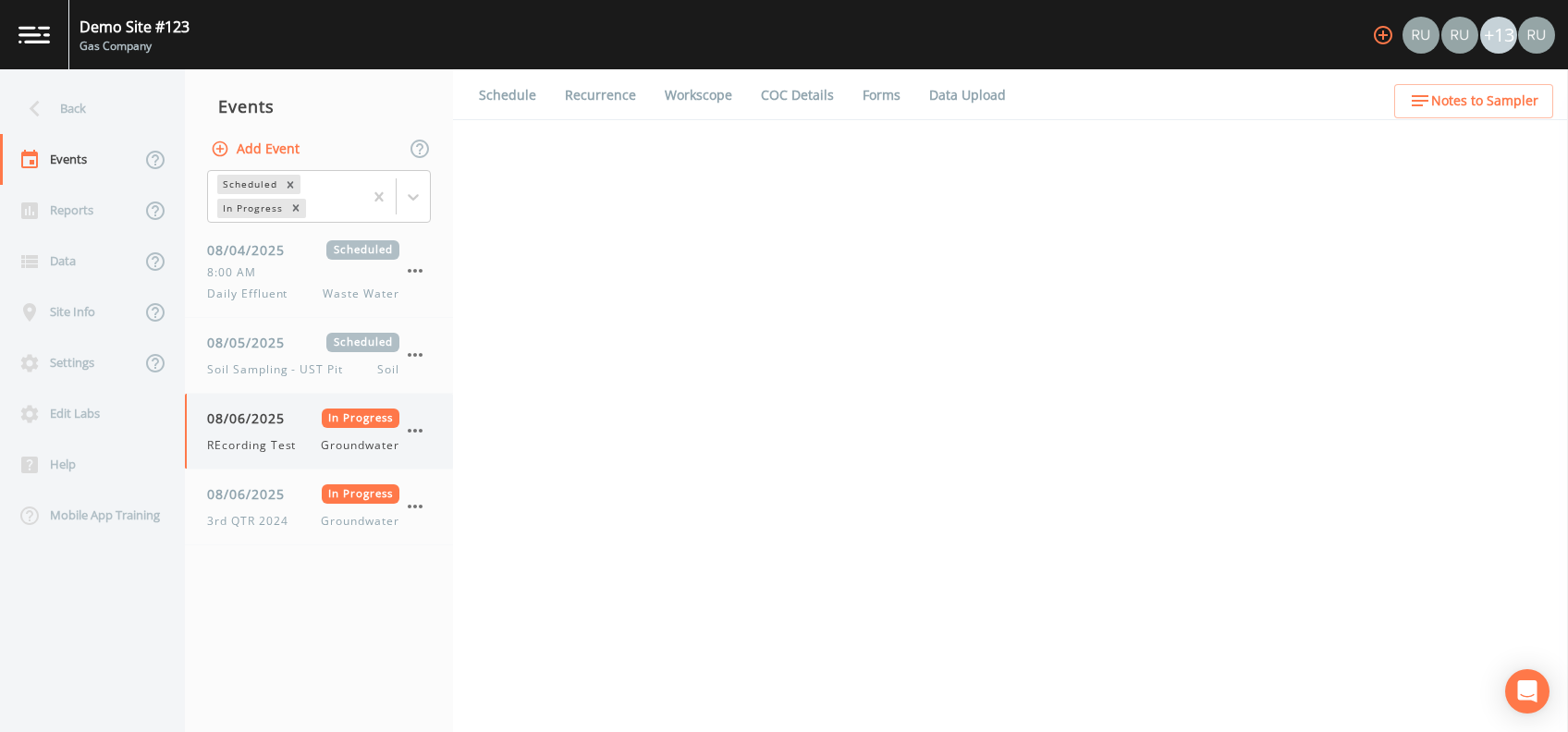 select on "4f082be6-97a7-4f70-a81f-c26a4e896ad7" 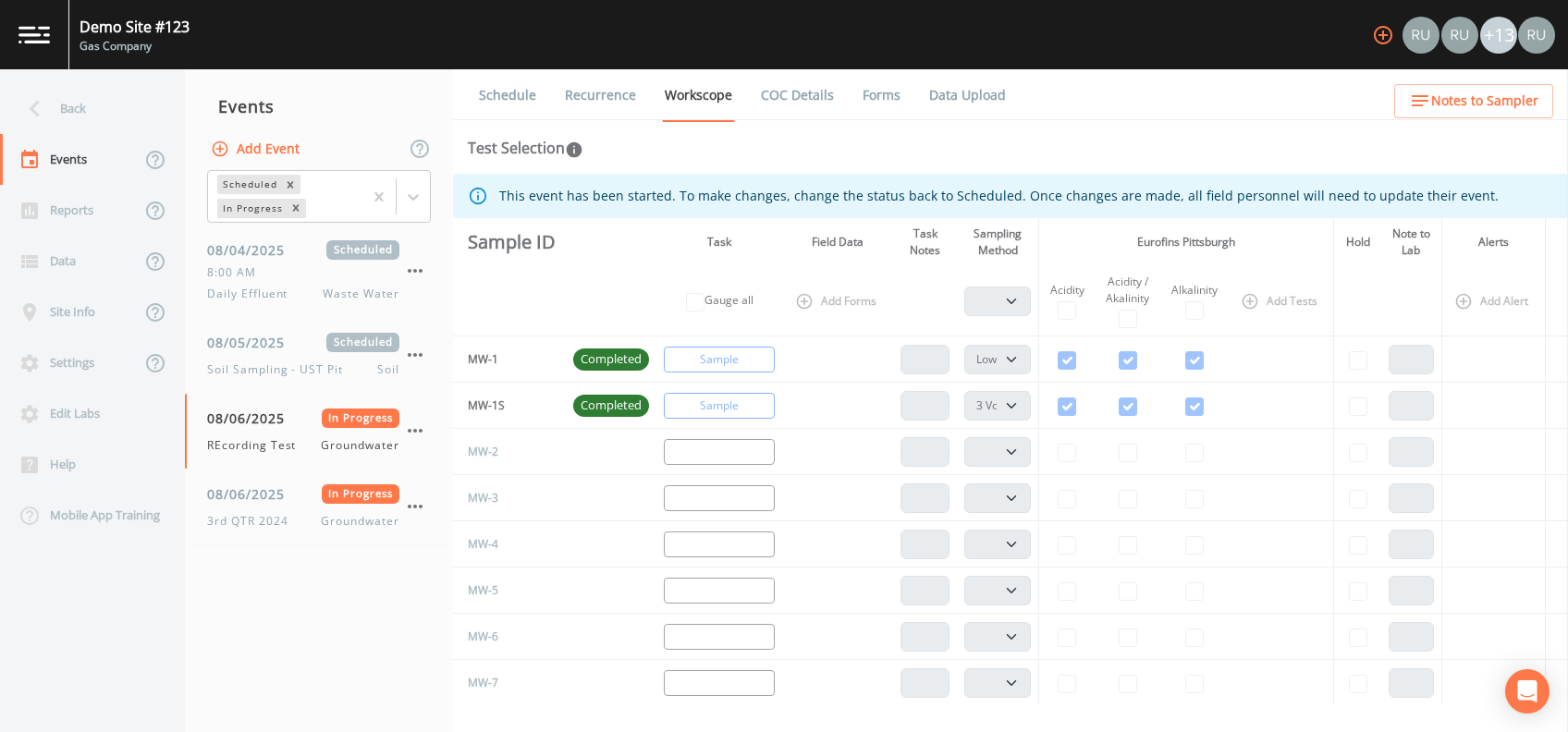 click on "Forms" at bounding box center [881, 95] 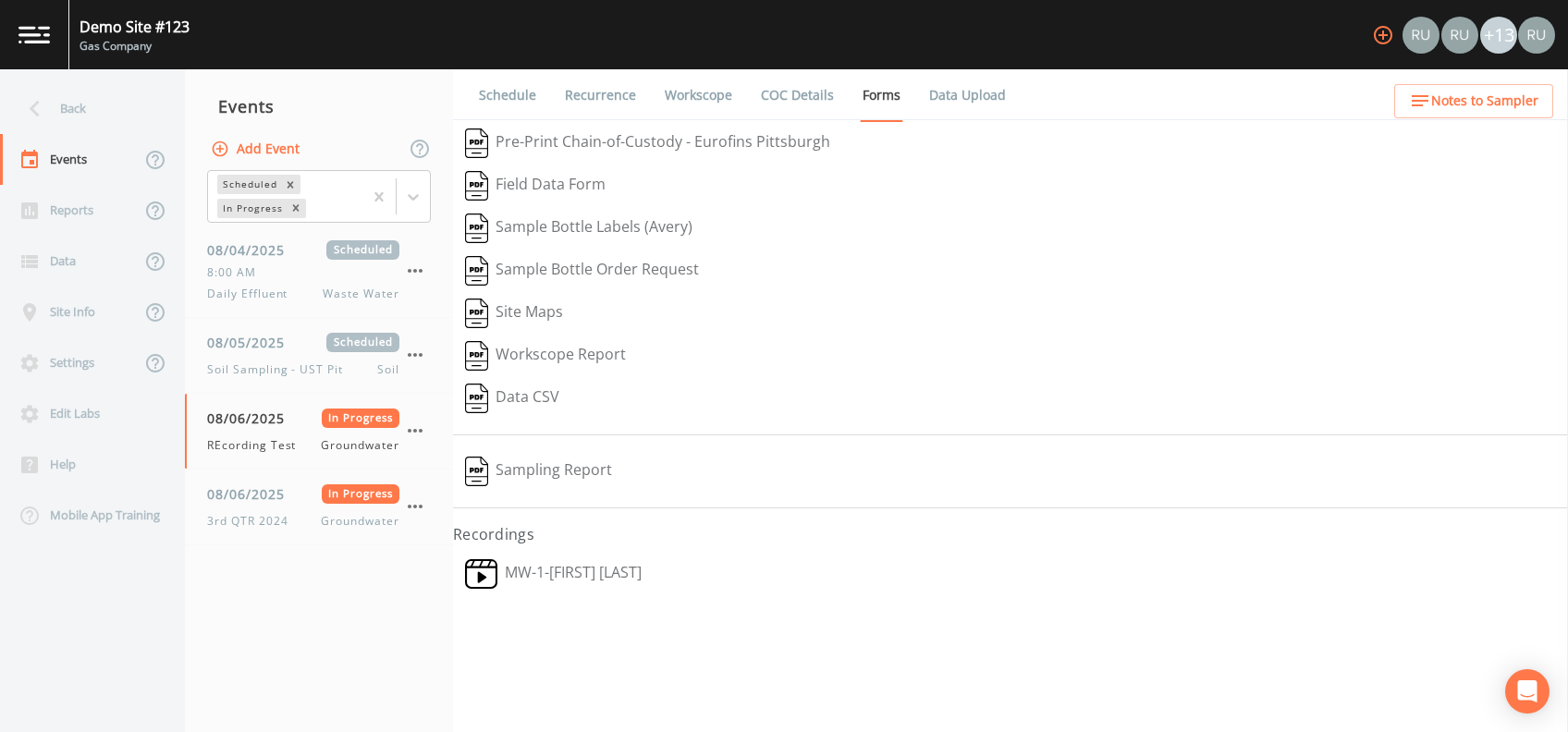click on "Add Event" at bounding box center [257, 149] 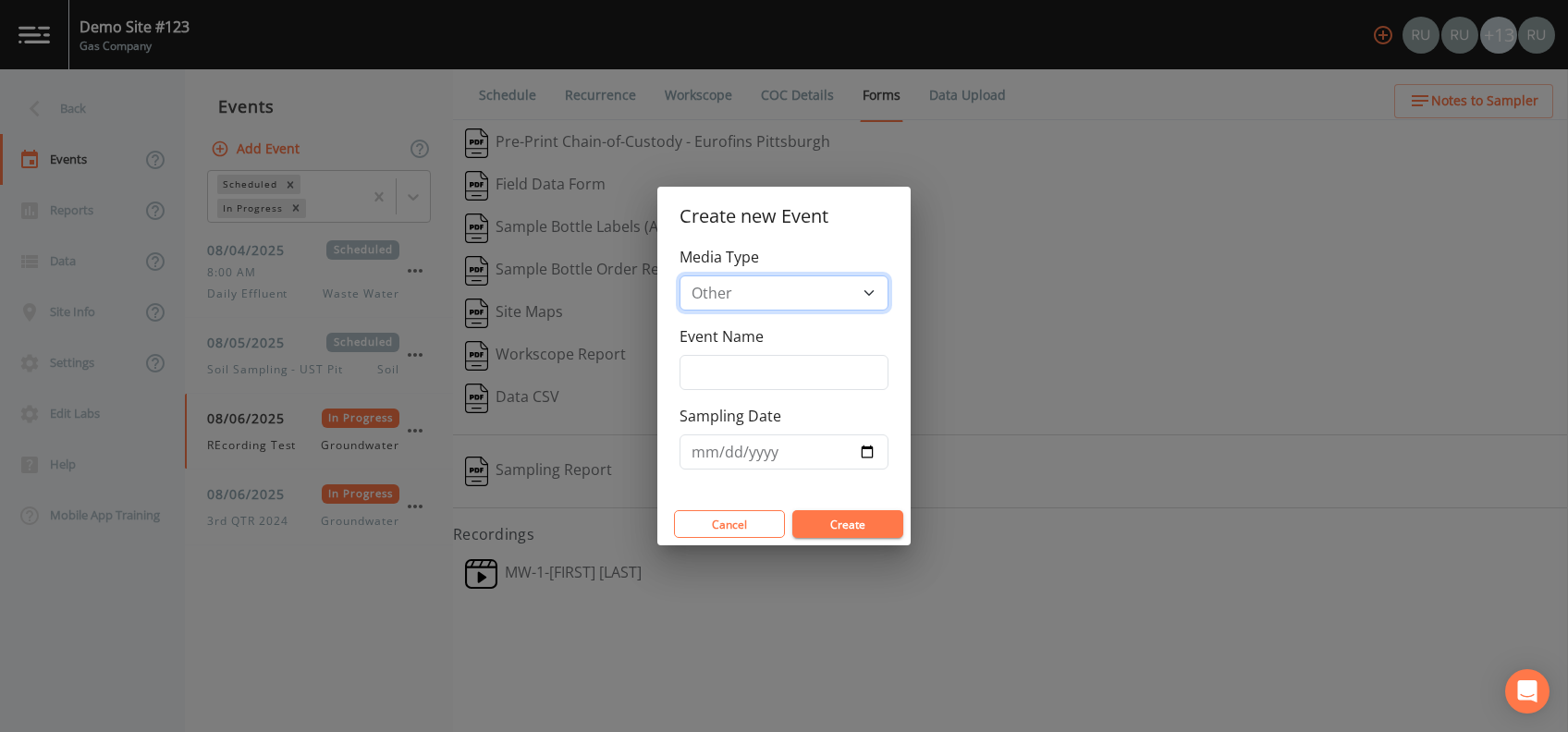 click on "Drinking Water Groundwater Other Soil Soil Vapor Waste Water" at bounding box center (784, 293) 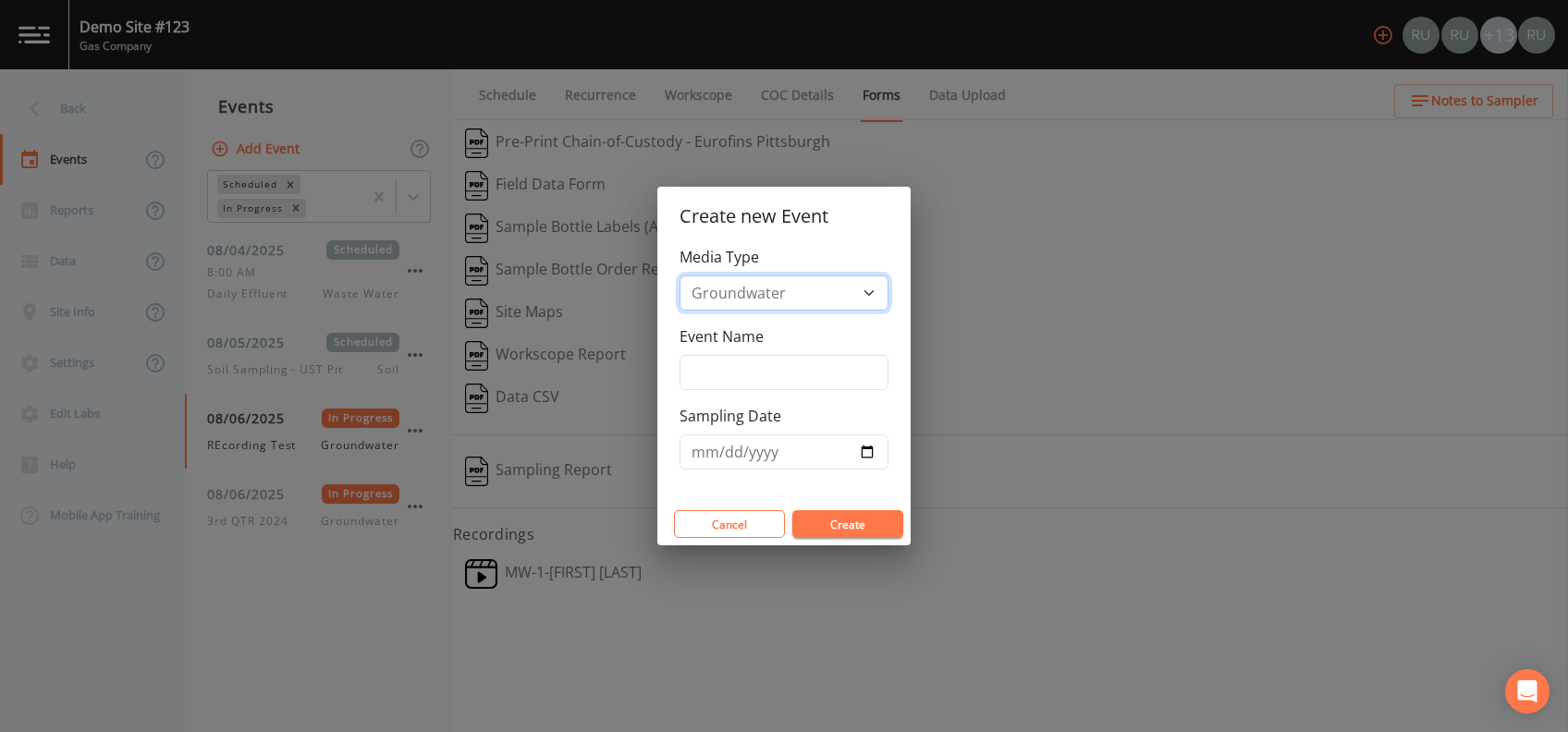 click on "Drinking Water Groundwater Other Soil Soil Vapor Waste Water" at bounding box center (784, 293) 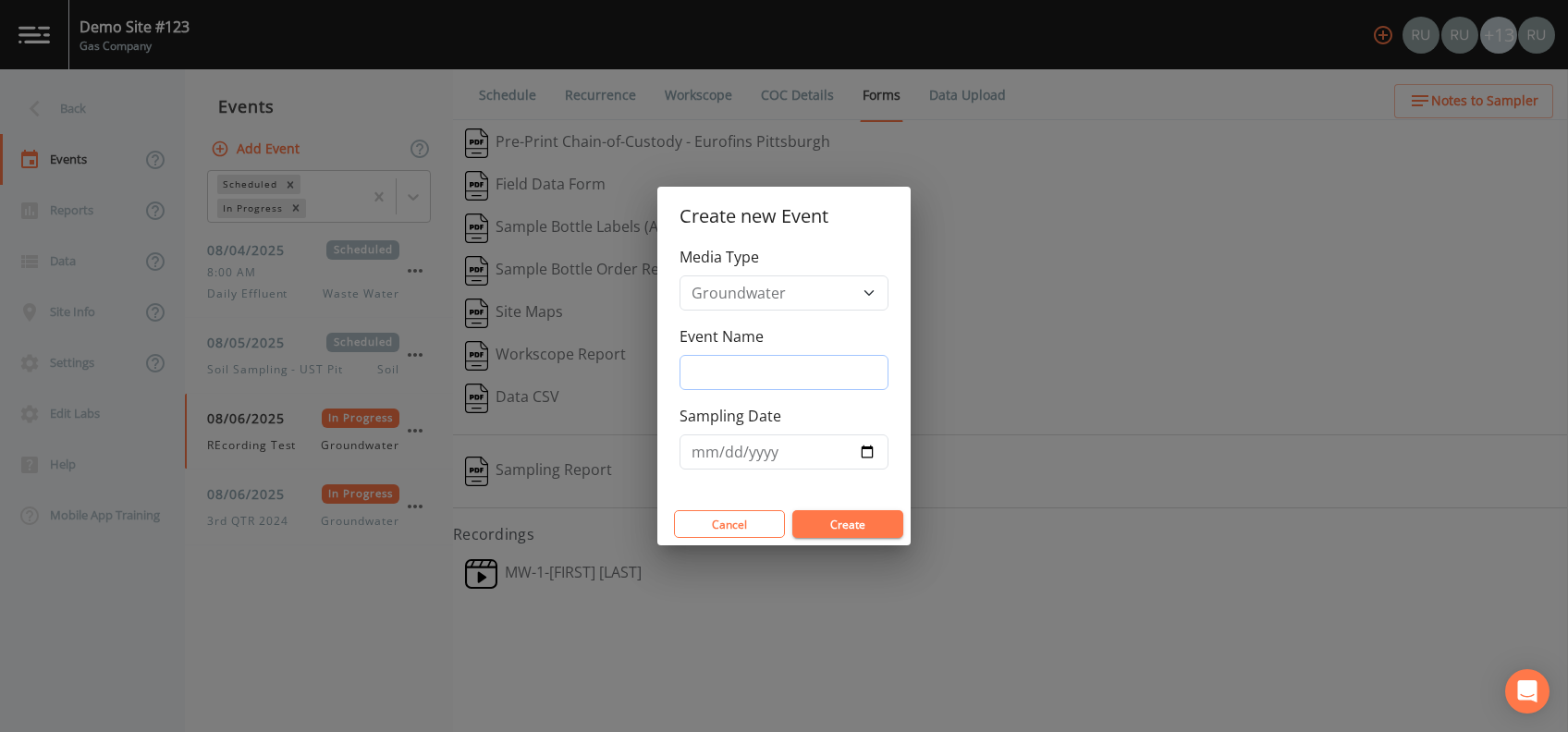 click on "Event Name" at bounding box center [784, 372] 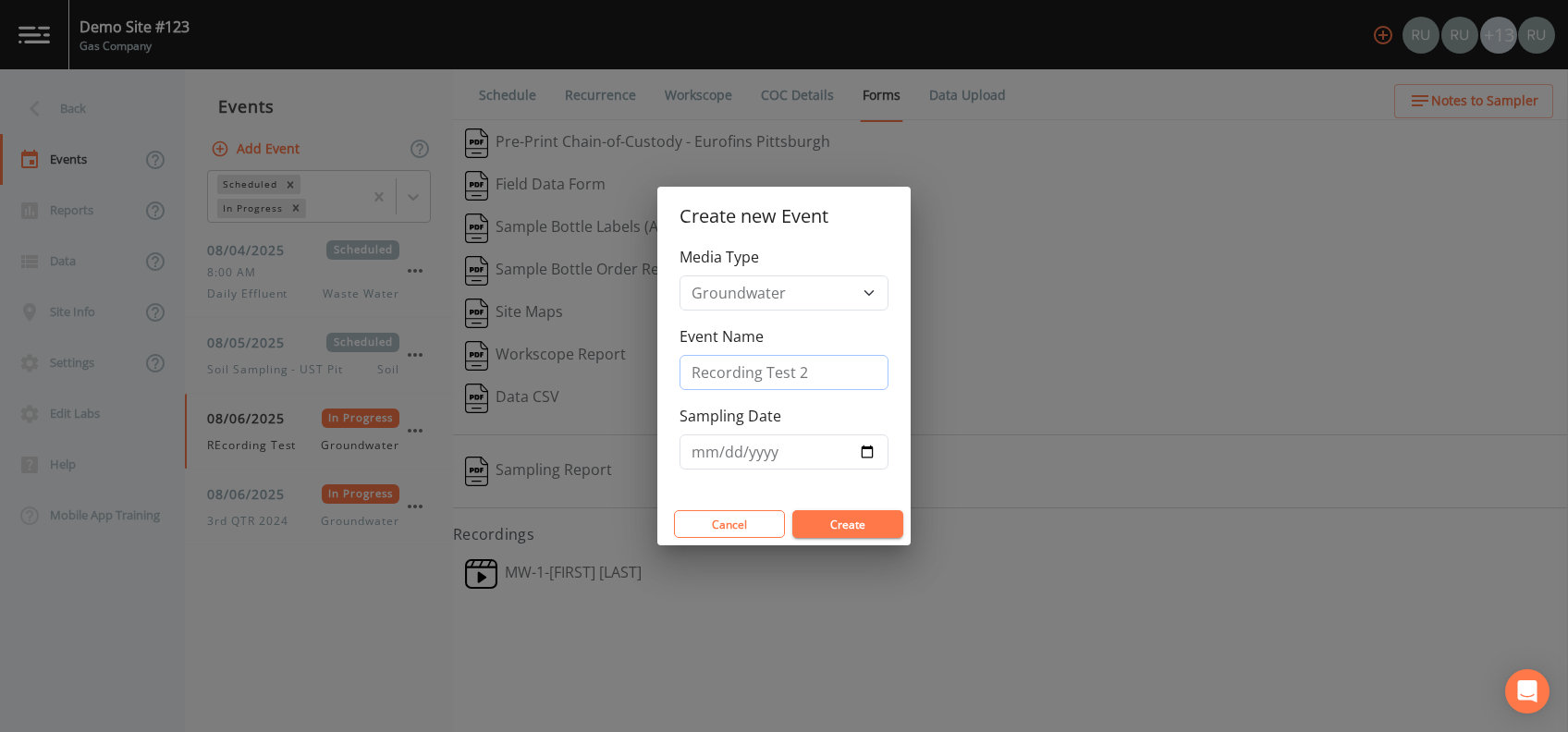 type on "Recording Test 2" 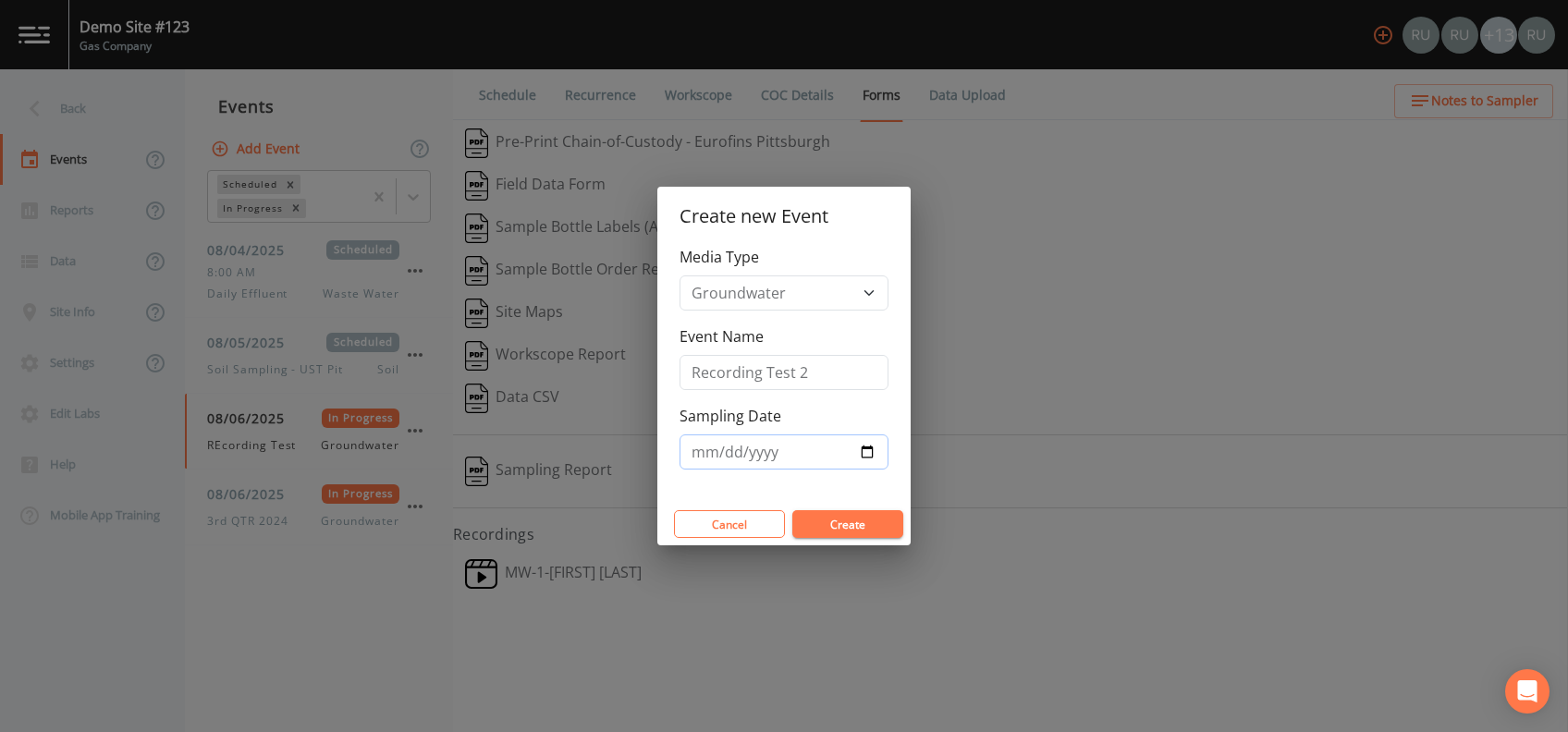 click on "Sampling Date" at bounding box center (784, 452) 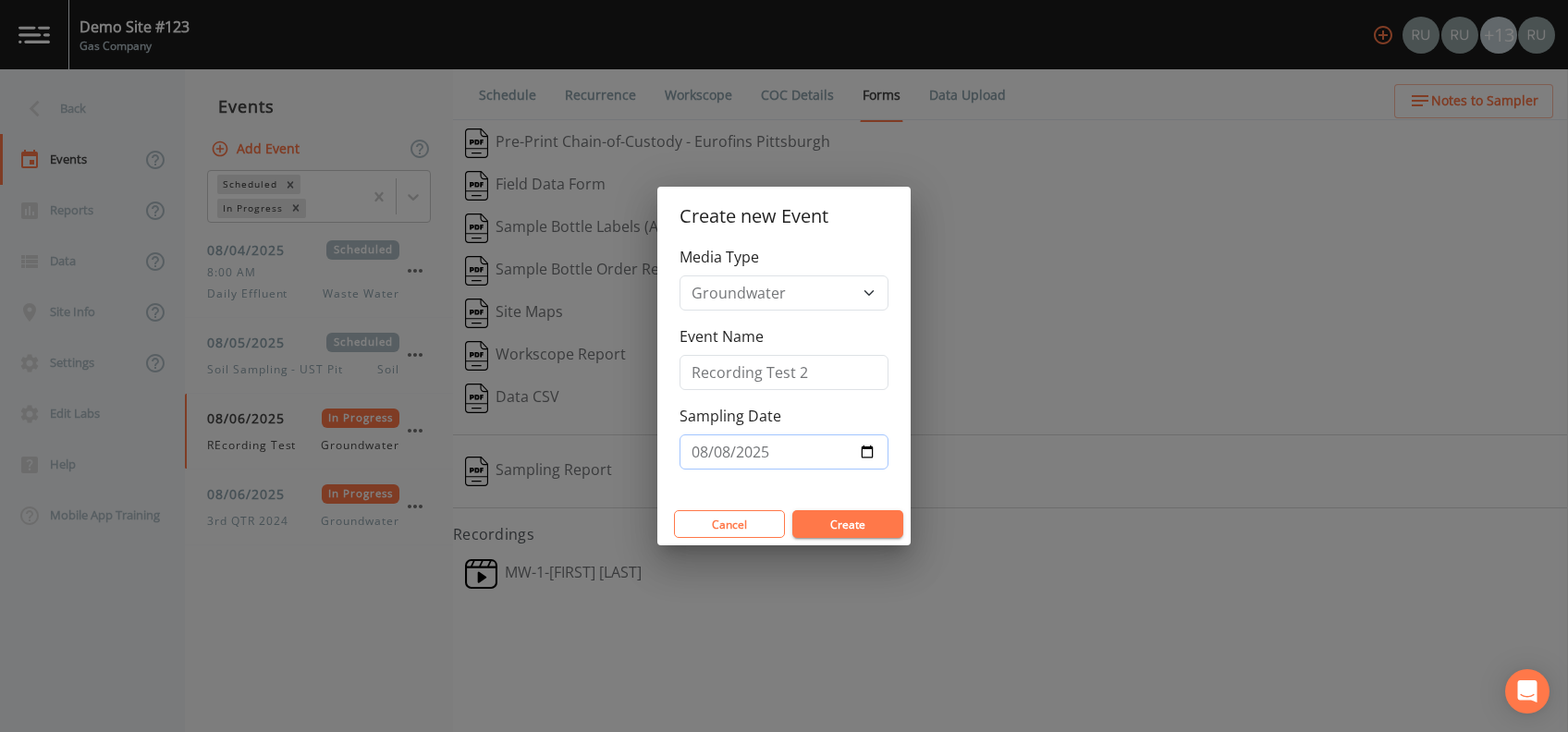 type on "2025-08-08" 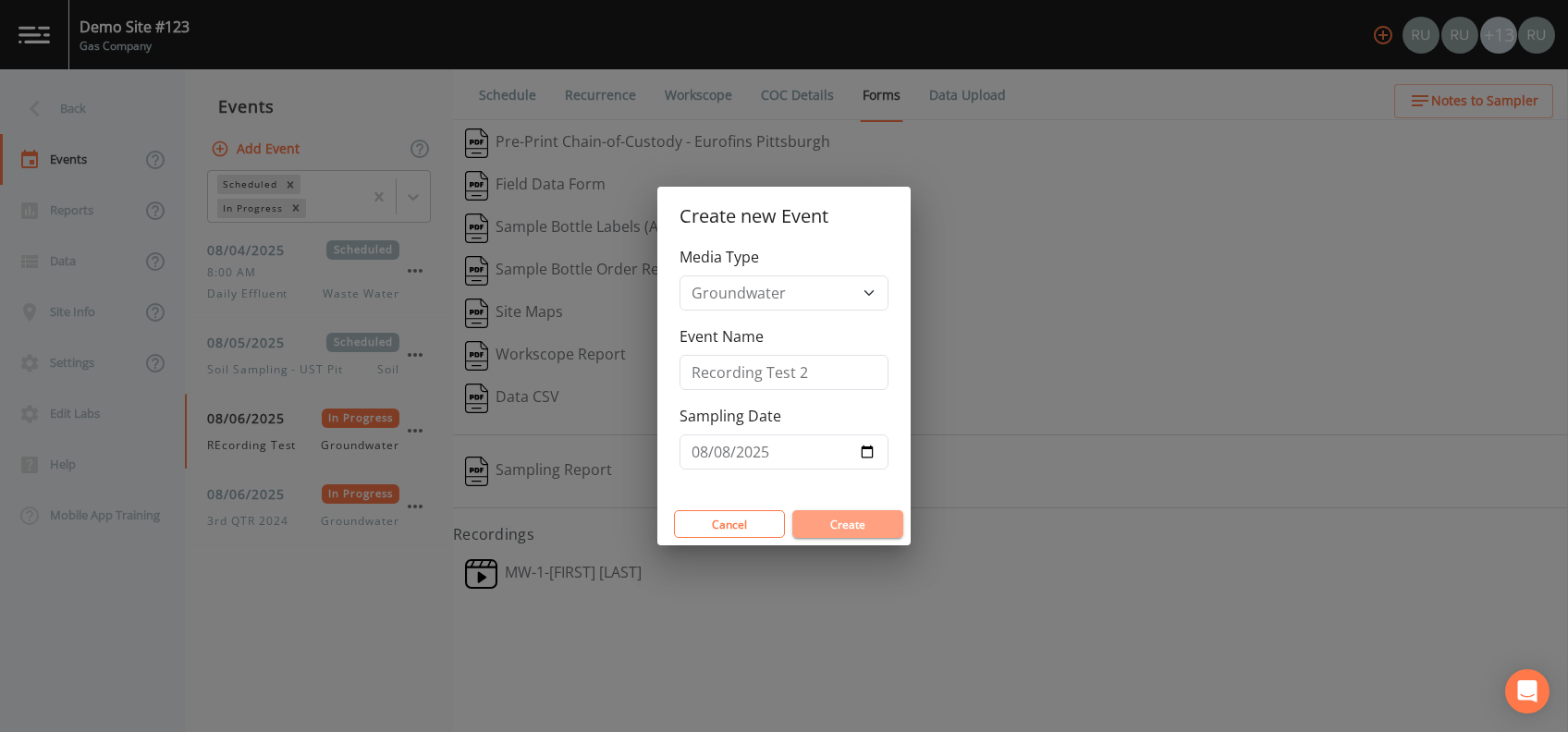 click on "Create" at bounding box center [848, 524] 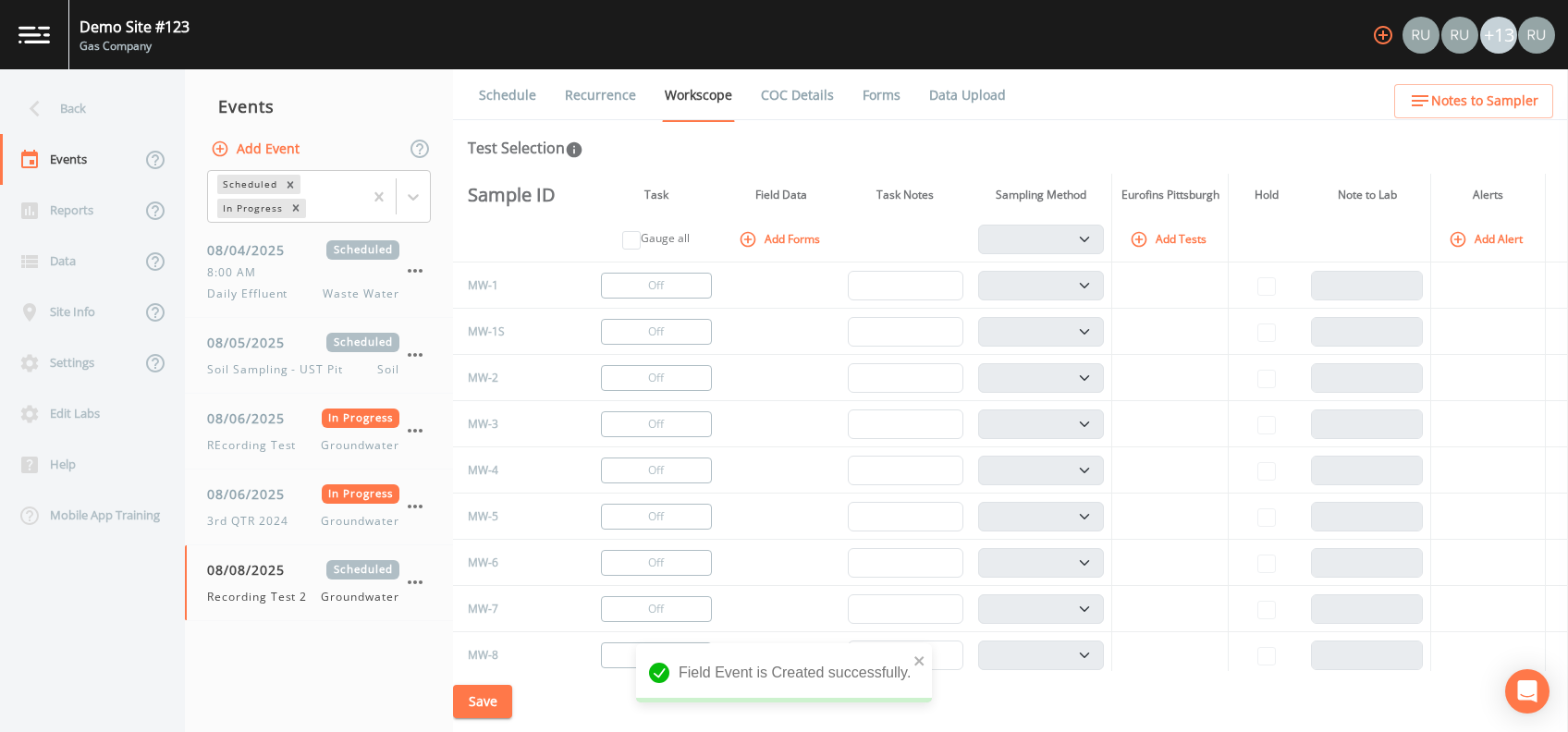 click on "Add Tests" at bounding box center [1170, 238] 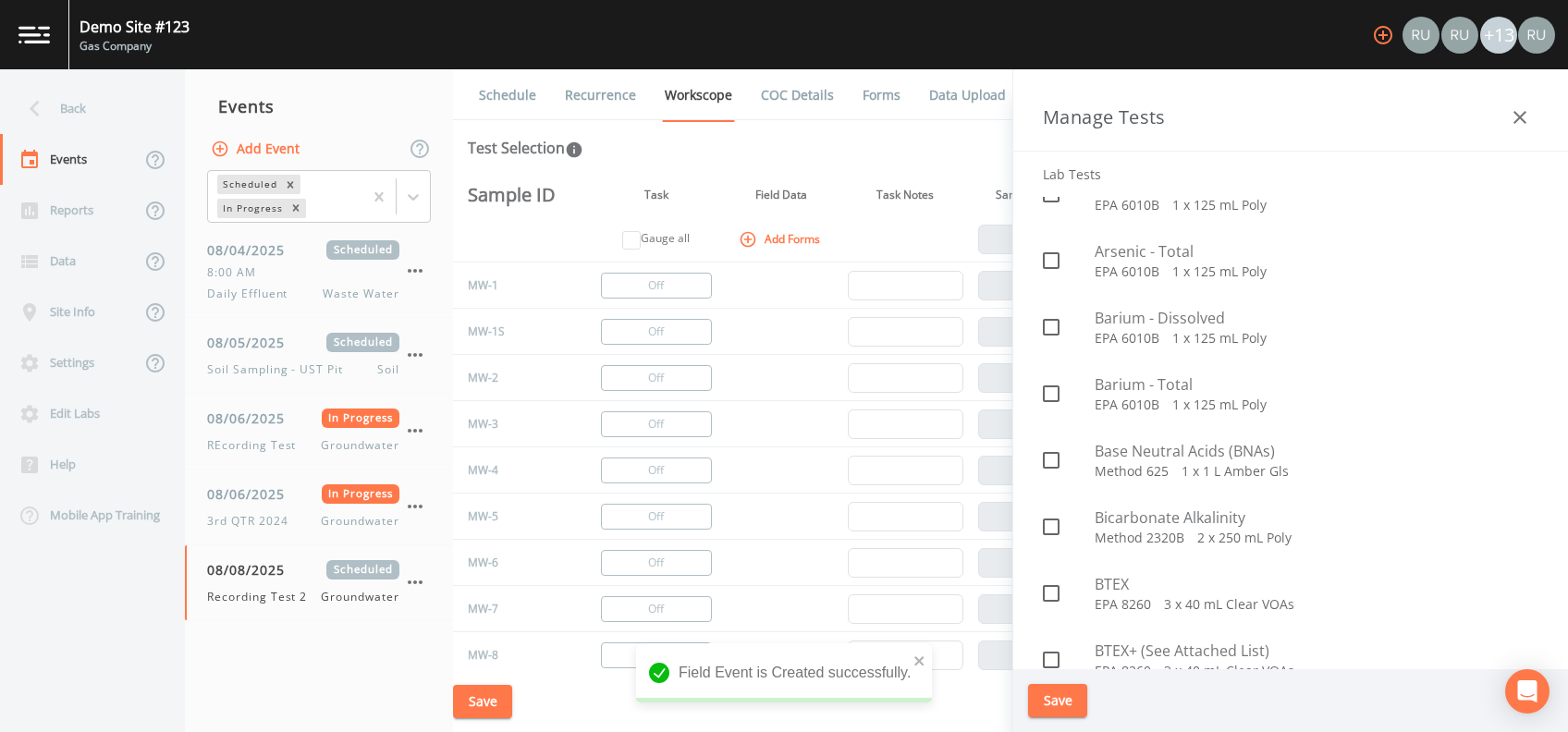 scroll, scrollTop: 493, scrollLeft: 0, axis: vertical 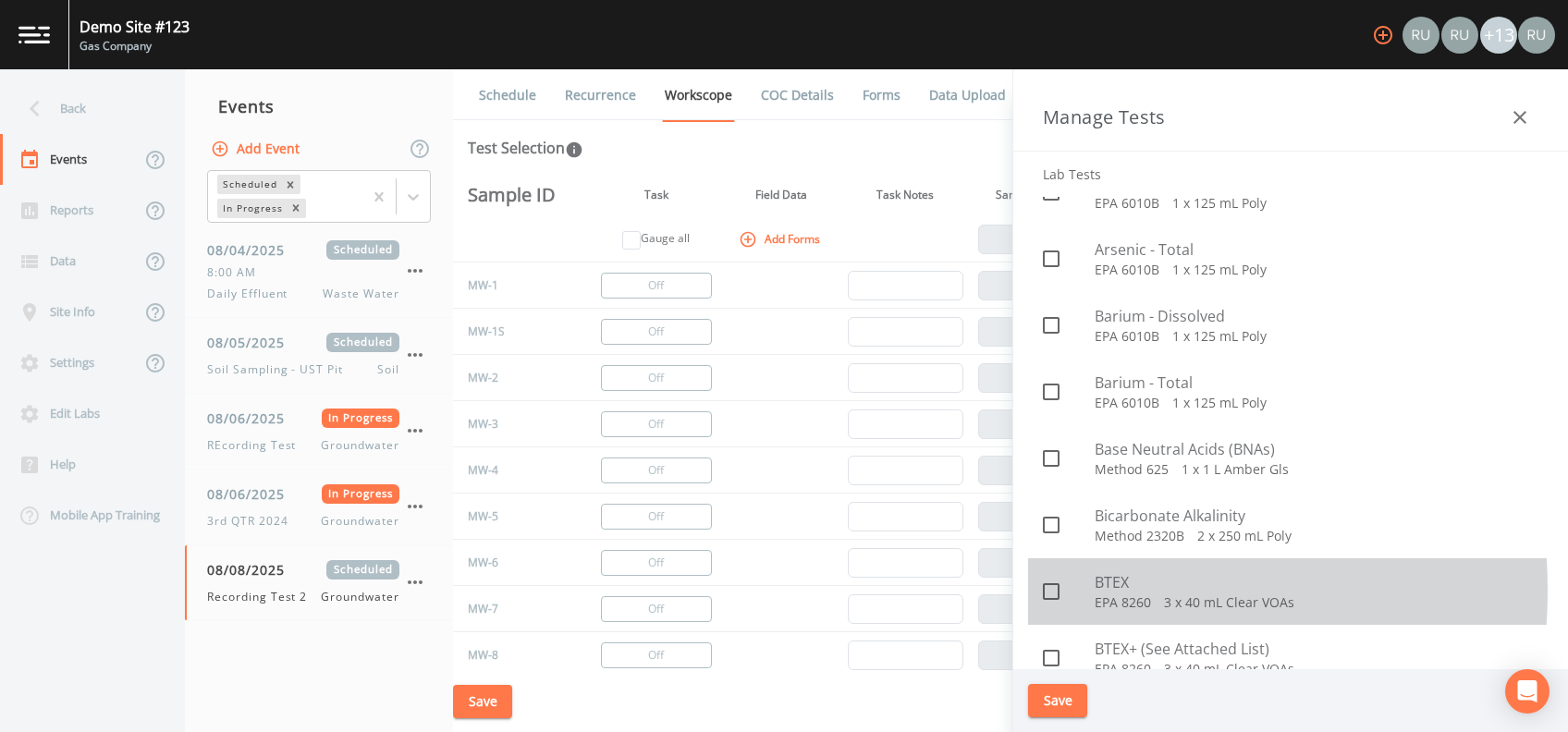 click 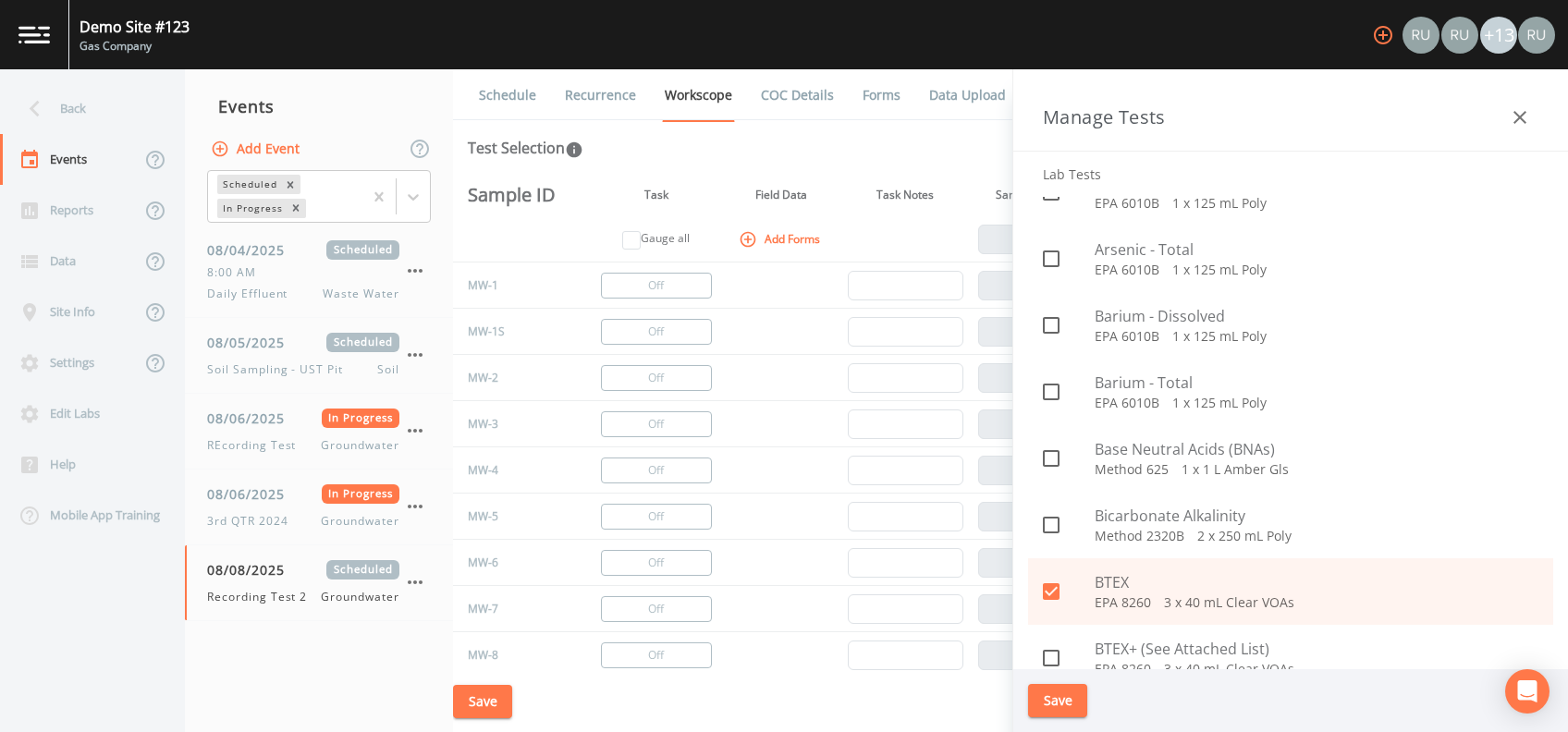 click on "Save" at bounding box center [1058, 701] 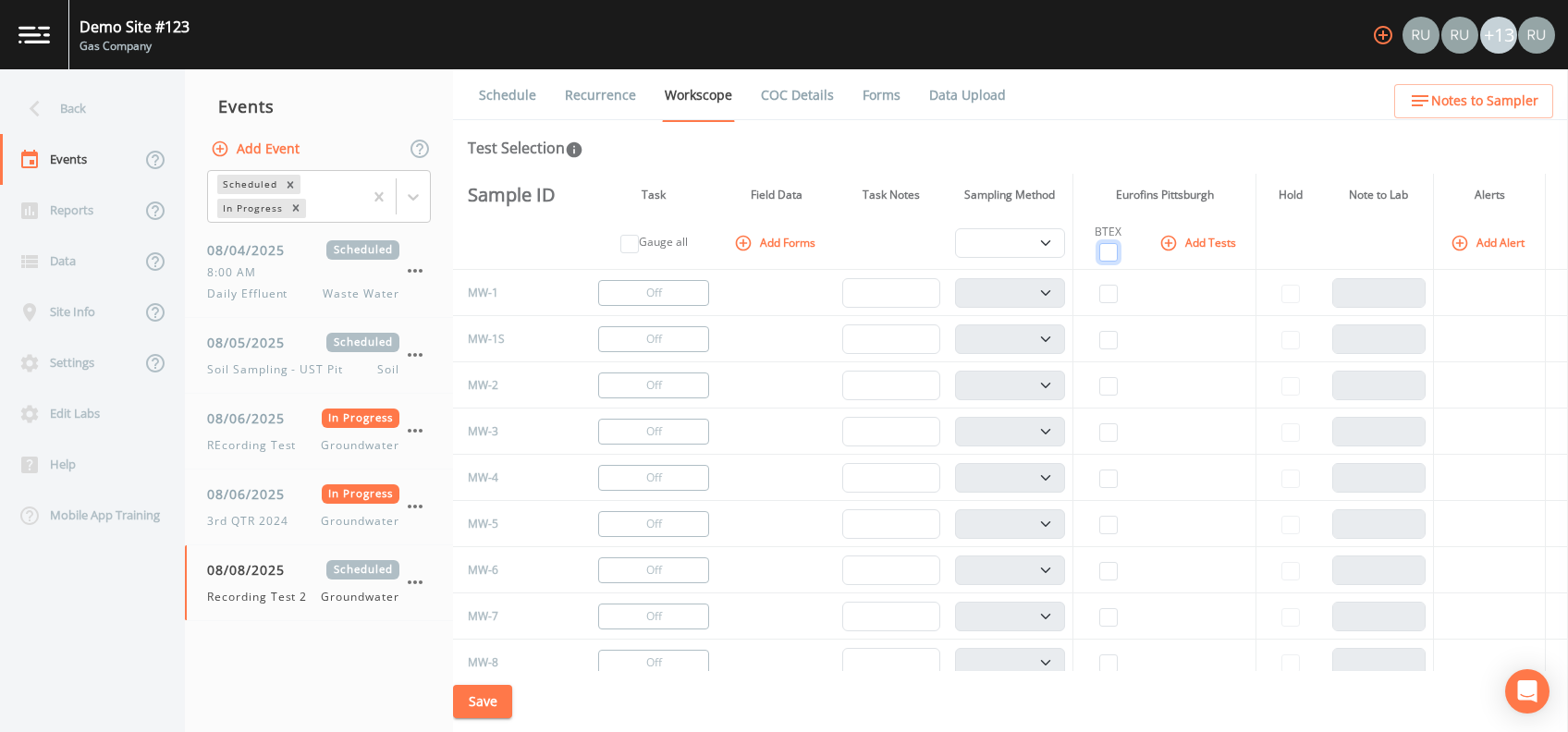 click at bounding box center (1109, 252) 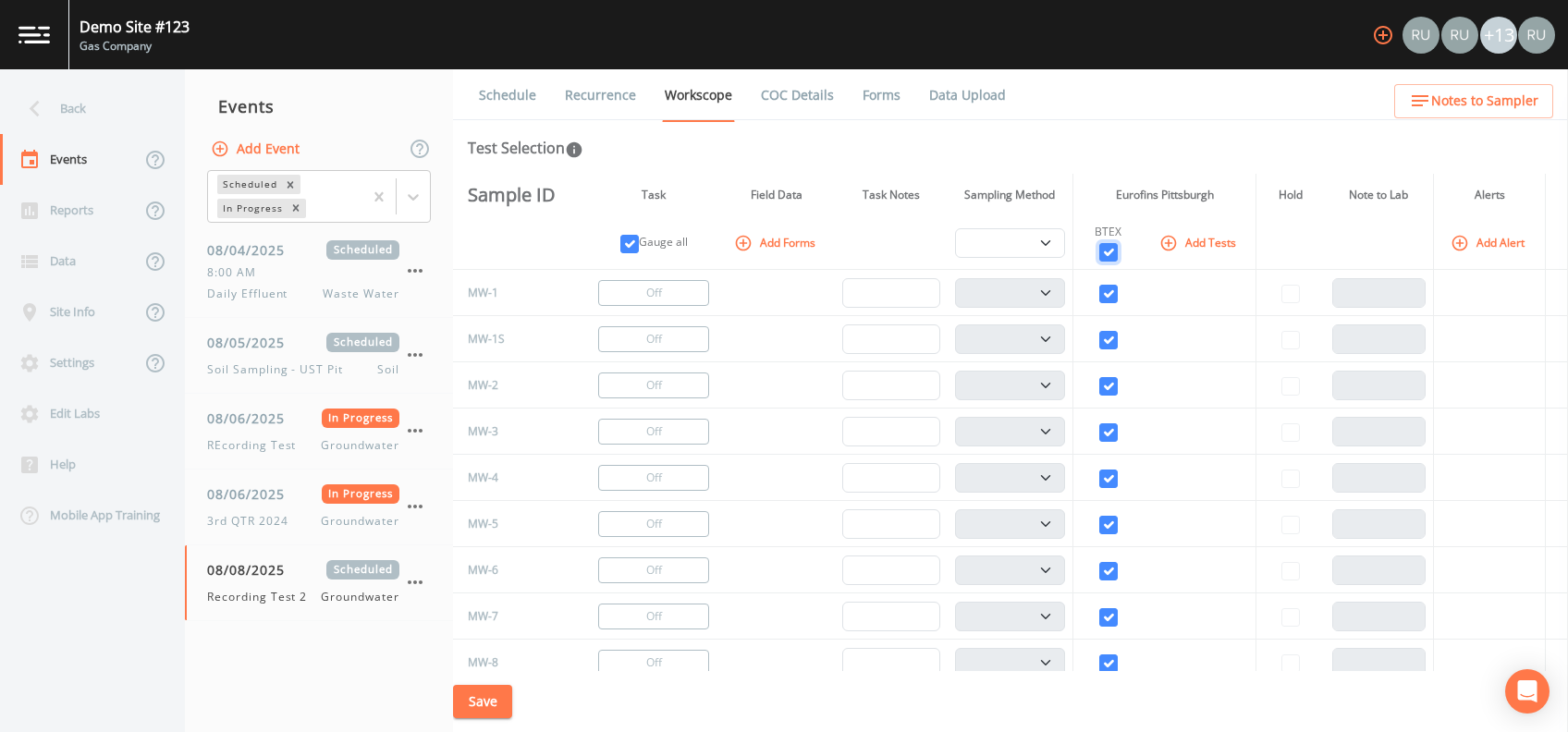 checkbox on "true" 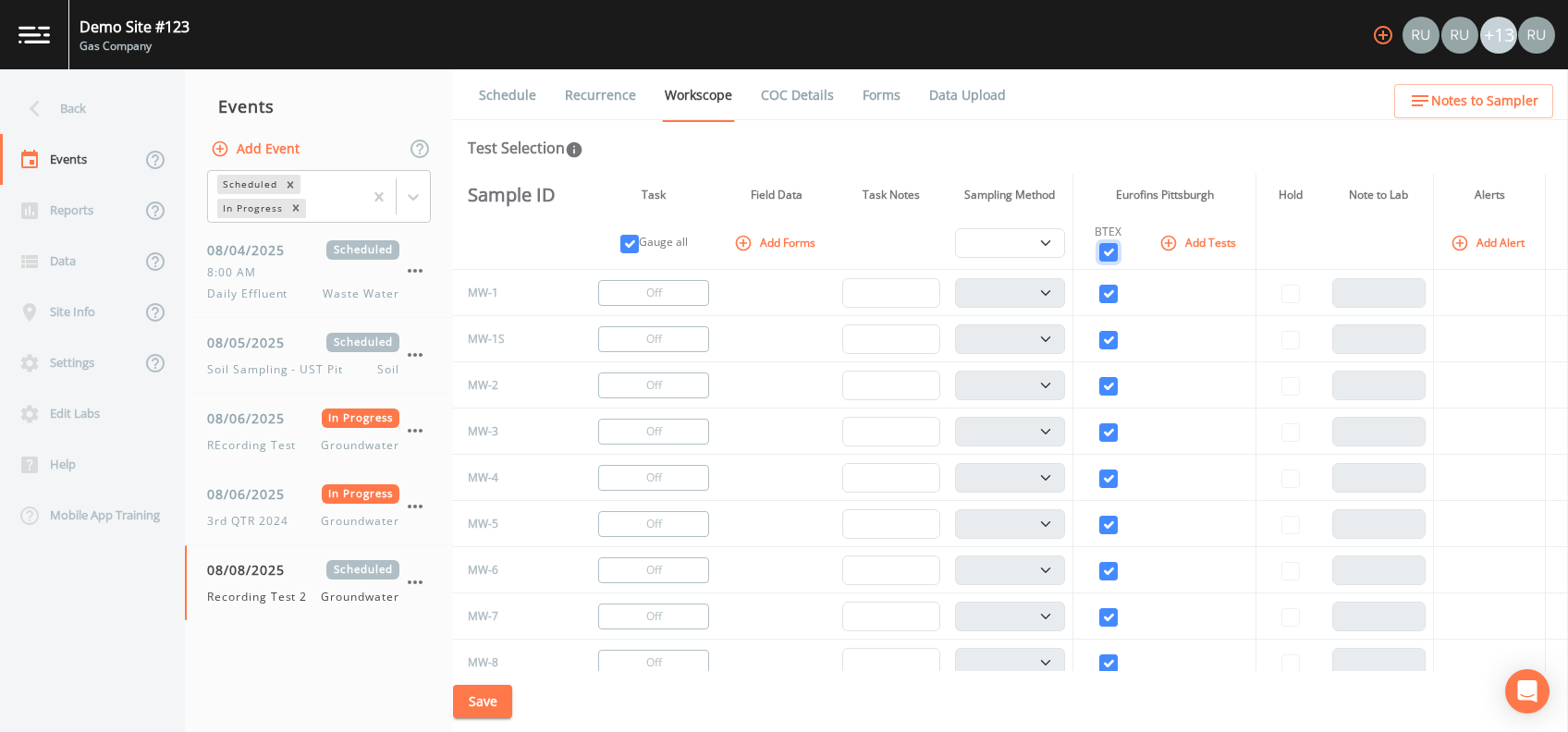 select on "132d7689-3bb8-465b-98a9-744e7d509d8d" 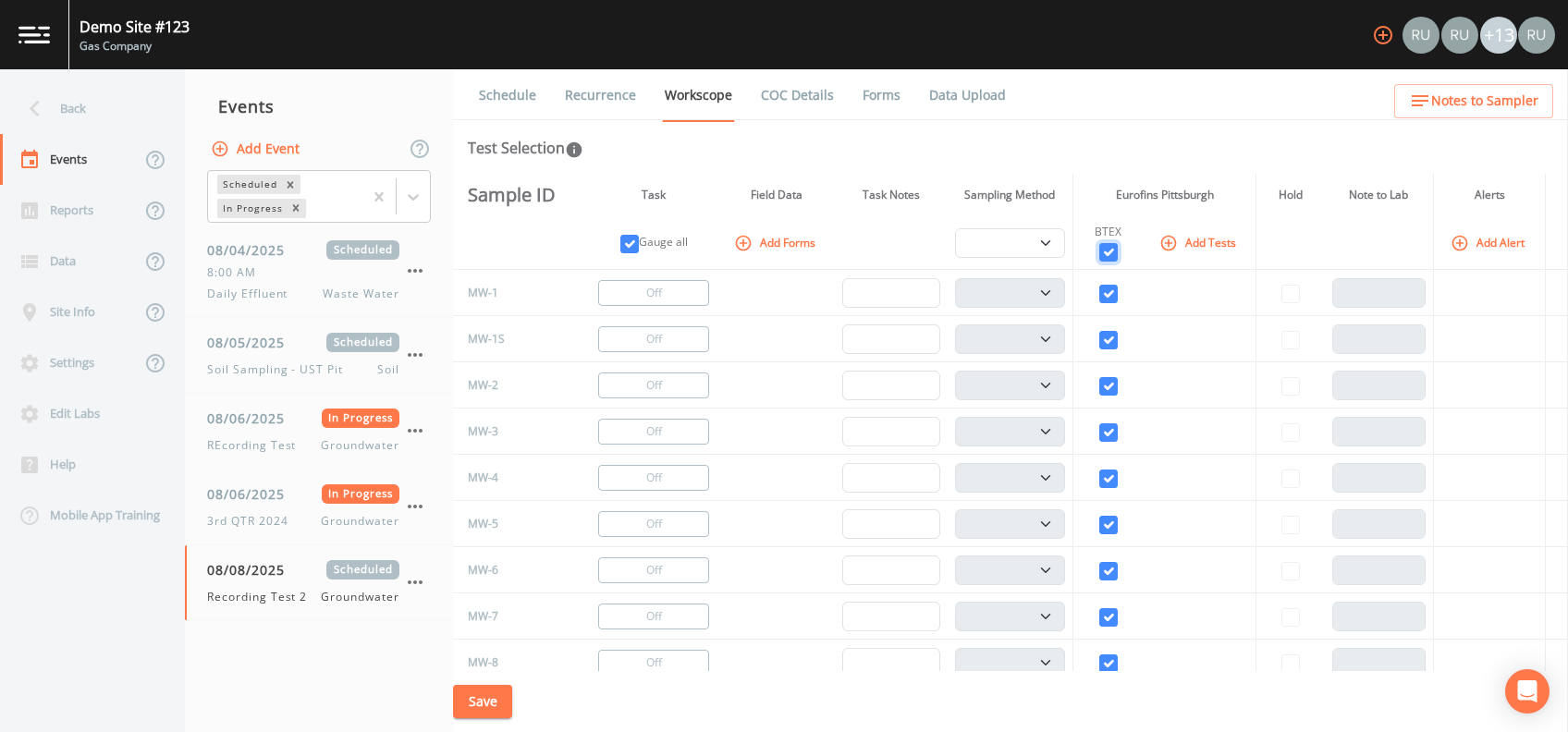 select on "132d7689-3bb8-465b-98a9-744e7d509d8d" 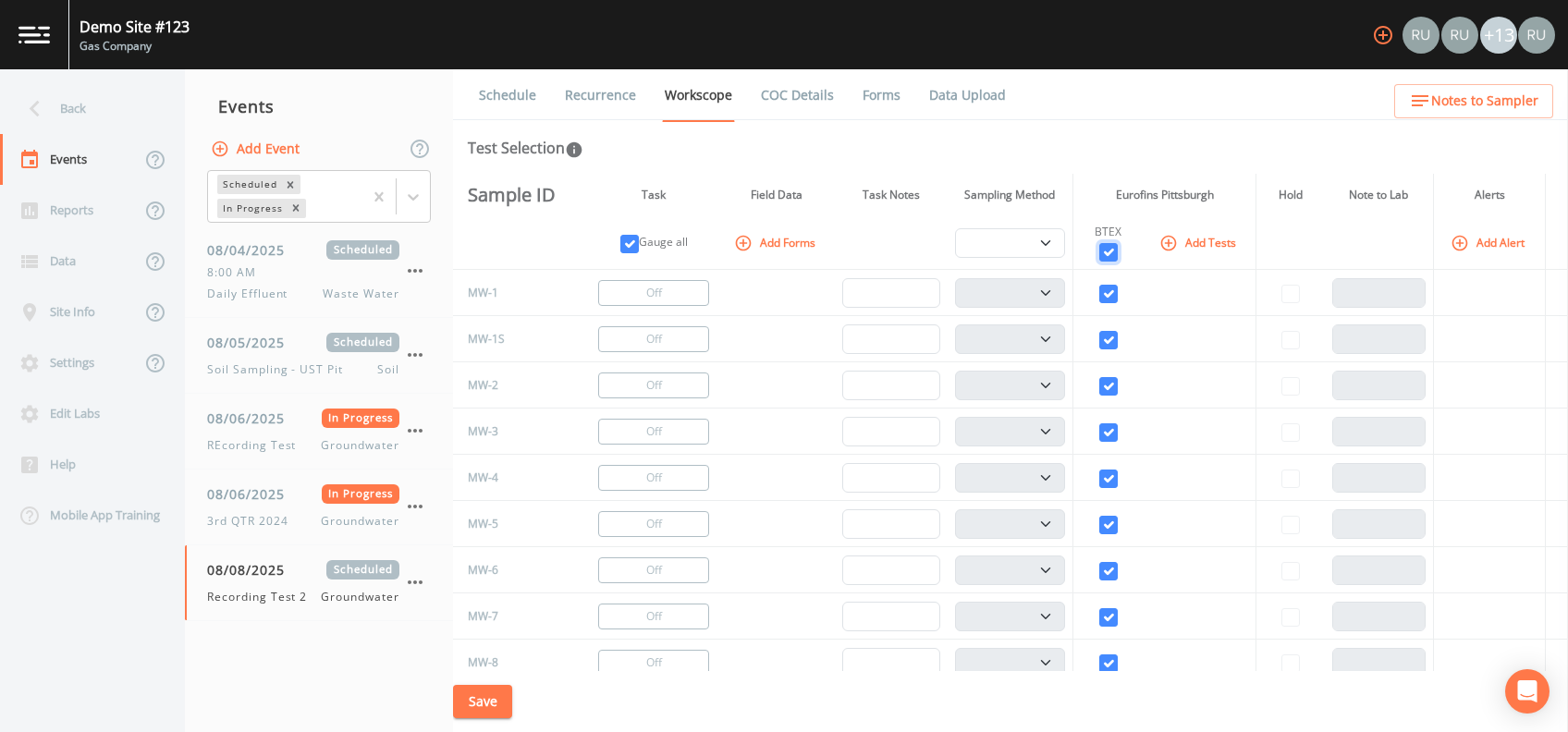 select on "132d7689-3bb8-465b-98a9-744e7d509d8d" 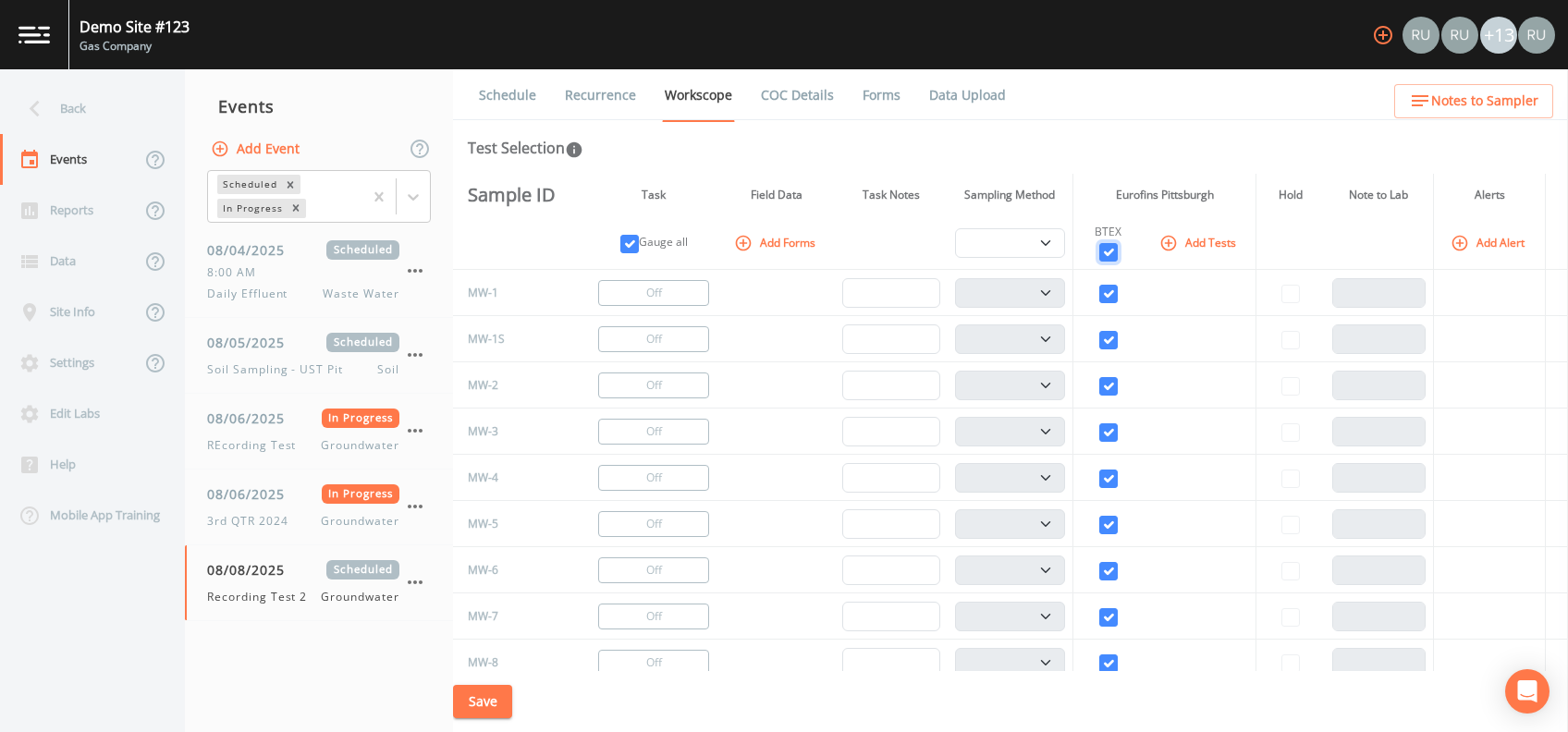 select on "132d7689-3bb8-465b-98a9-744e7d509d8d" 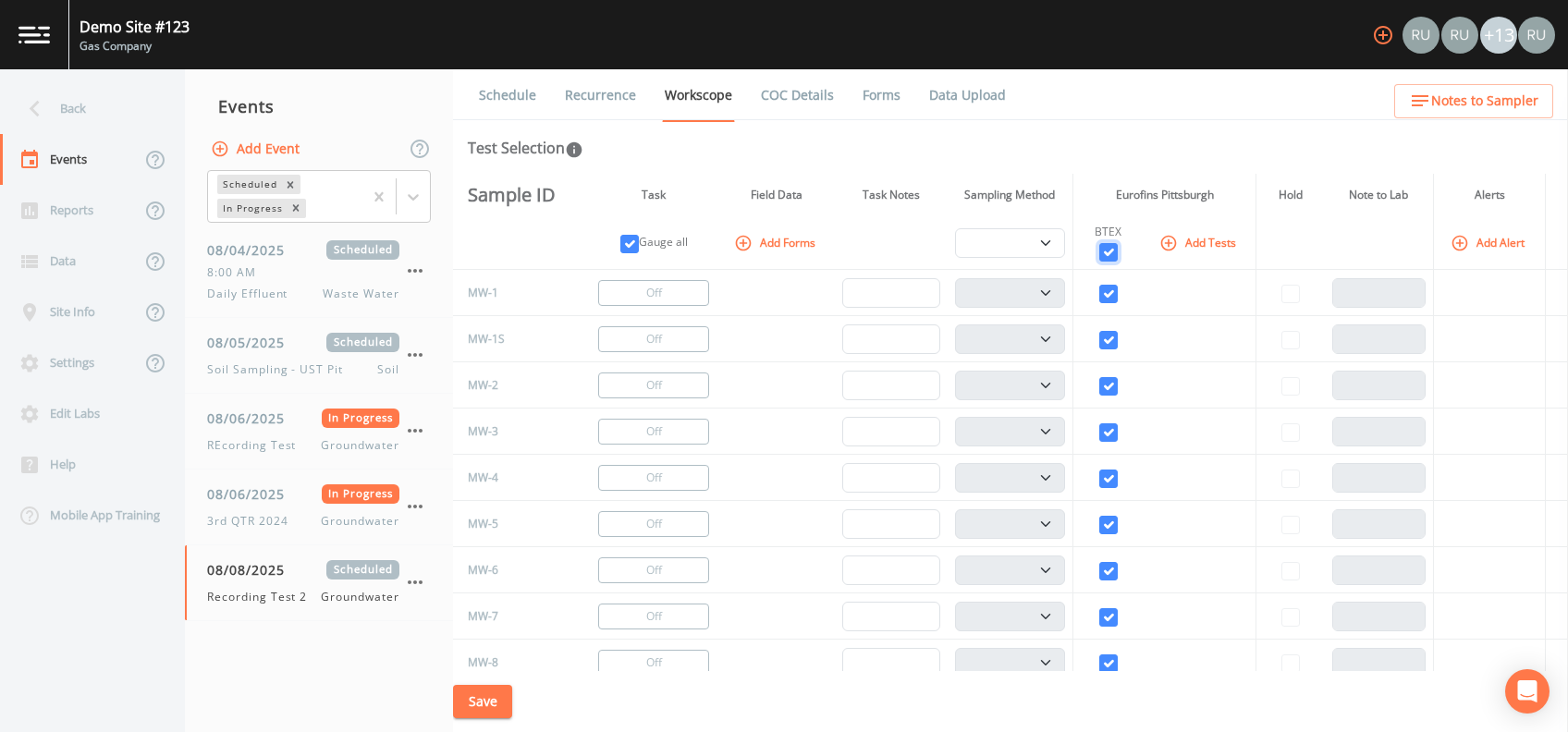 select on "132d7689-3bb8-465b-98a9-744e7d509d8d" 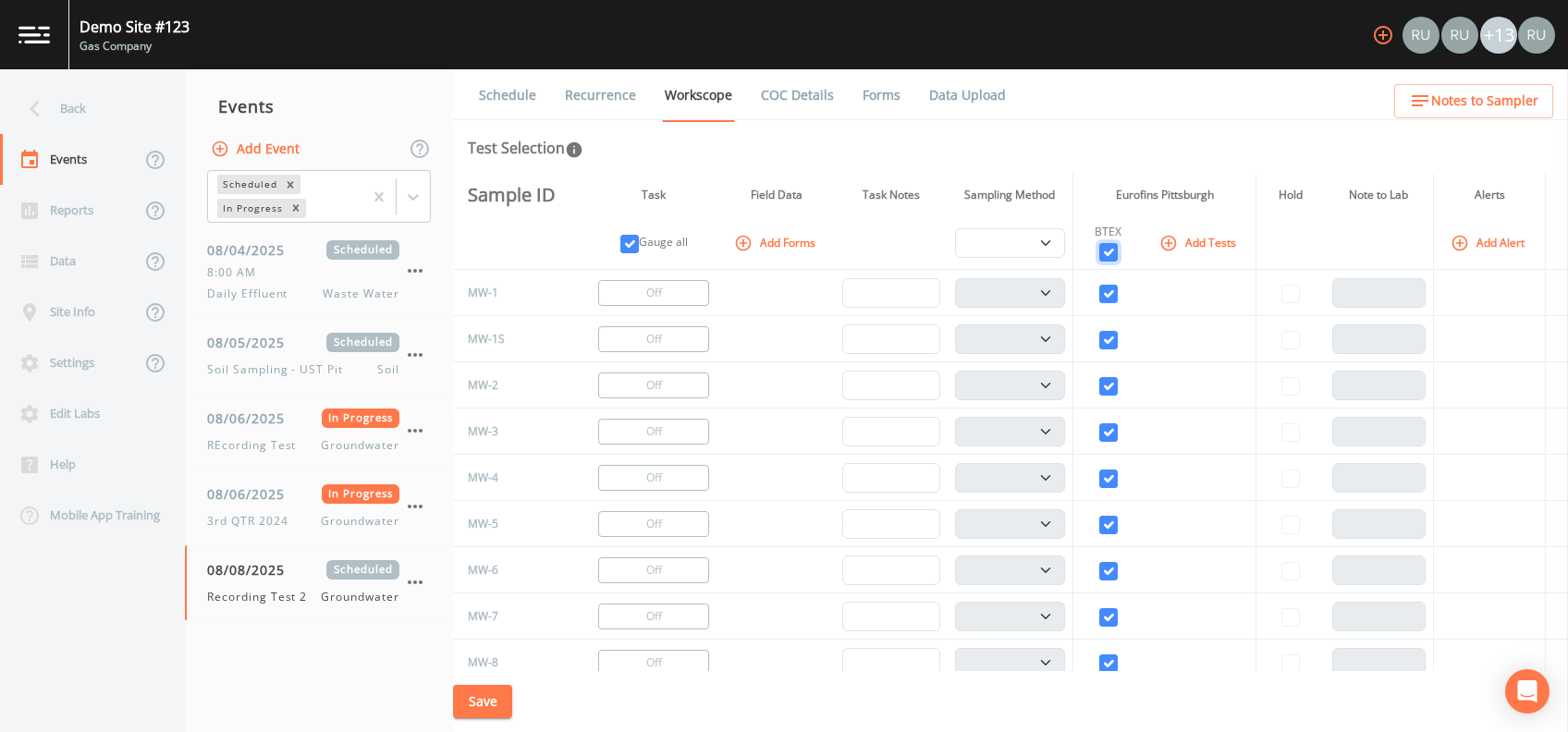 select on "132d7689-3bb8-465b-98a9-744e7d509d8d" 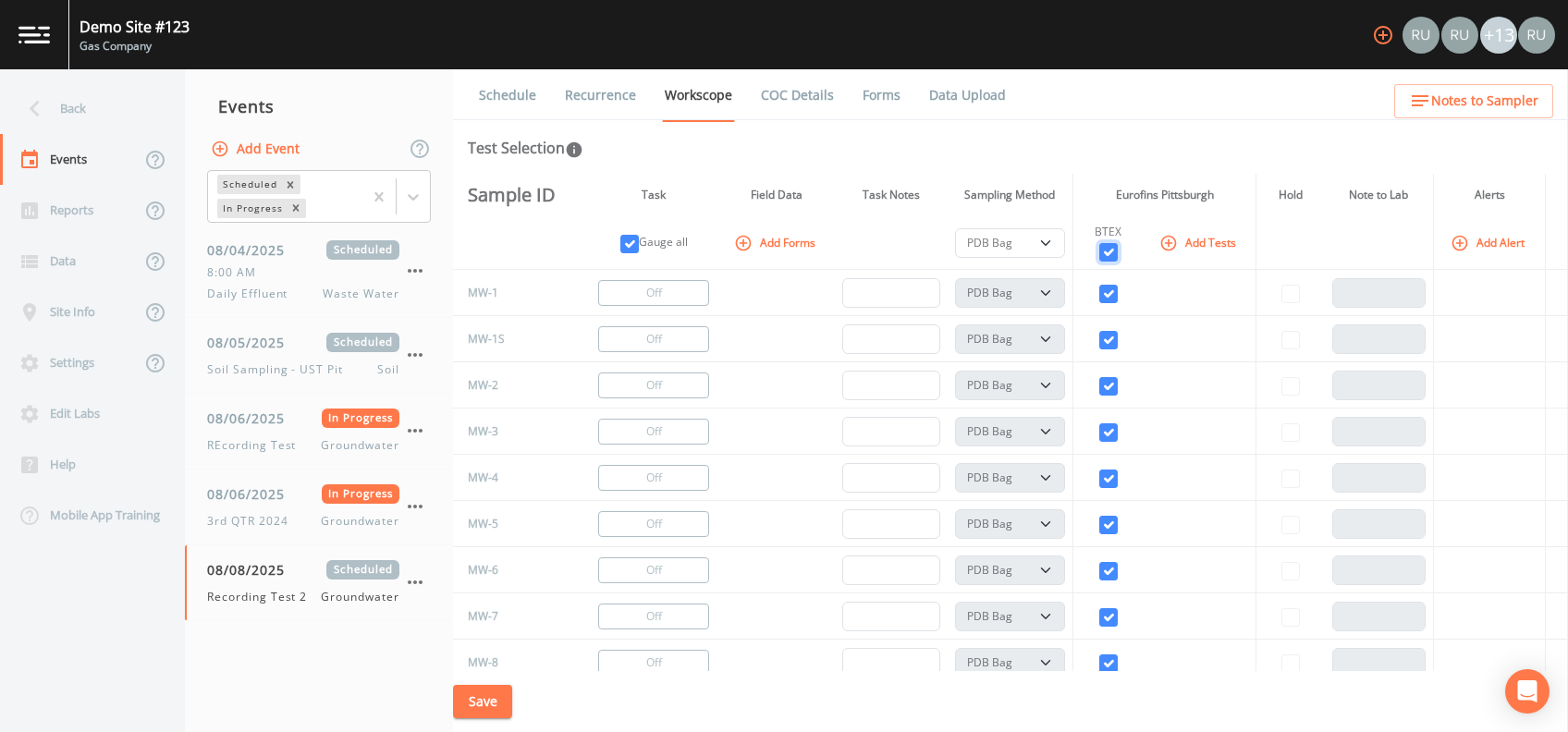 select on "132d7689-3bb8-465b-98a9-744e7d509d8d" 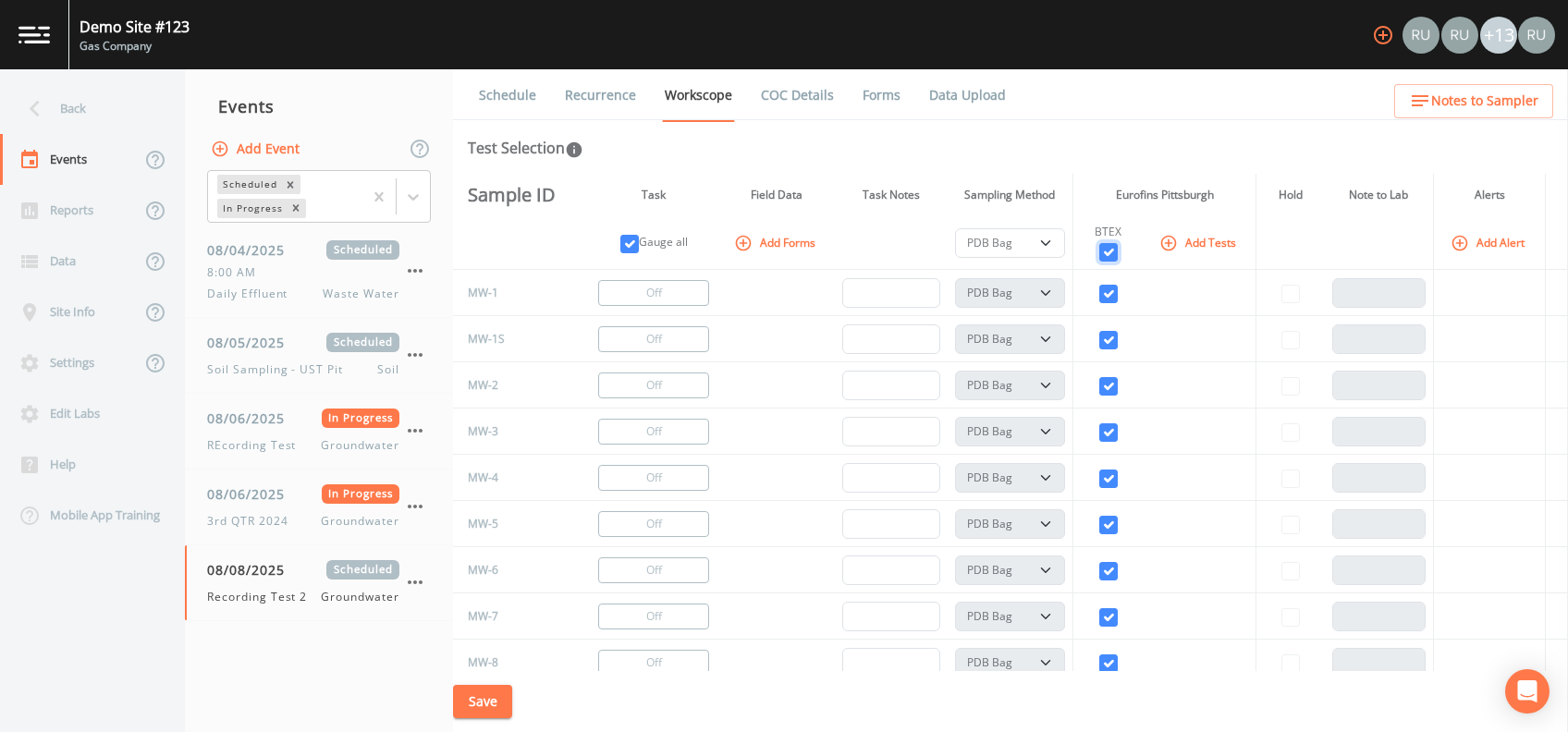 select on "132d7689-3bb8-465b-98a9-744e7d509d8d" 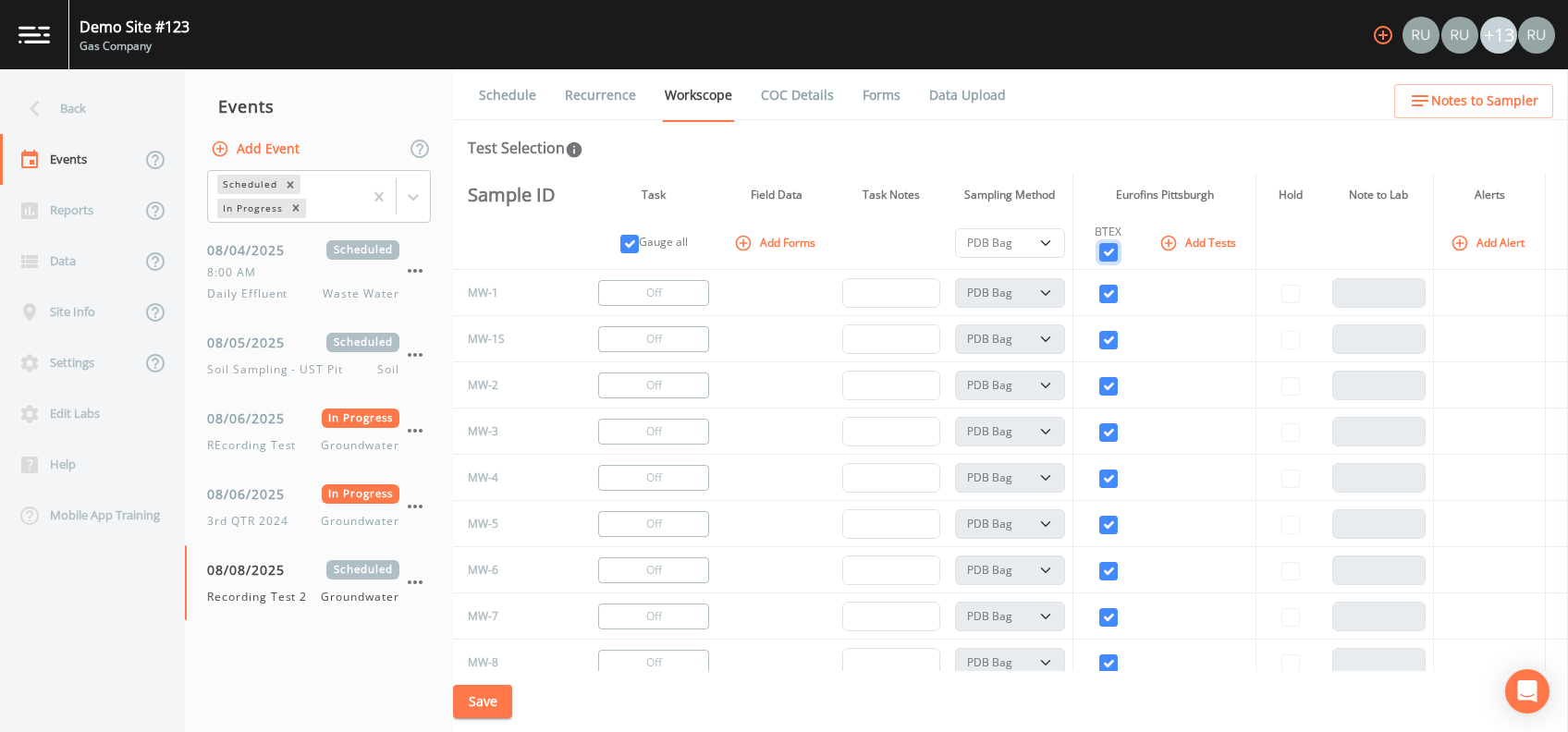 select on "132d7689-3bb8-465b-98a9-744e7d509d8d" 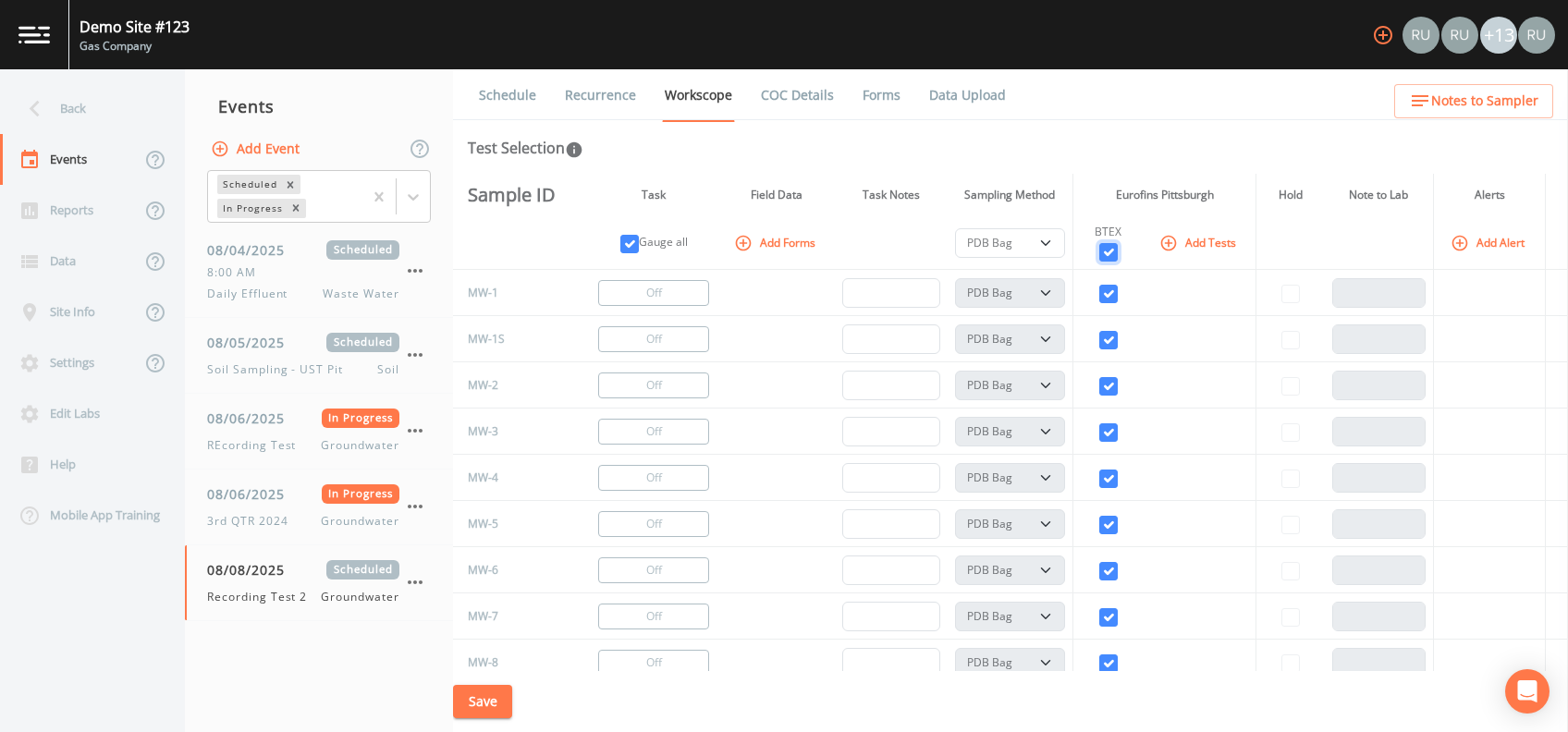 select on "132d7689-3bb8-465b-98a9-744e7d509d8d" 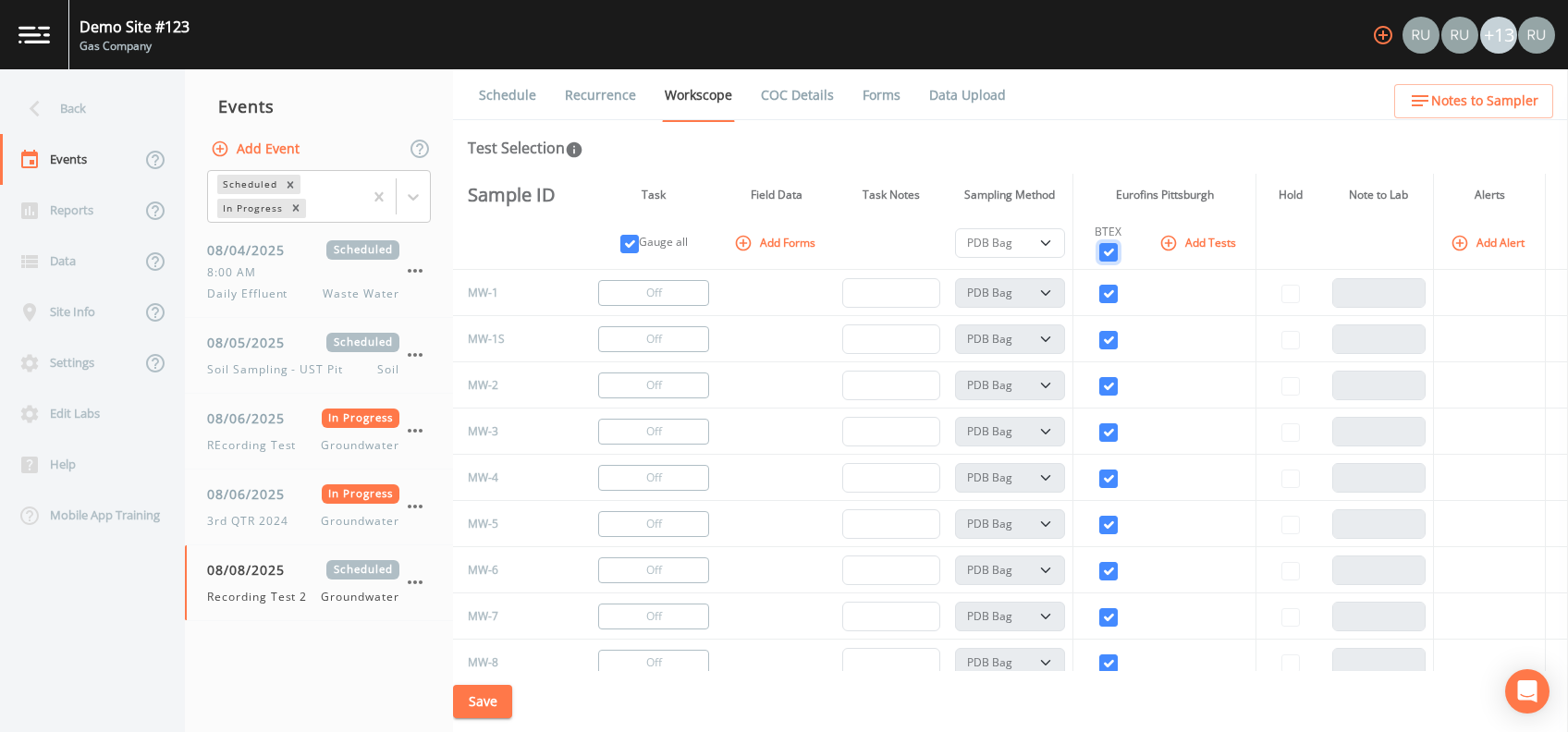 select on "132d7689-3bb8-465b-98a9-744e7d509d8d" 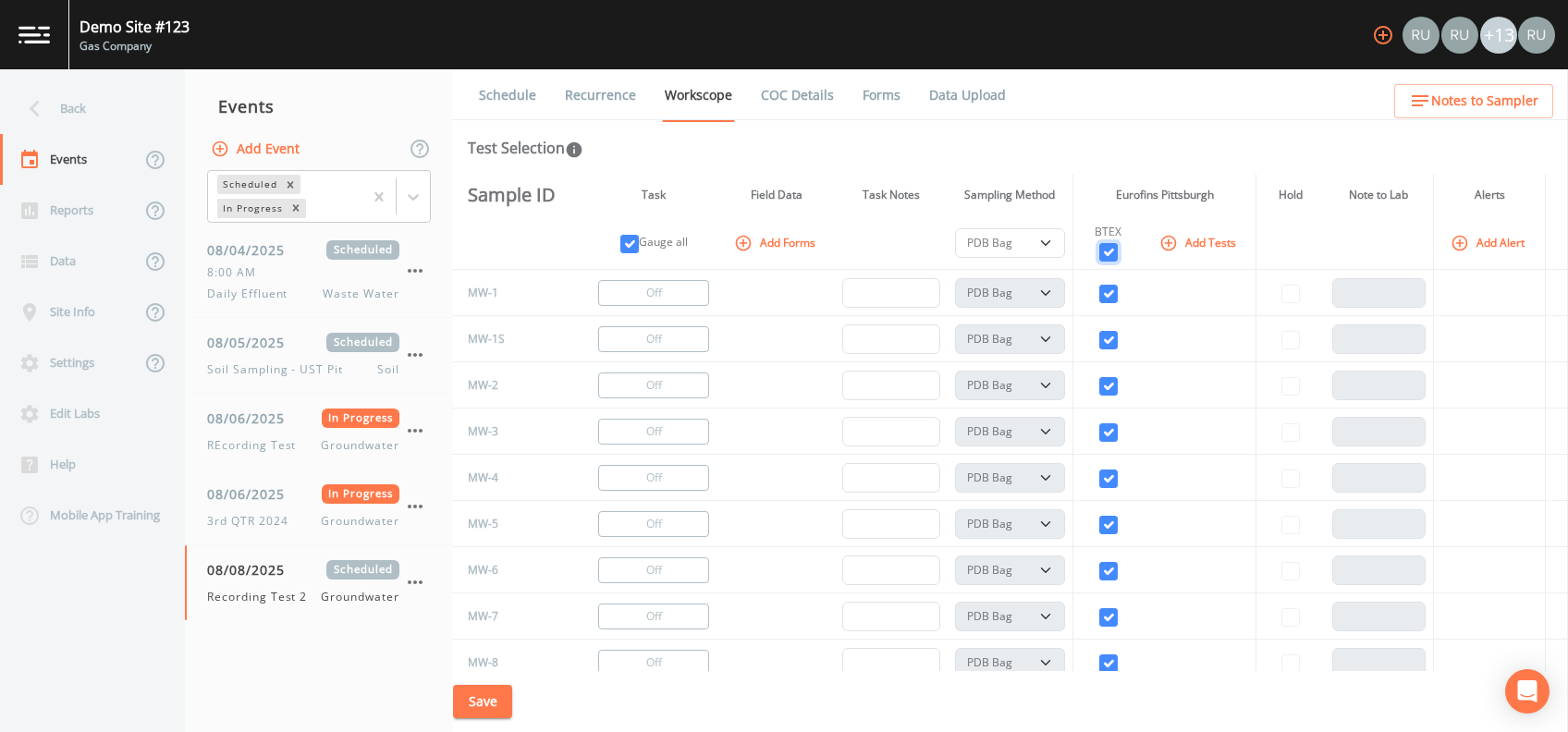 select on "132d7689-3bb8-465b-98a9-744e7d509d8d" 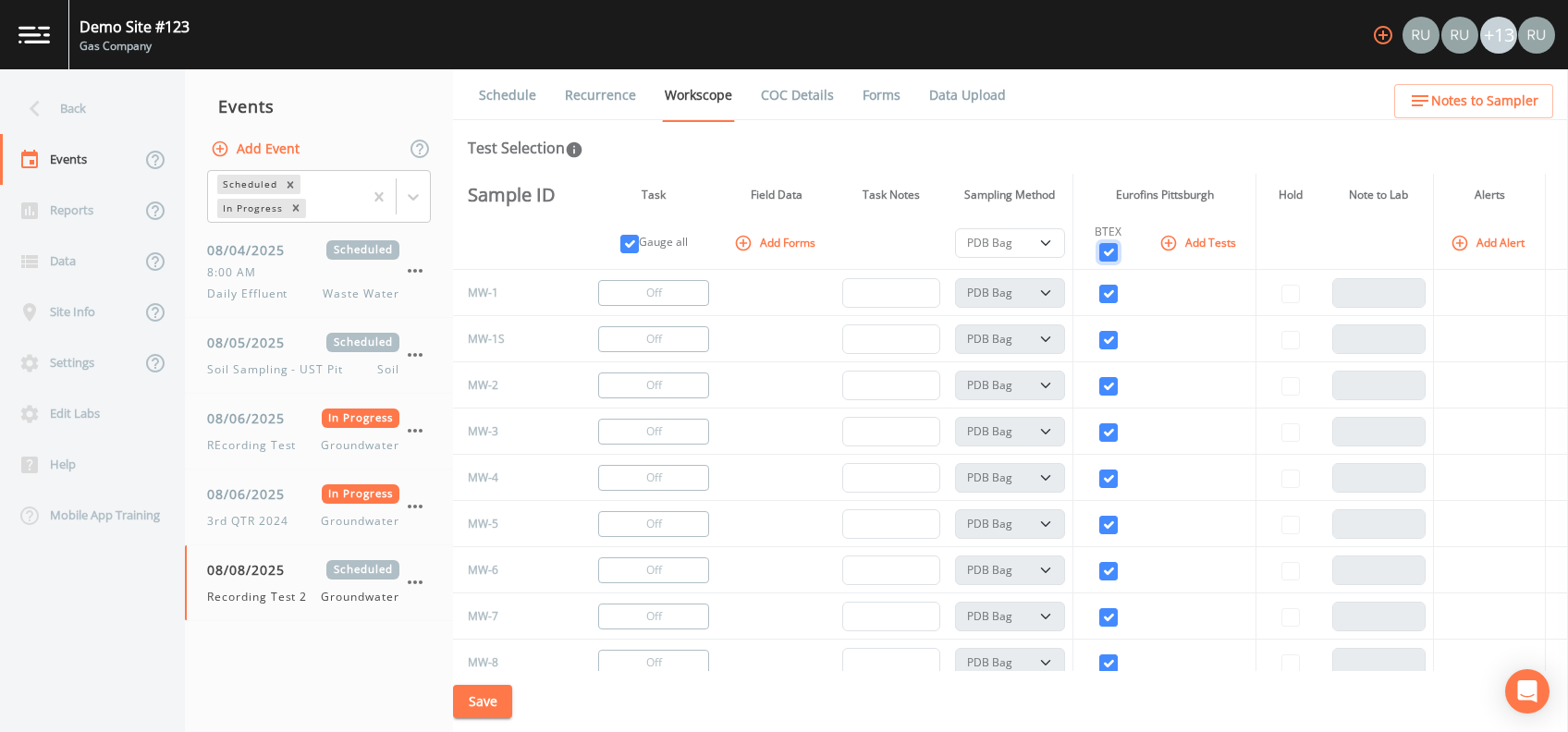 select on "132d7689-3bb8-465b-98a9-744e7d509d8d" 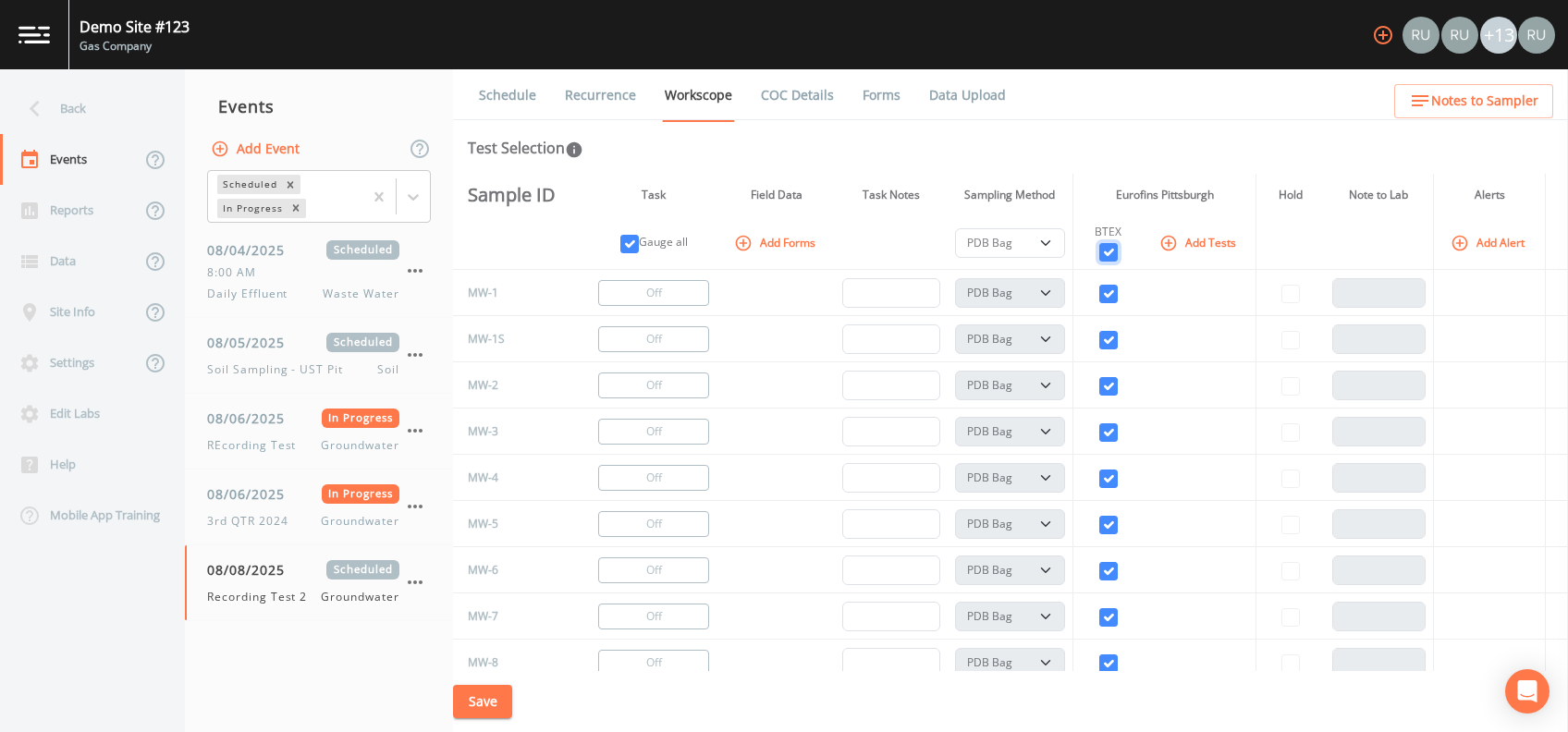 select on "132d7689-3bb8-465b-98a9-744e7d509d8d" 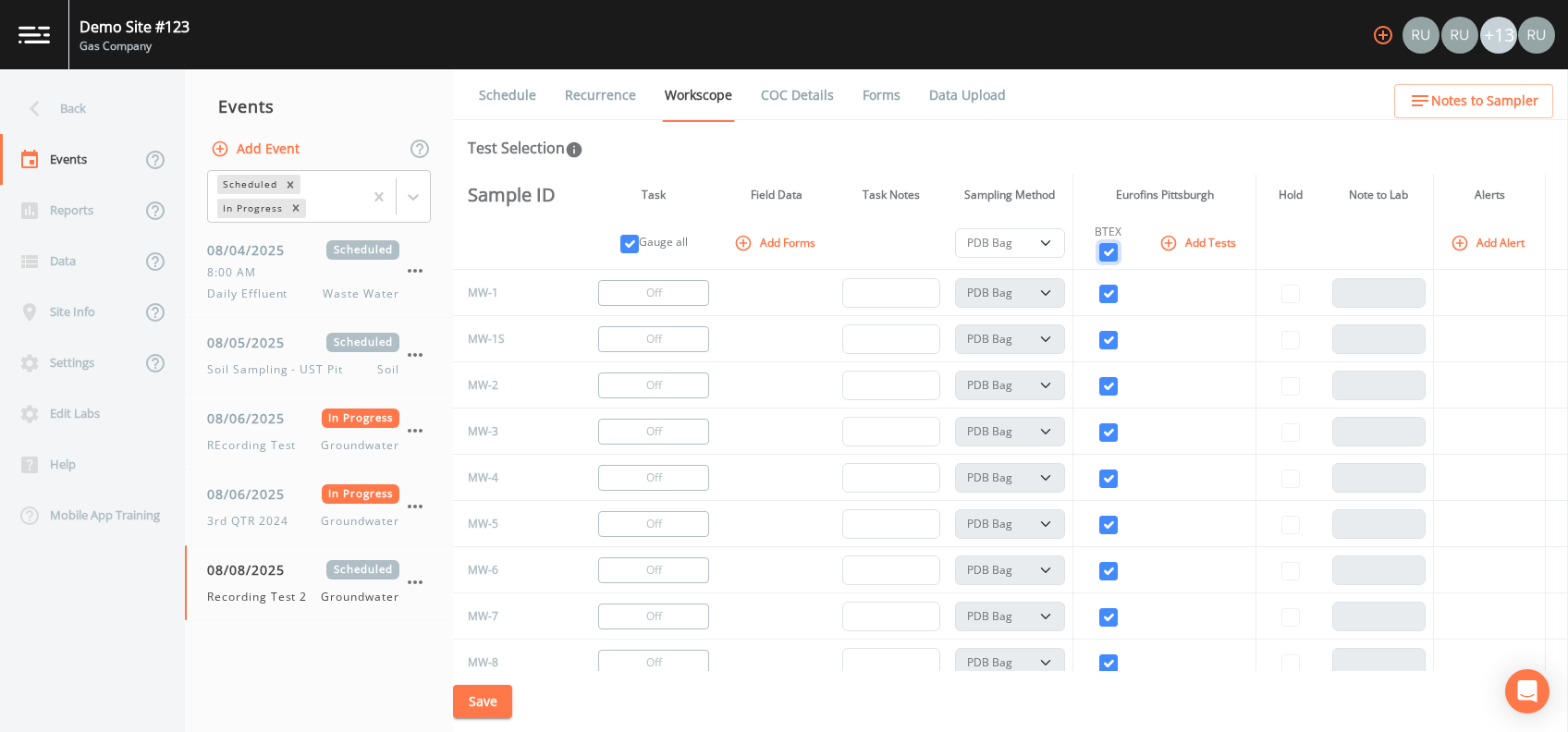 select on "132d7689-3bb8-465b-98a9-744e7d509d8d" 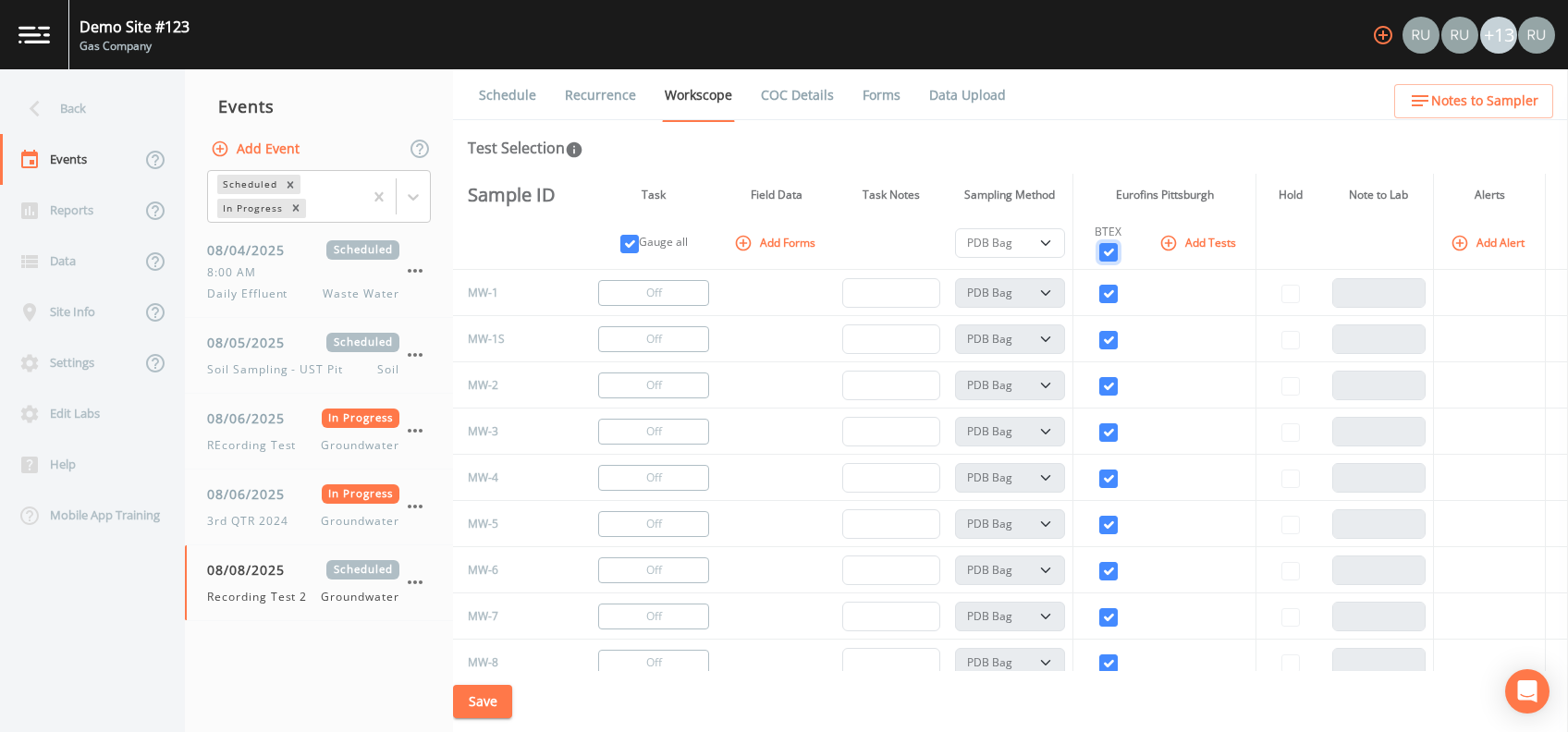 select on "132d7689-3bb8-465b-98a9-744e7d509d8d" 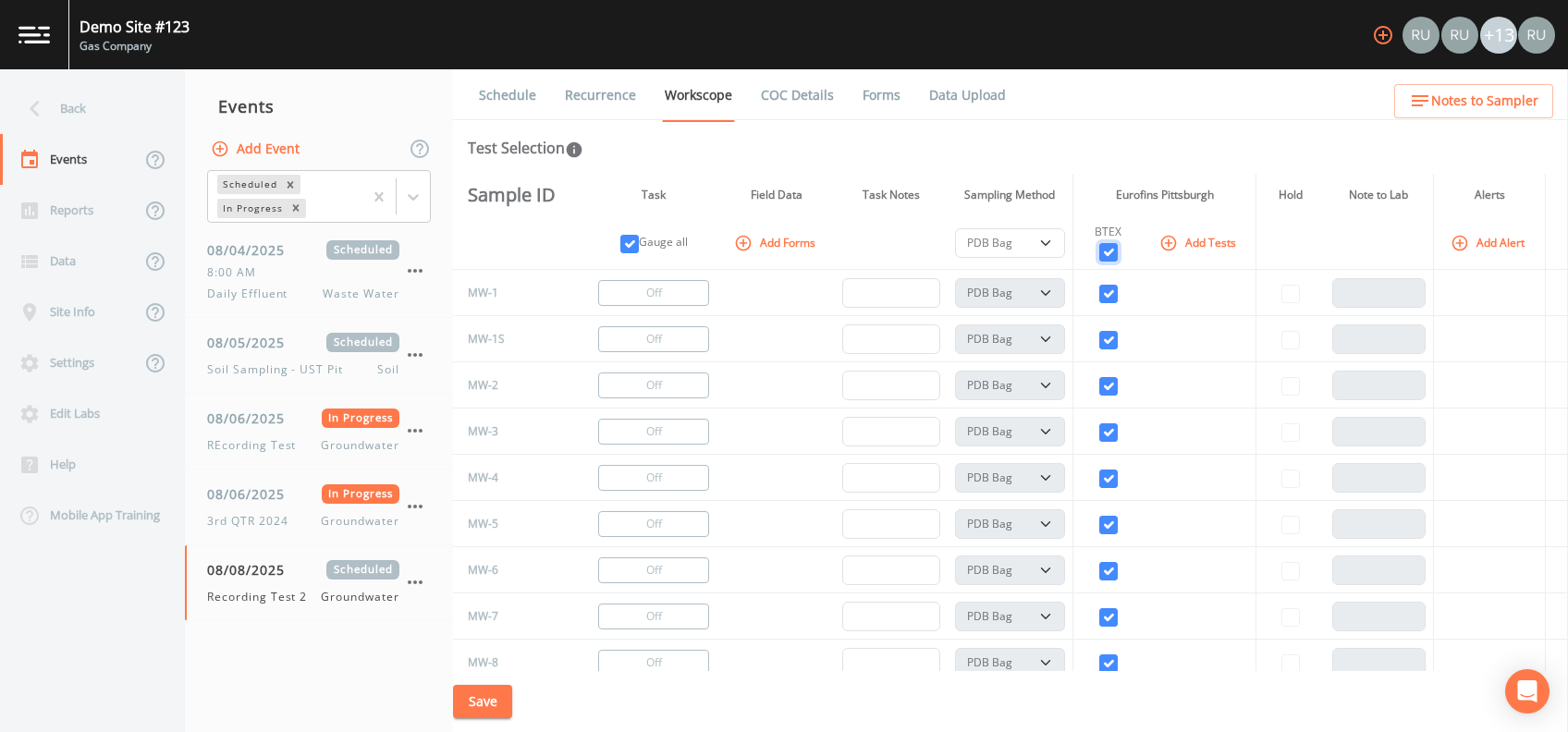 select on "132d7689-3bb8-465b-98a9-744e7d509d8d" 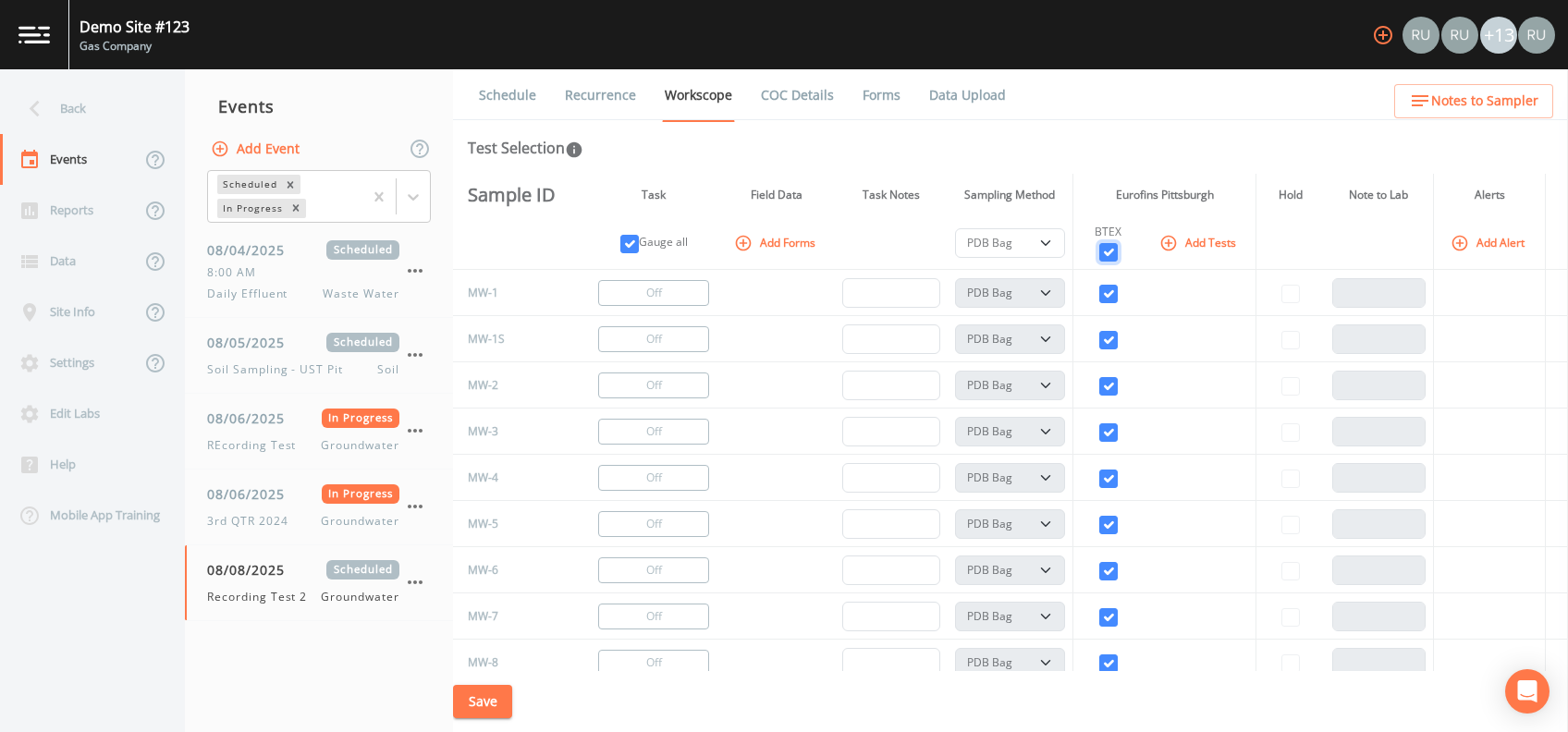 checkbox on "true" 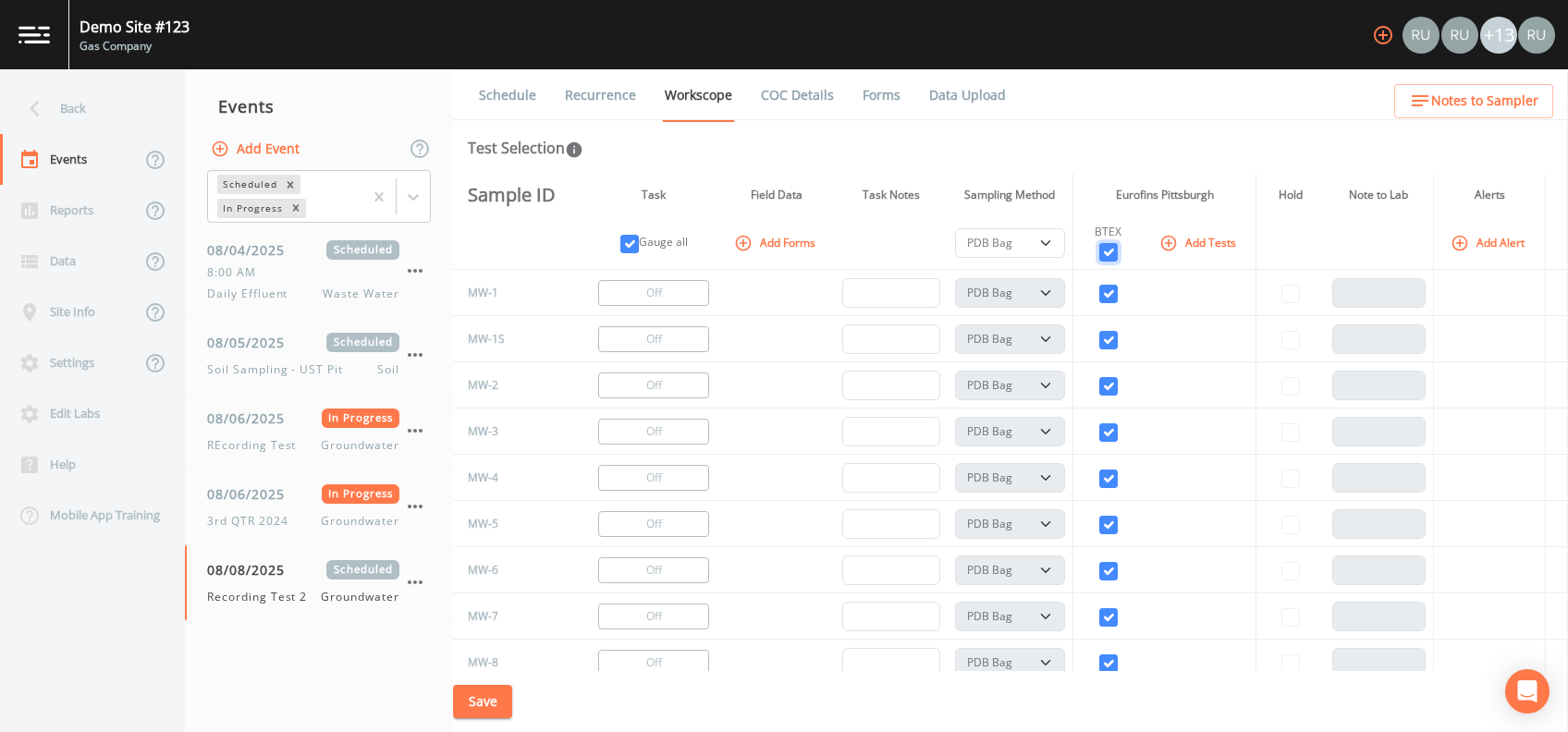 checkbox on "true" 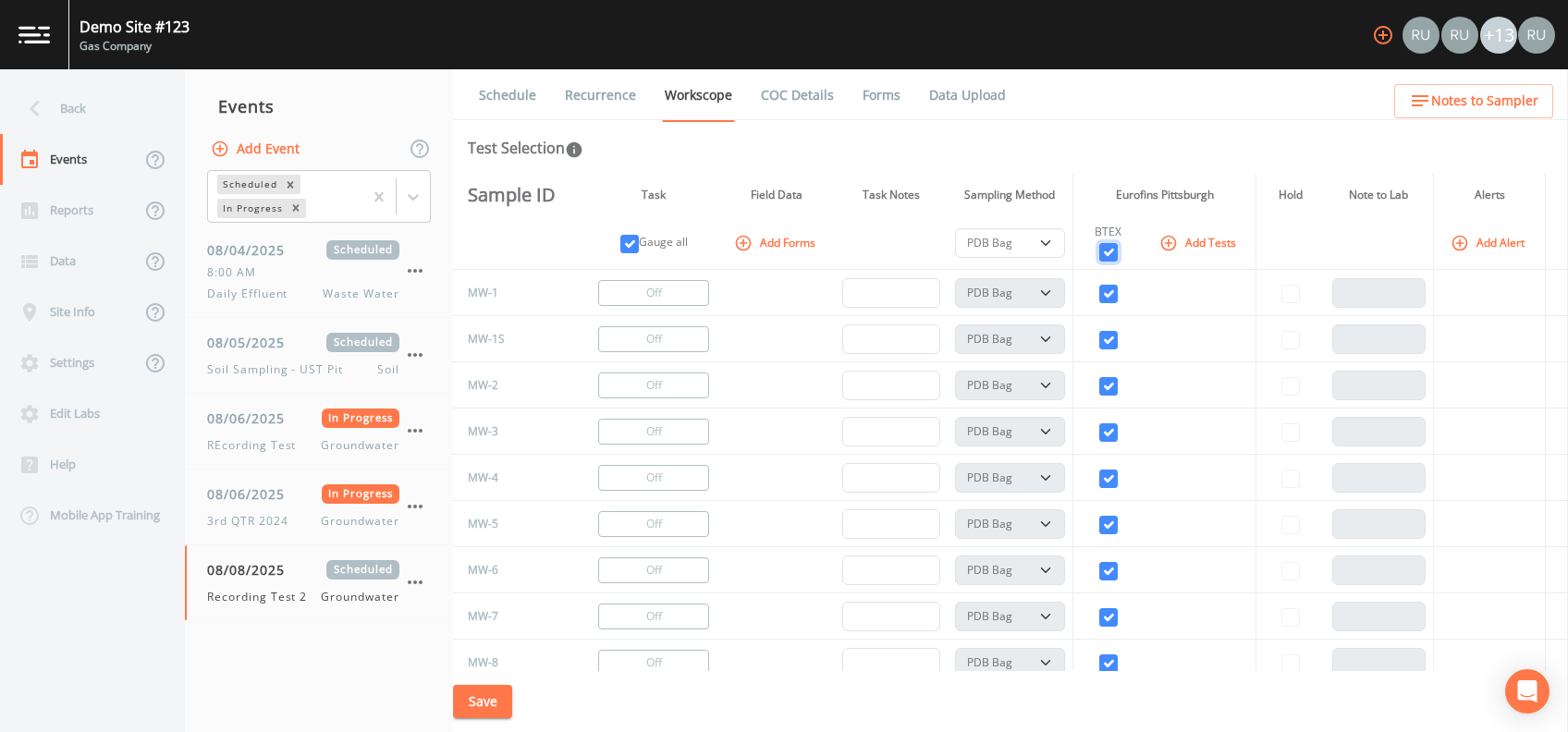 checkbox on "true" 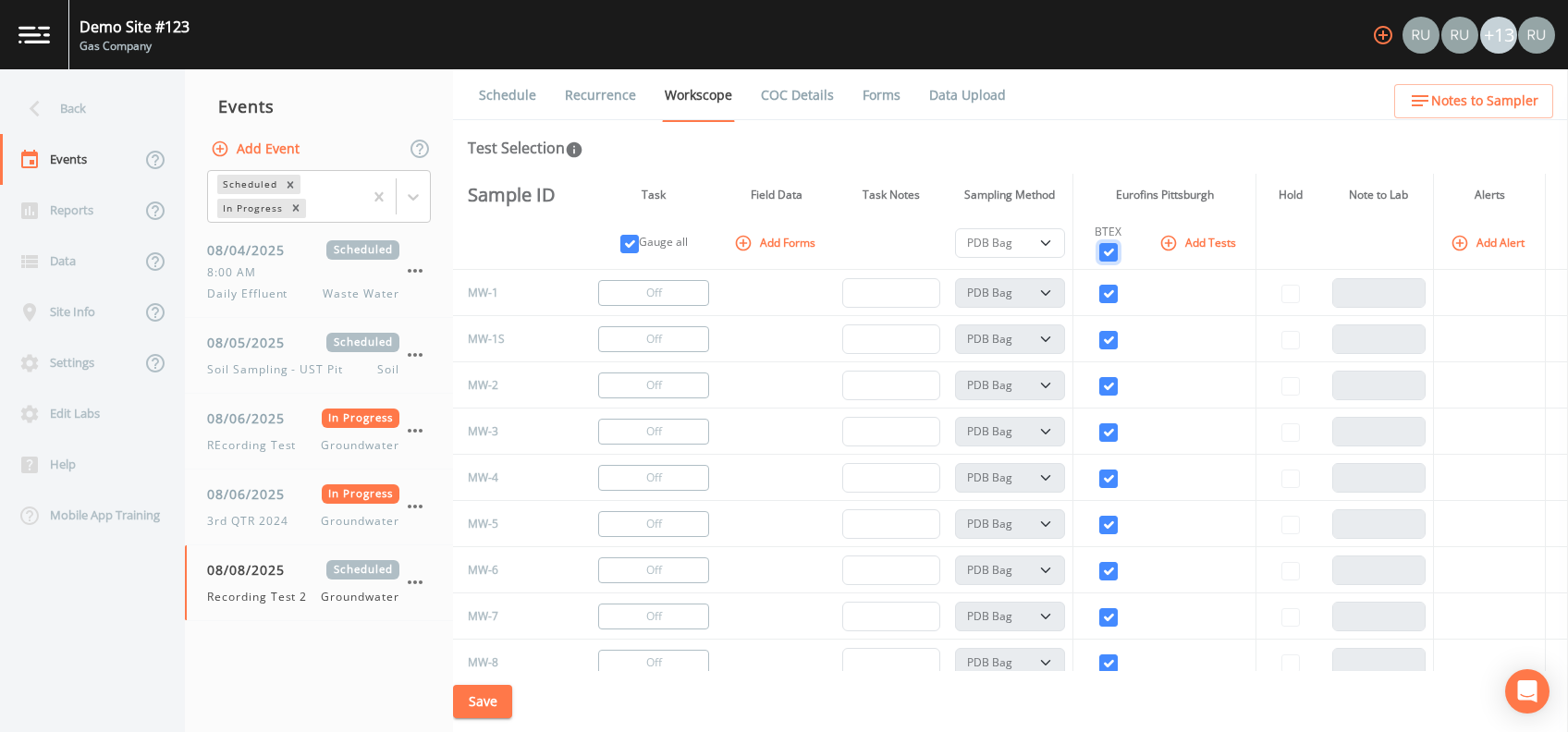checkbox on "true" 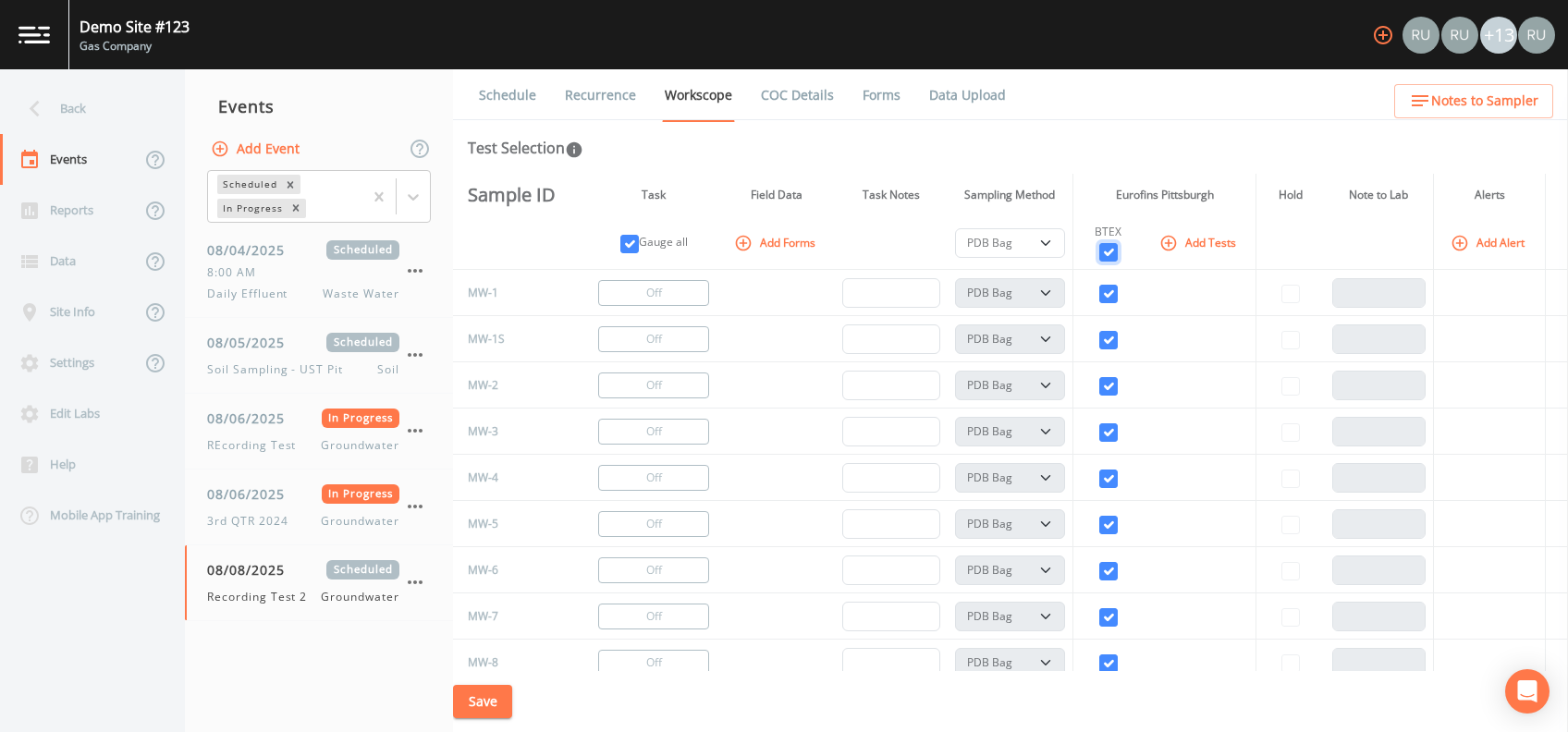 checkbox on "true" 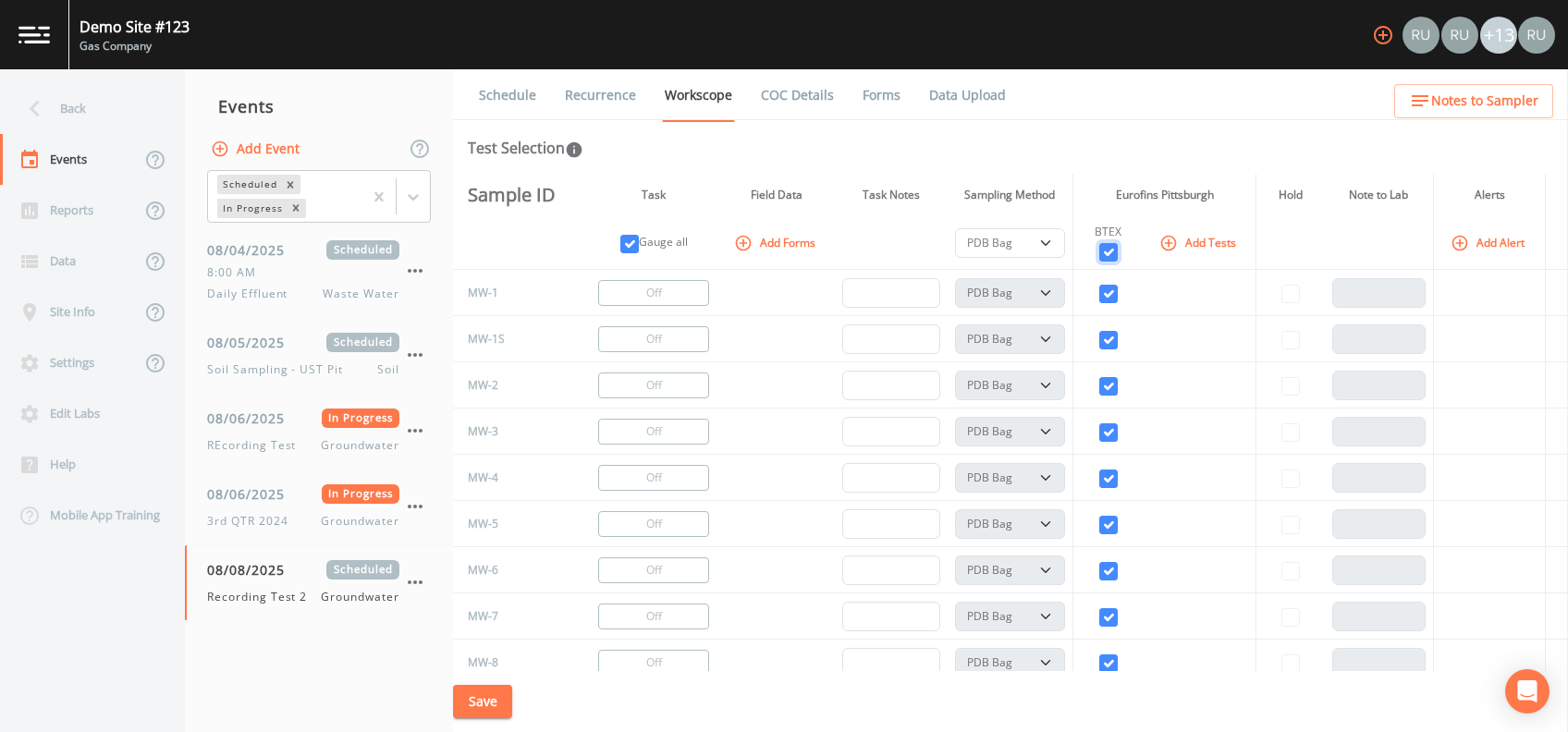 checkbox on "true" 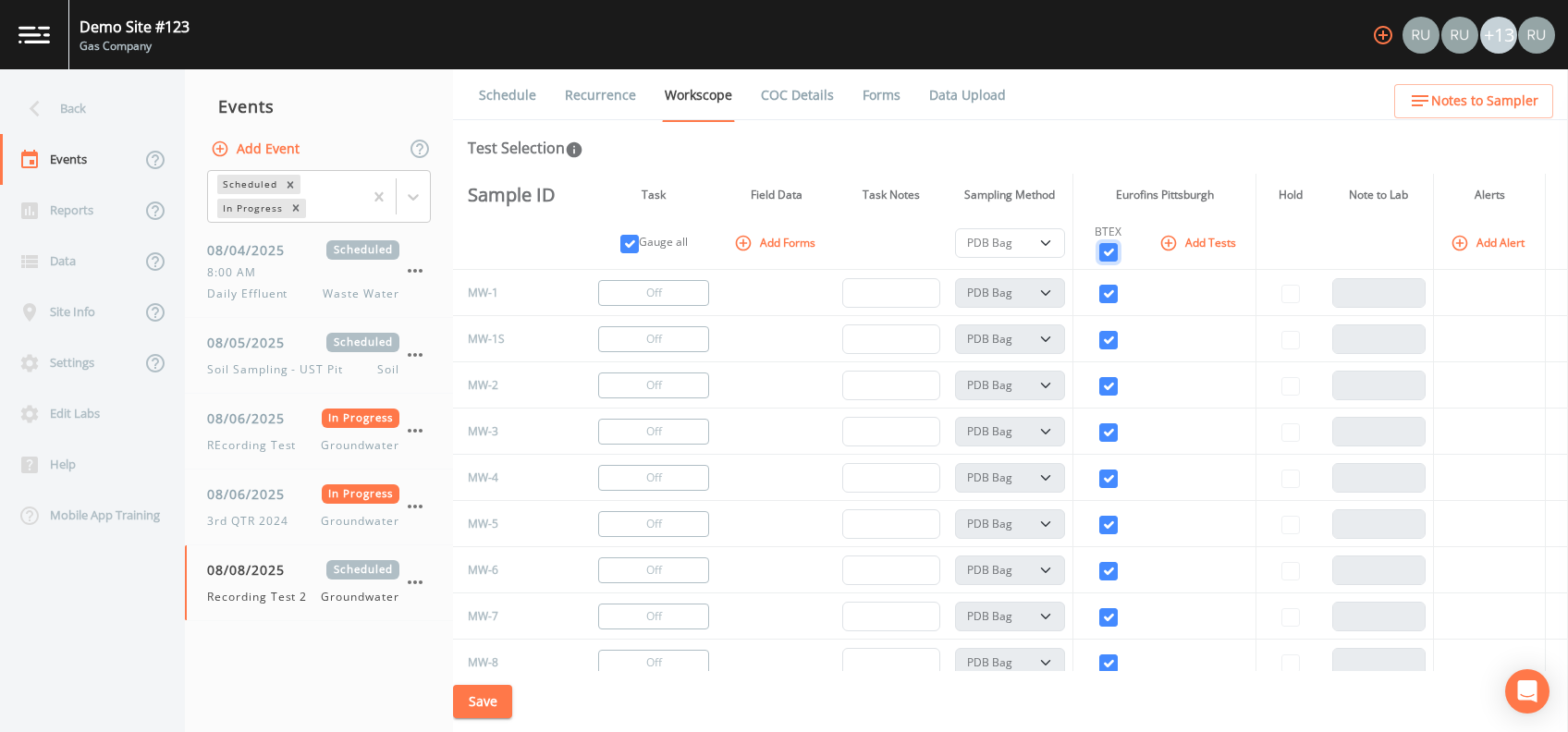 checkbox on "true" 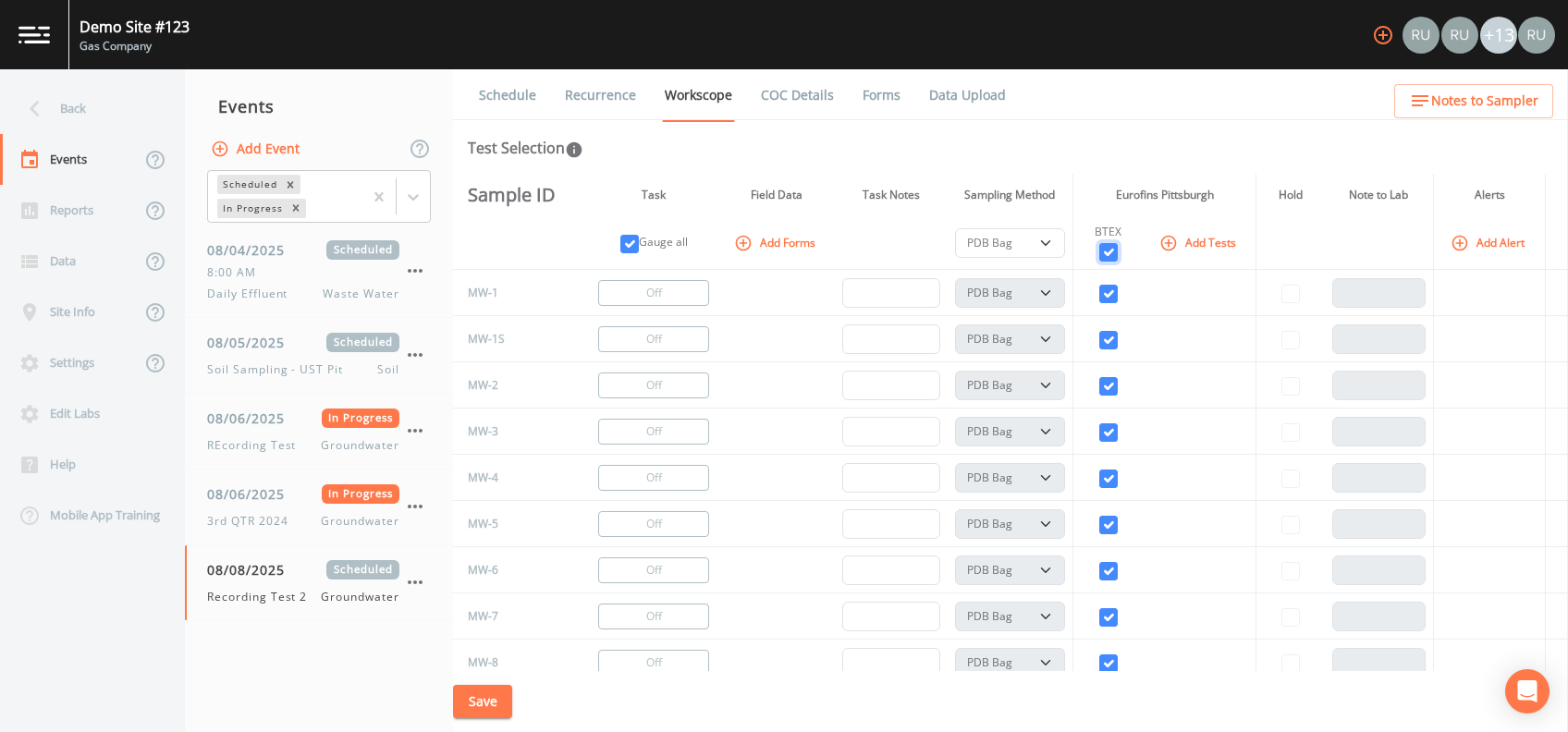 checkbox on "true" 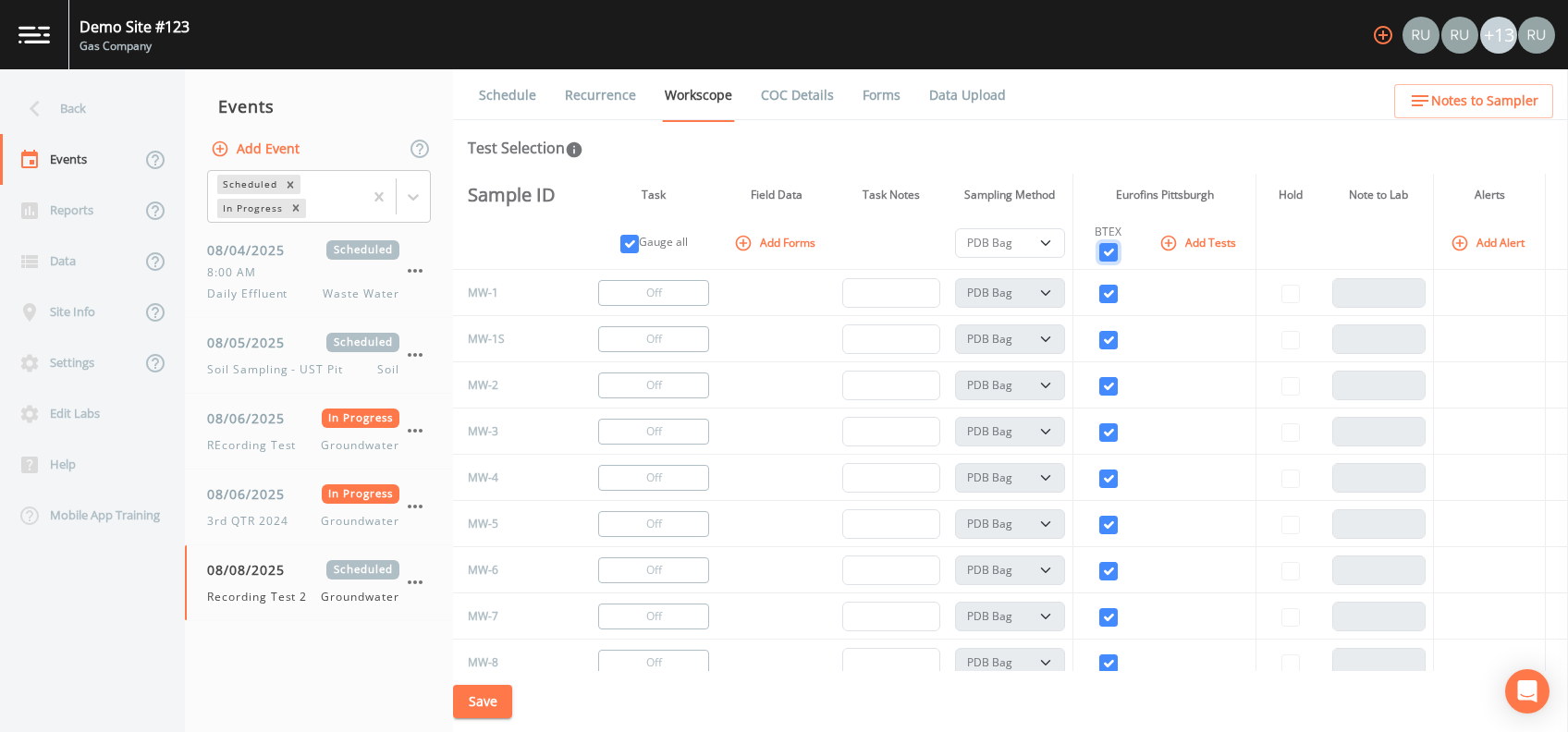 checkbox on "true" 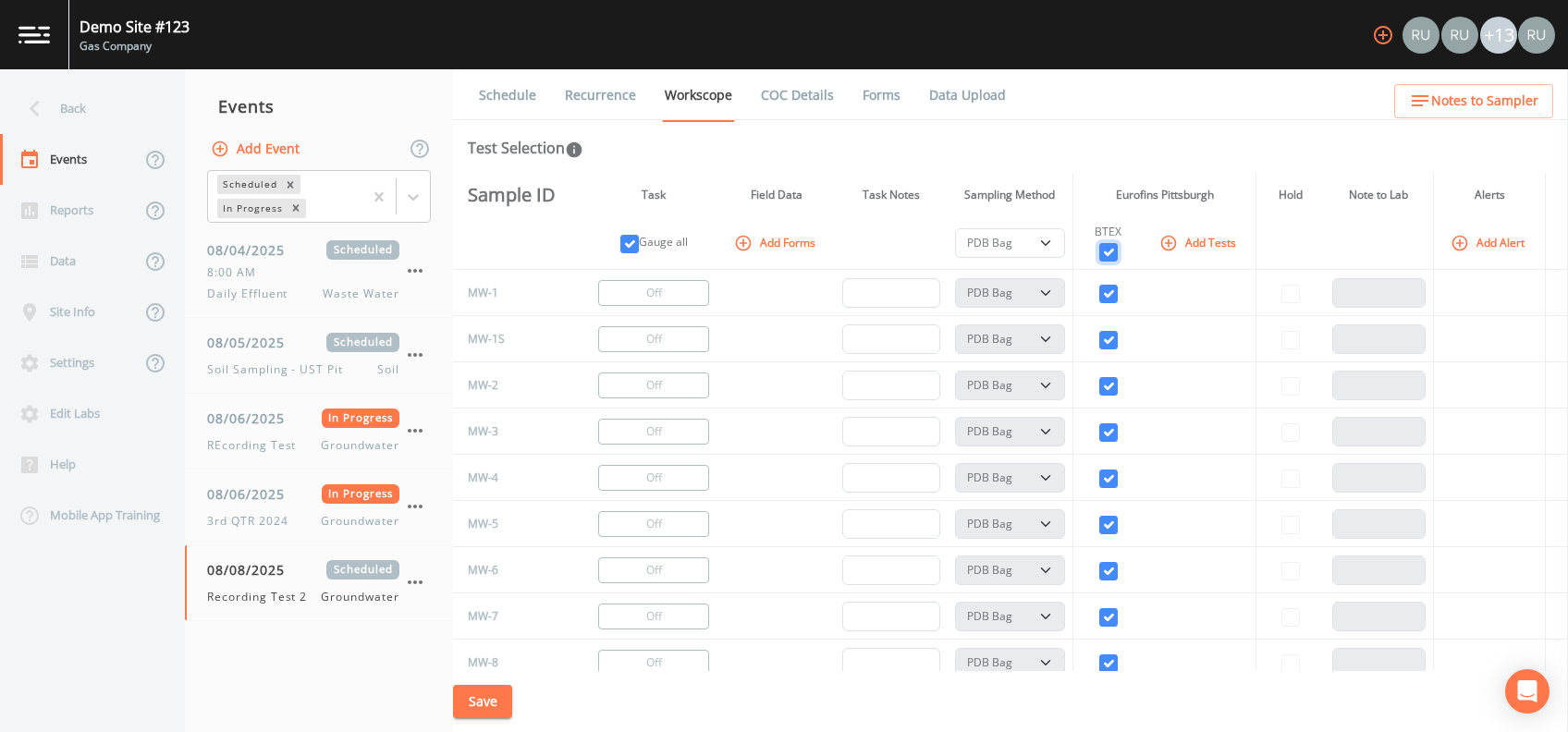 checkbox on "true" 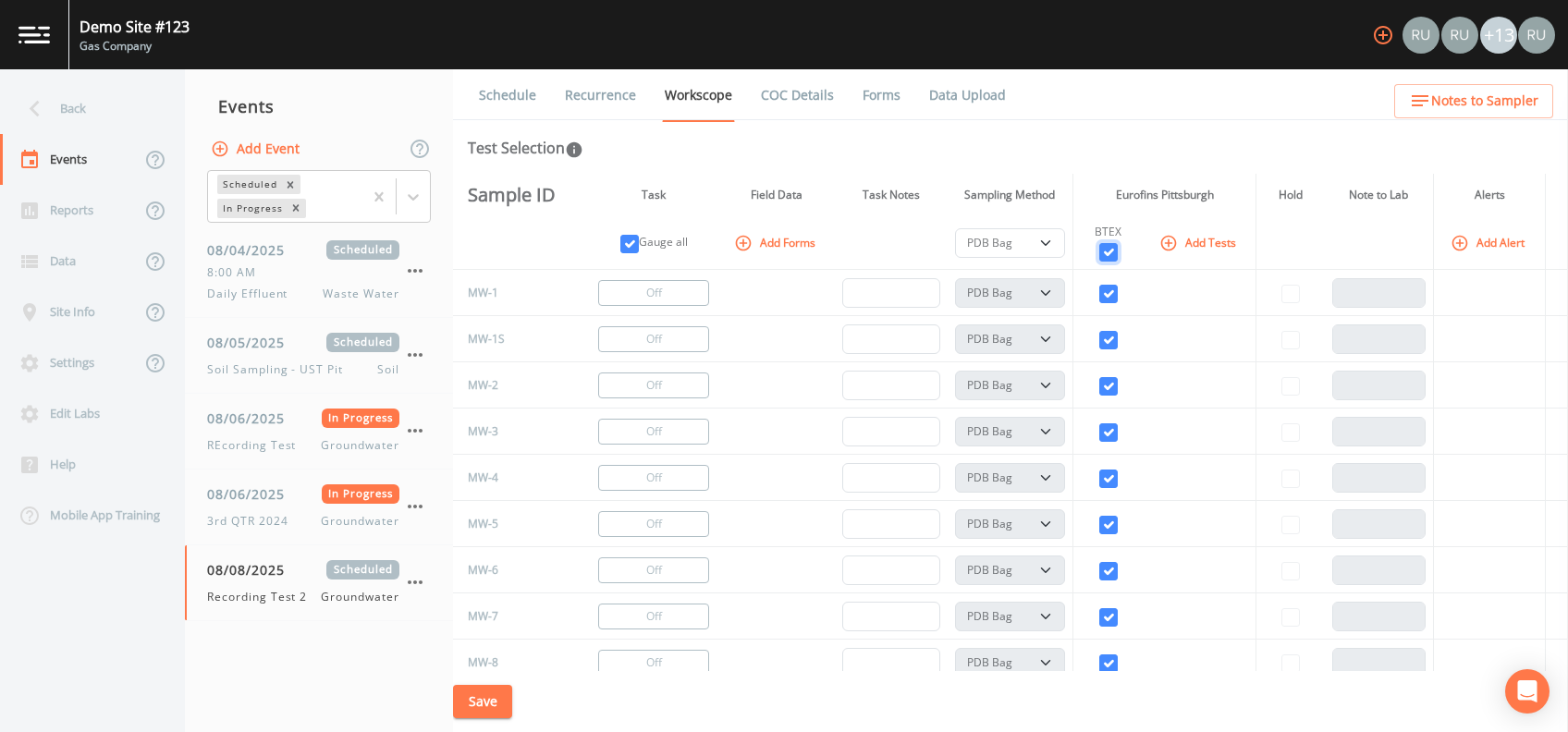 checkbox on "true" 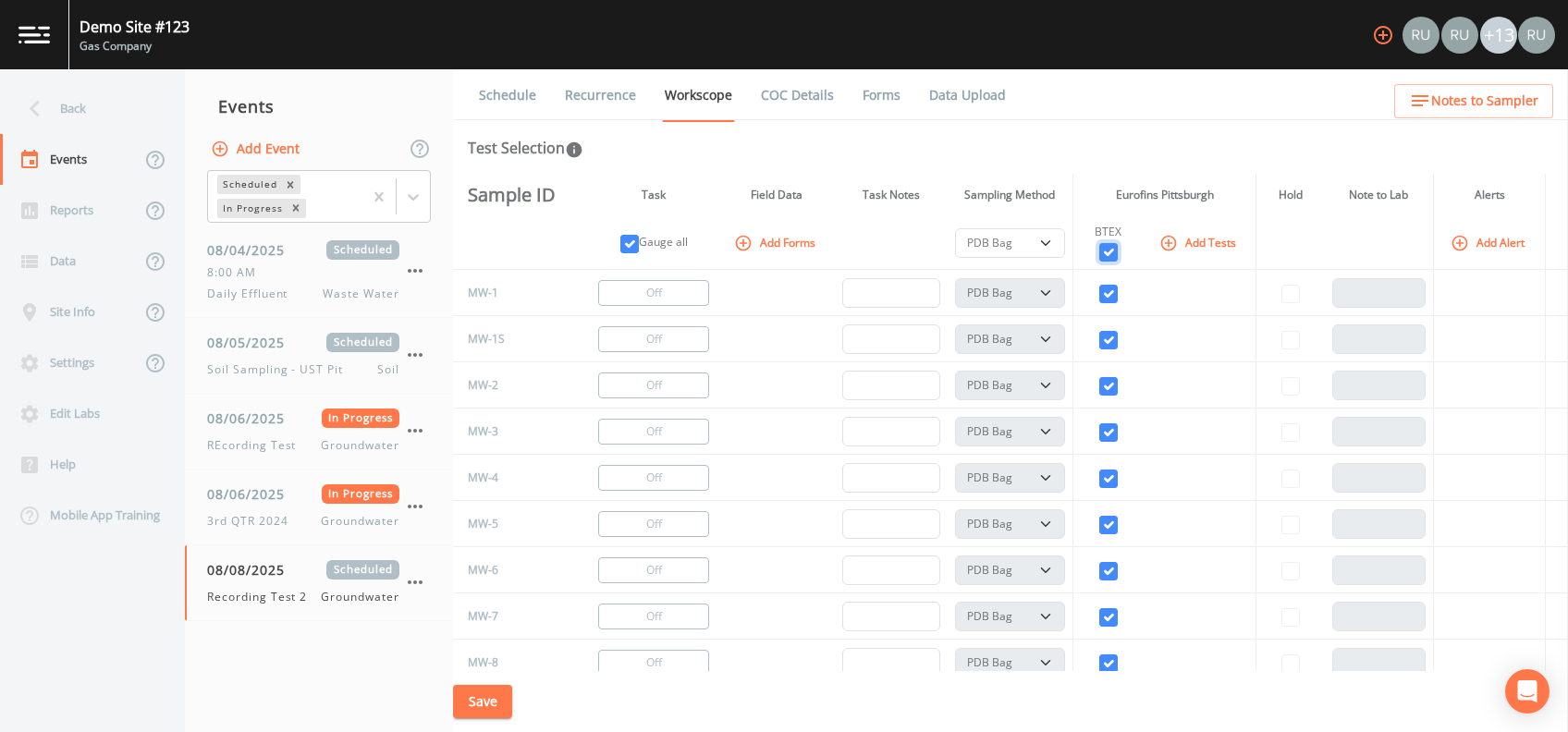 checkbox on "true" 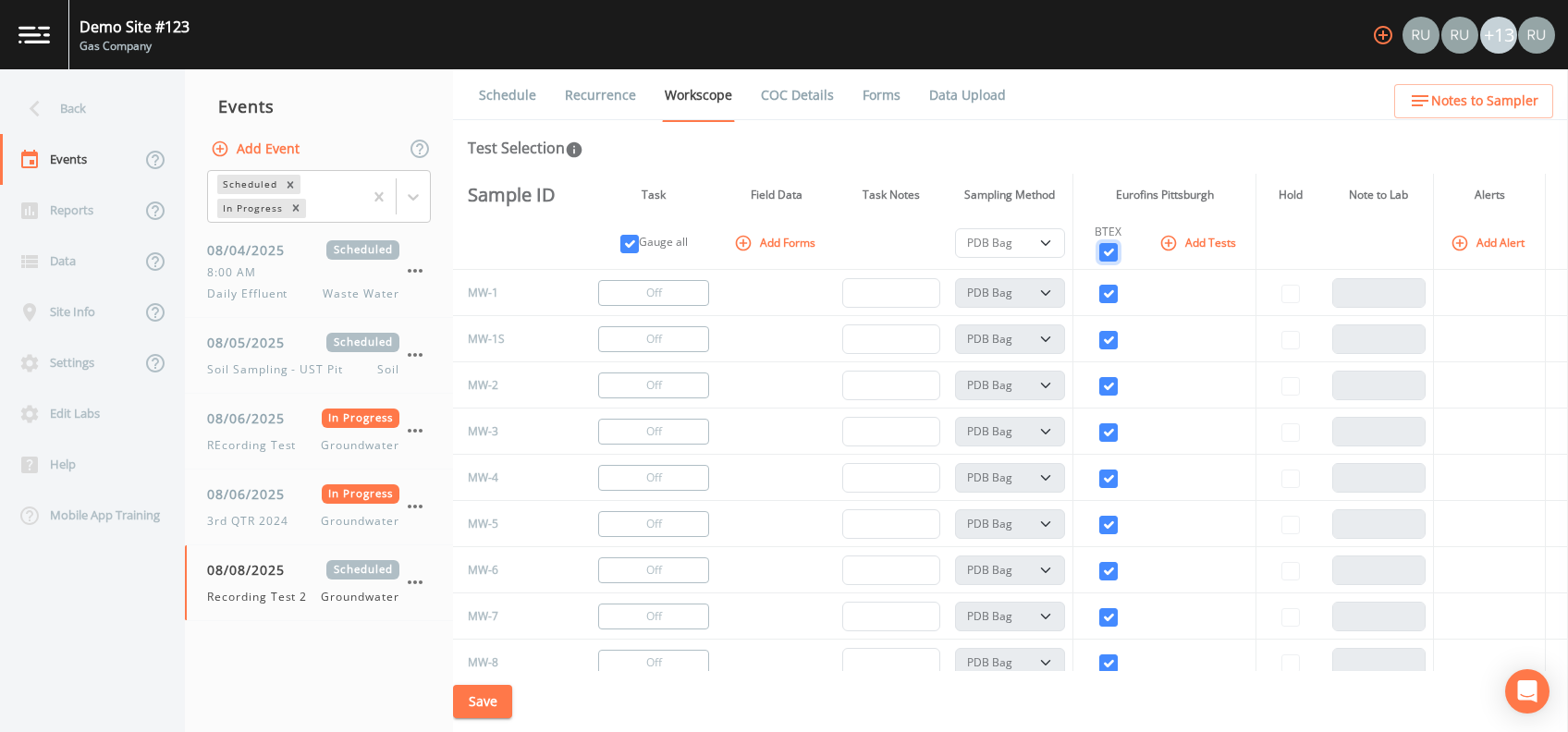 checkbox on "true" 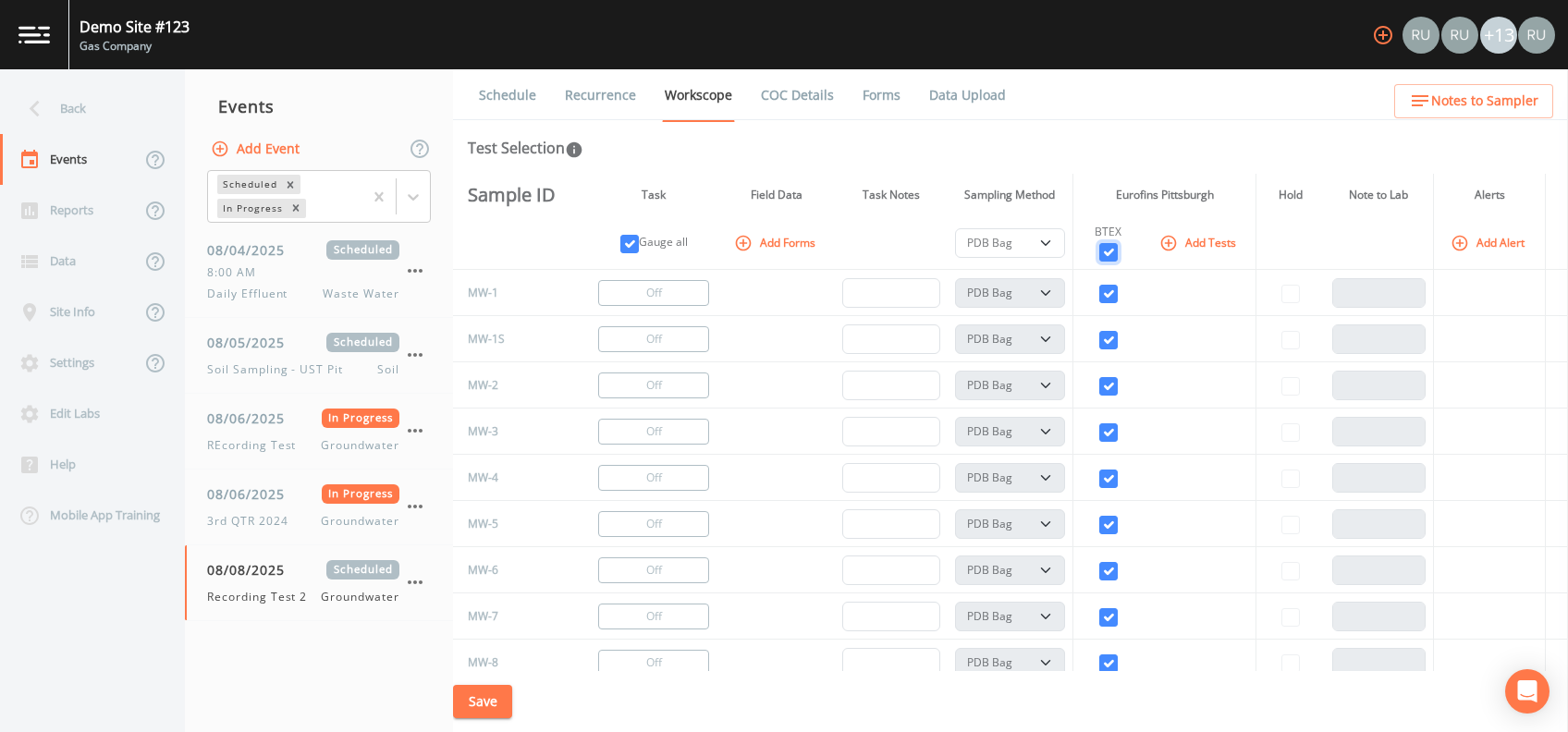 checkbox on "true" 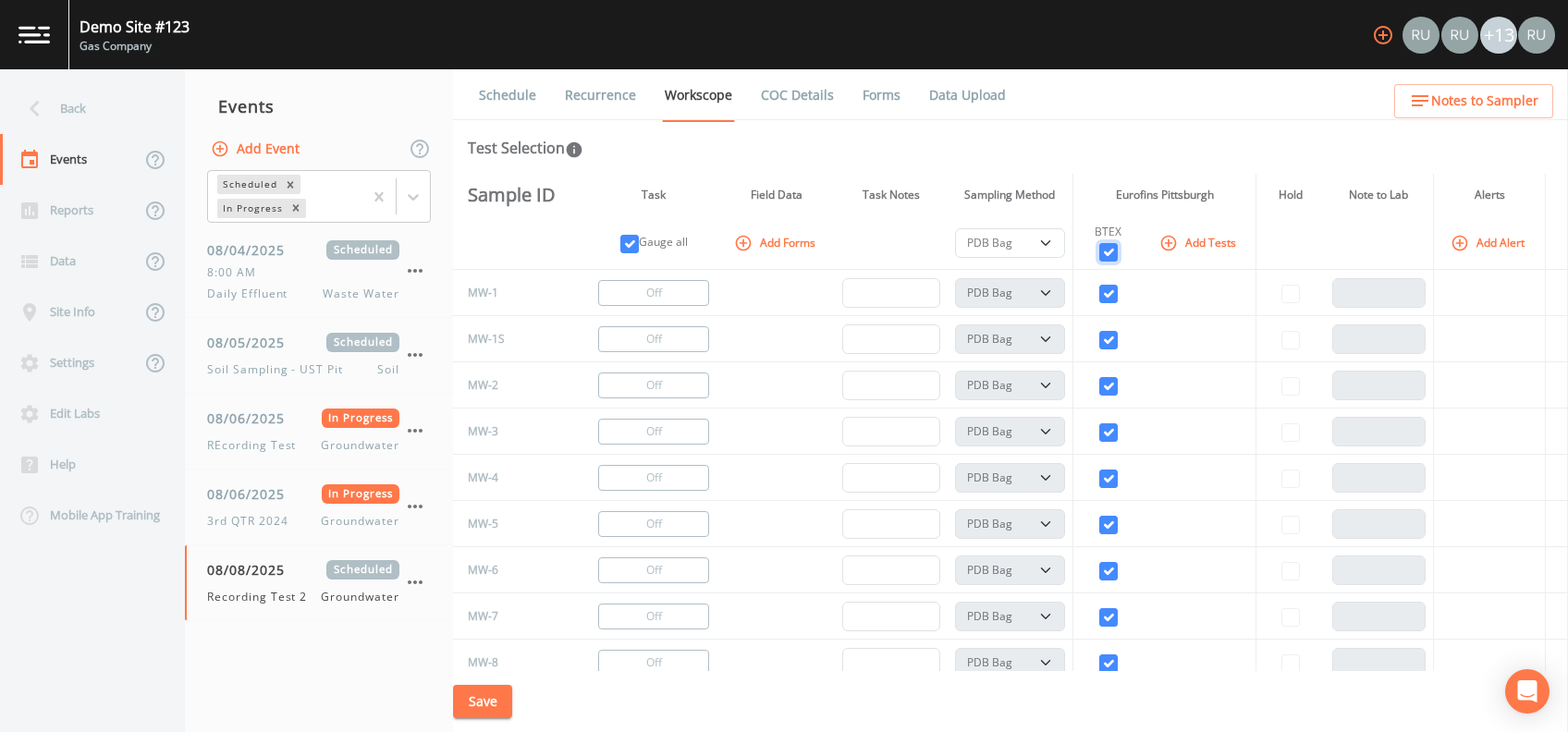 checkbox on "true" 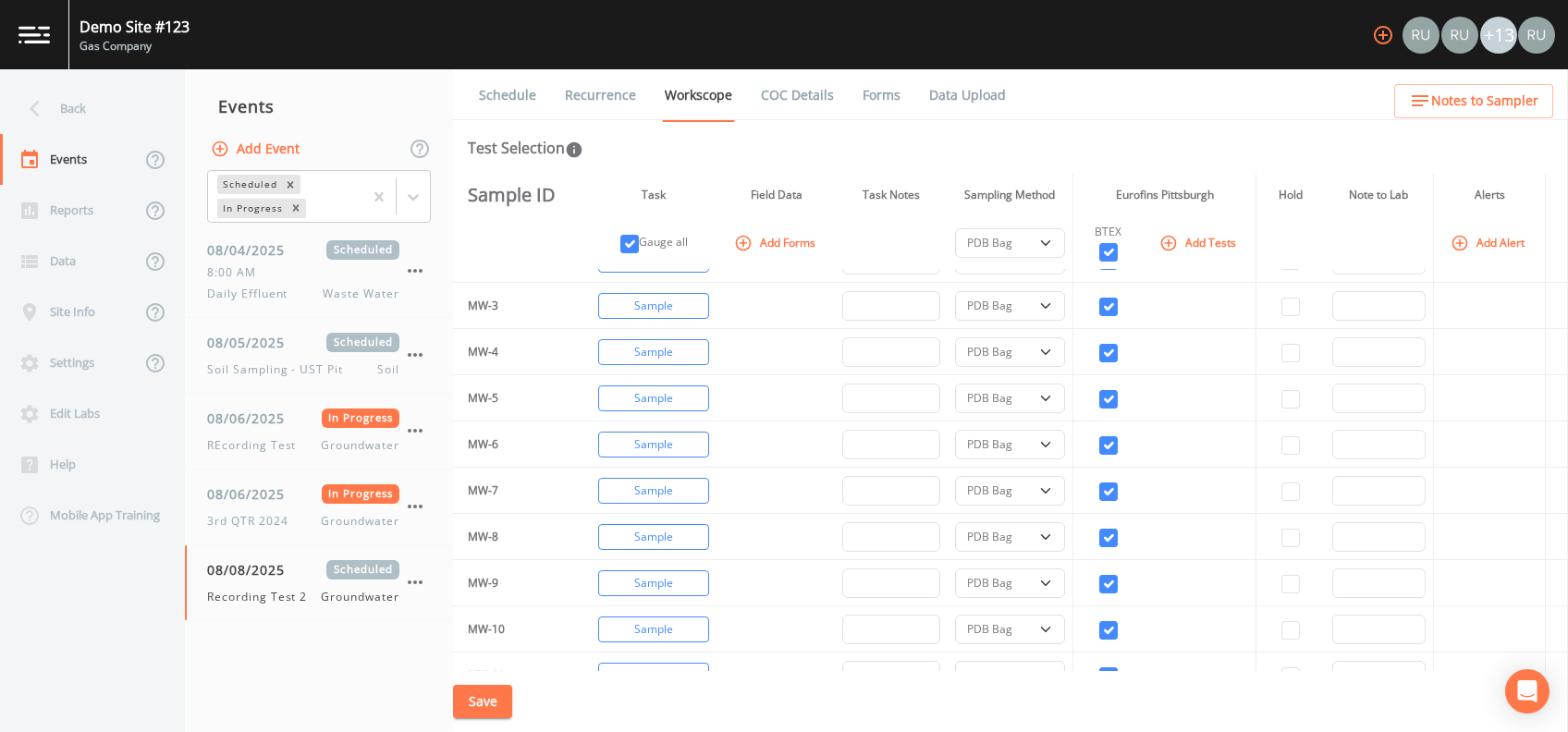 scroll, scrollTop: 0, scrollLeft: 0, axis: both 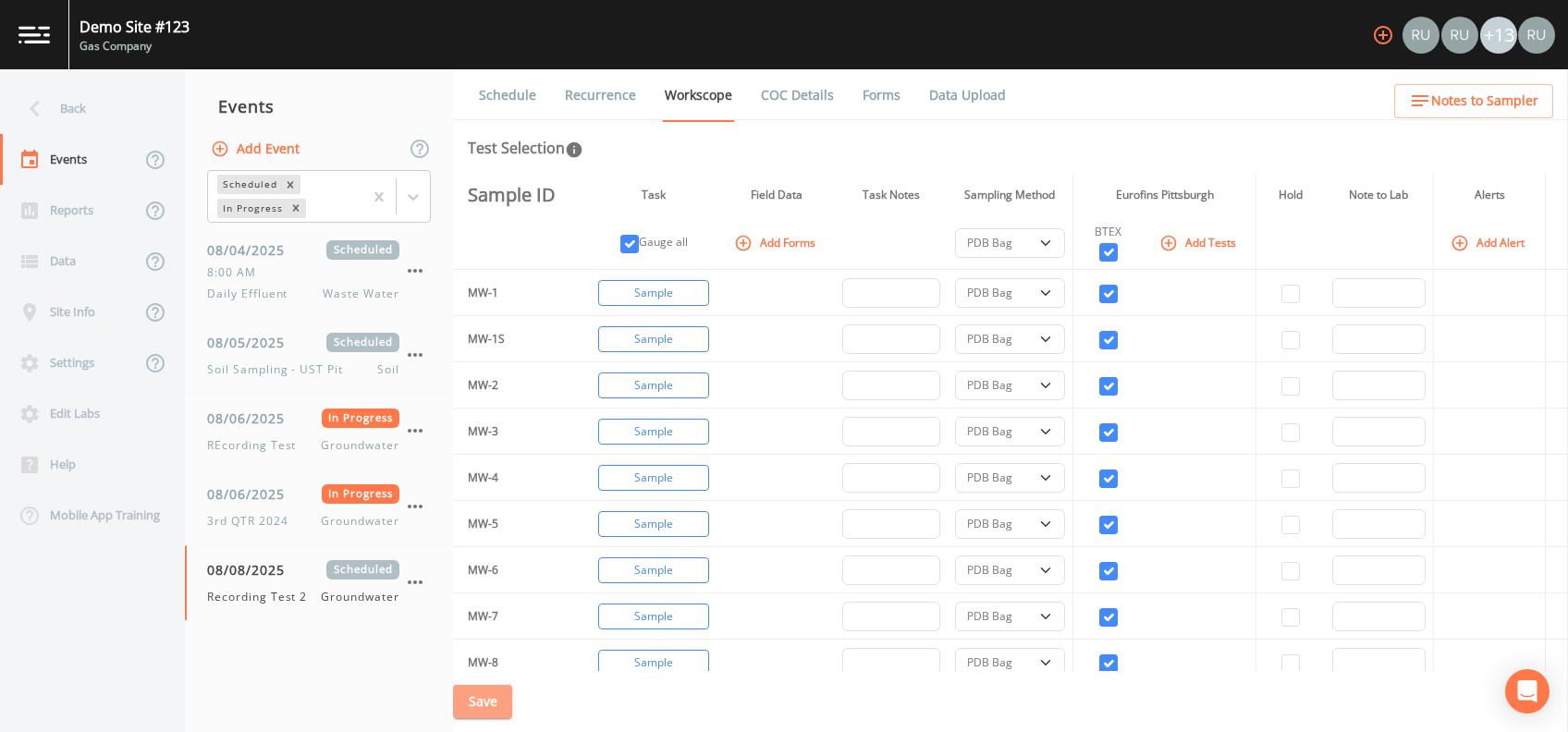 click on "Save" at bounding box center [483, 702] 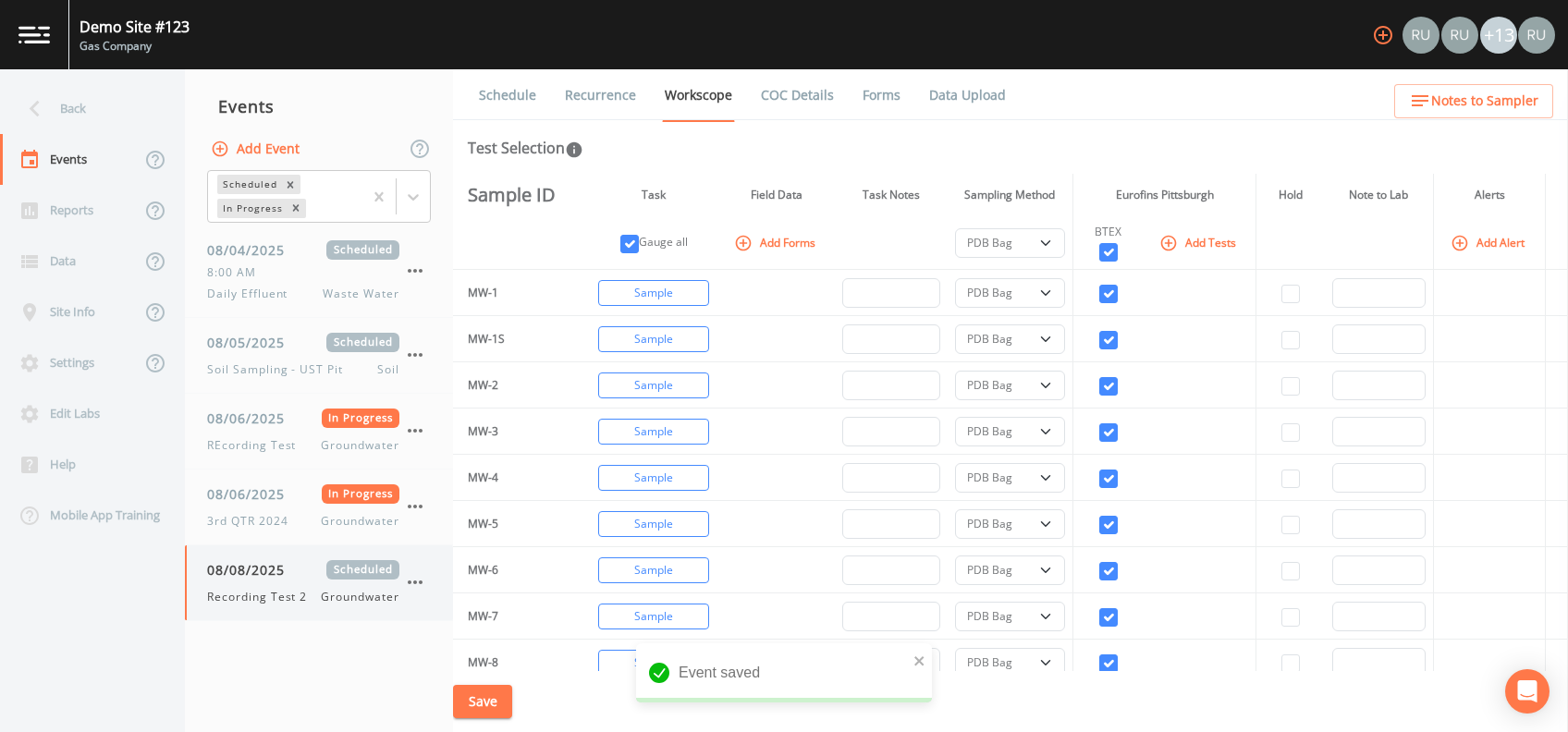 drag, startPoint x: 250, startPoint y: 597, endPoint x: 251, endPoint y: 588, distance: 9.055385 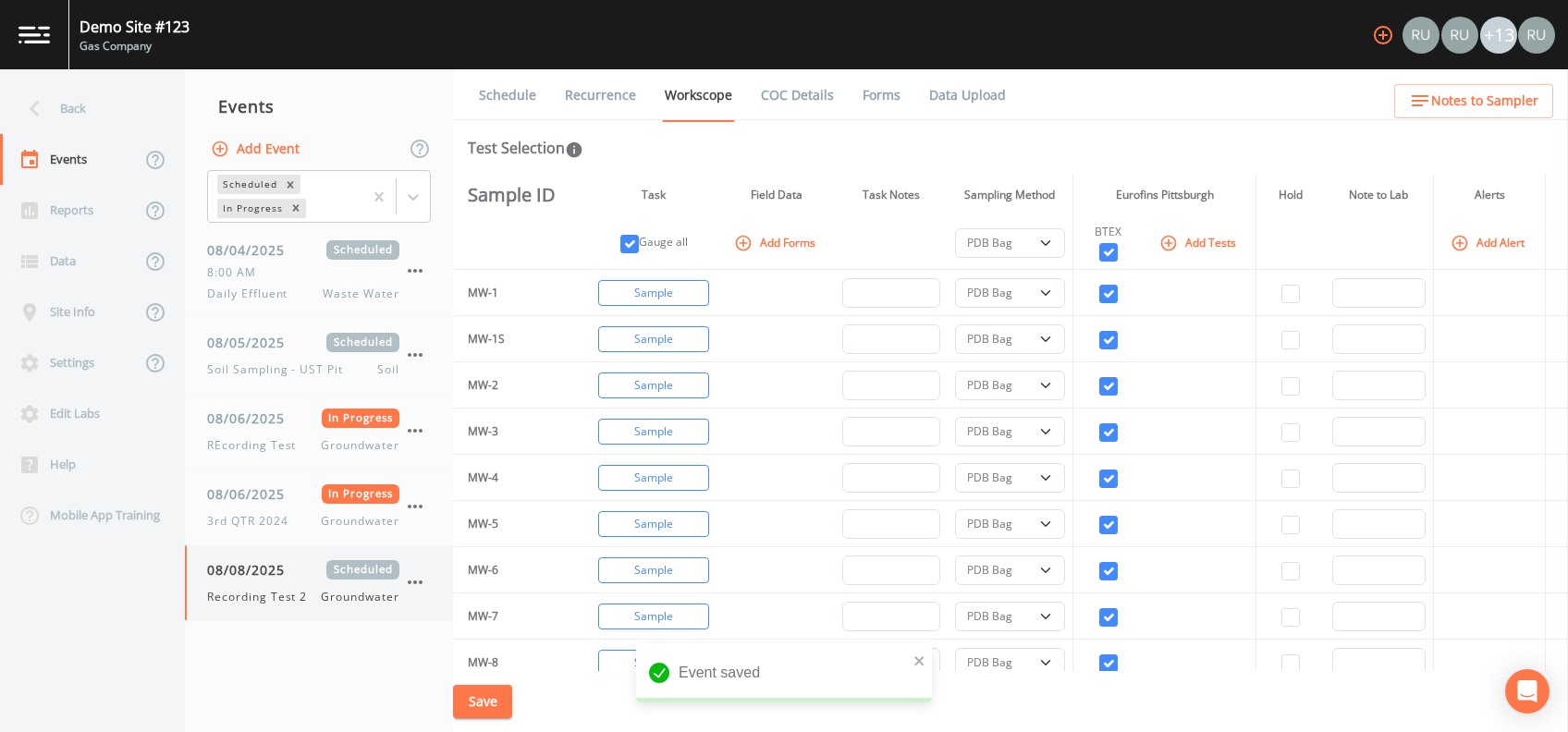click on "Recording Test 2" at bounding box center (263, 597) 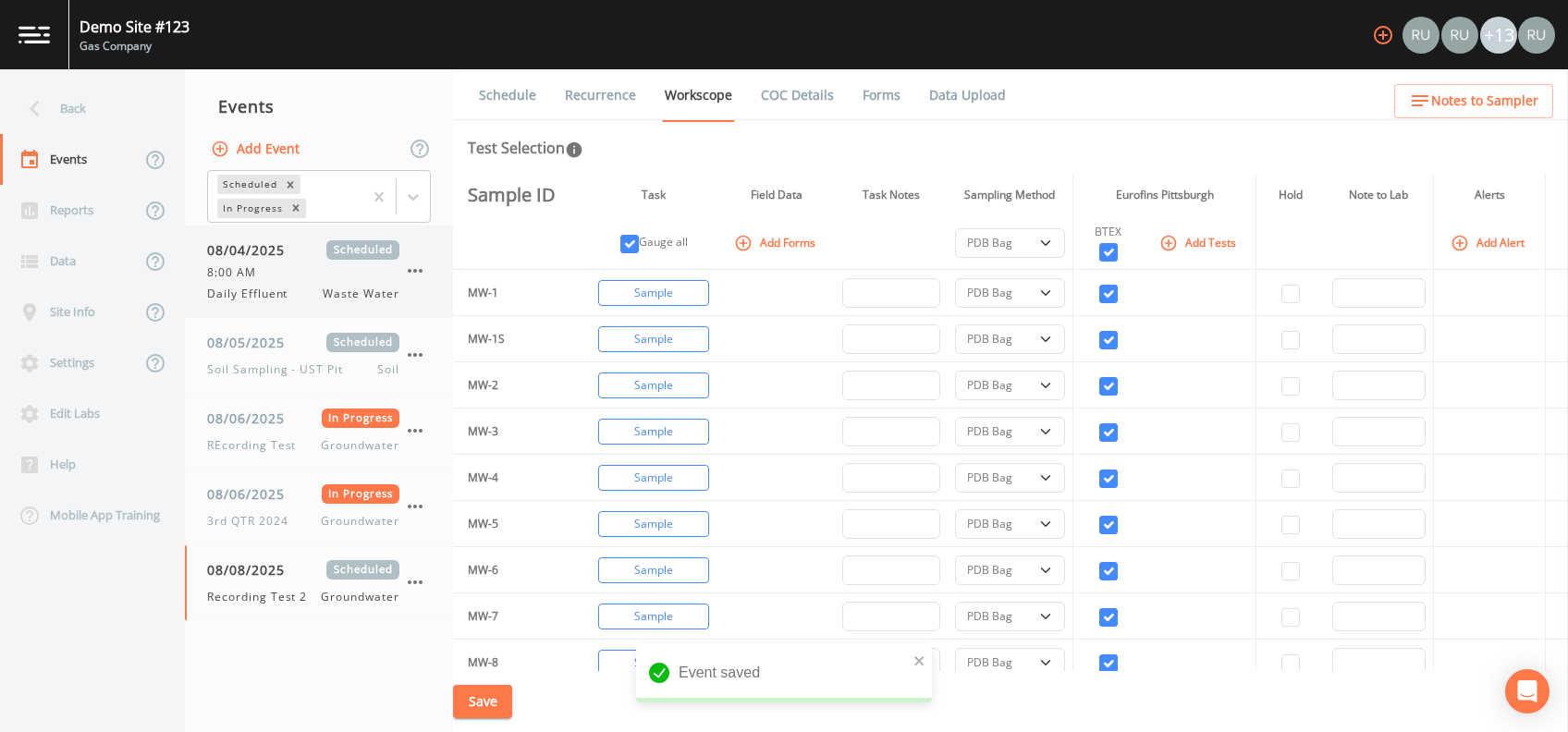 select on "132d7689-3bb8-465b-98a9-744e7d509d8d" 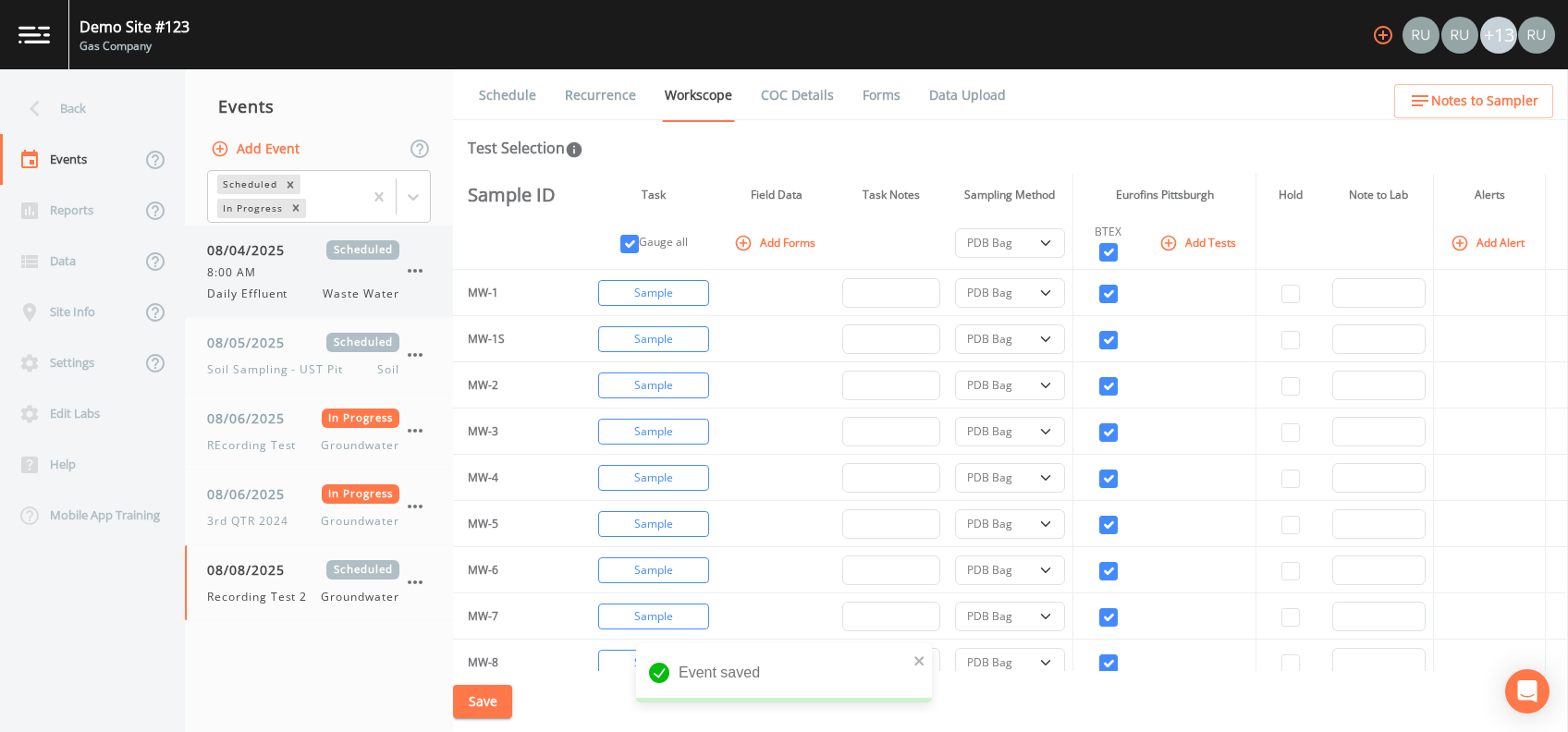 select on "132d7689-3bb8-465b-98a9-744e7d509d8d" 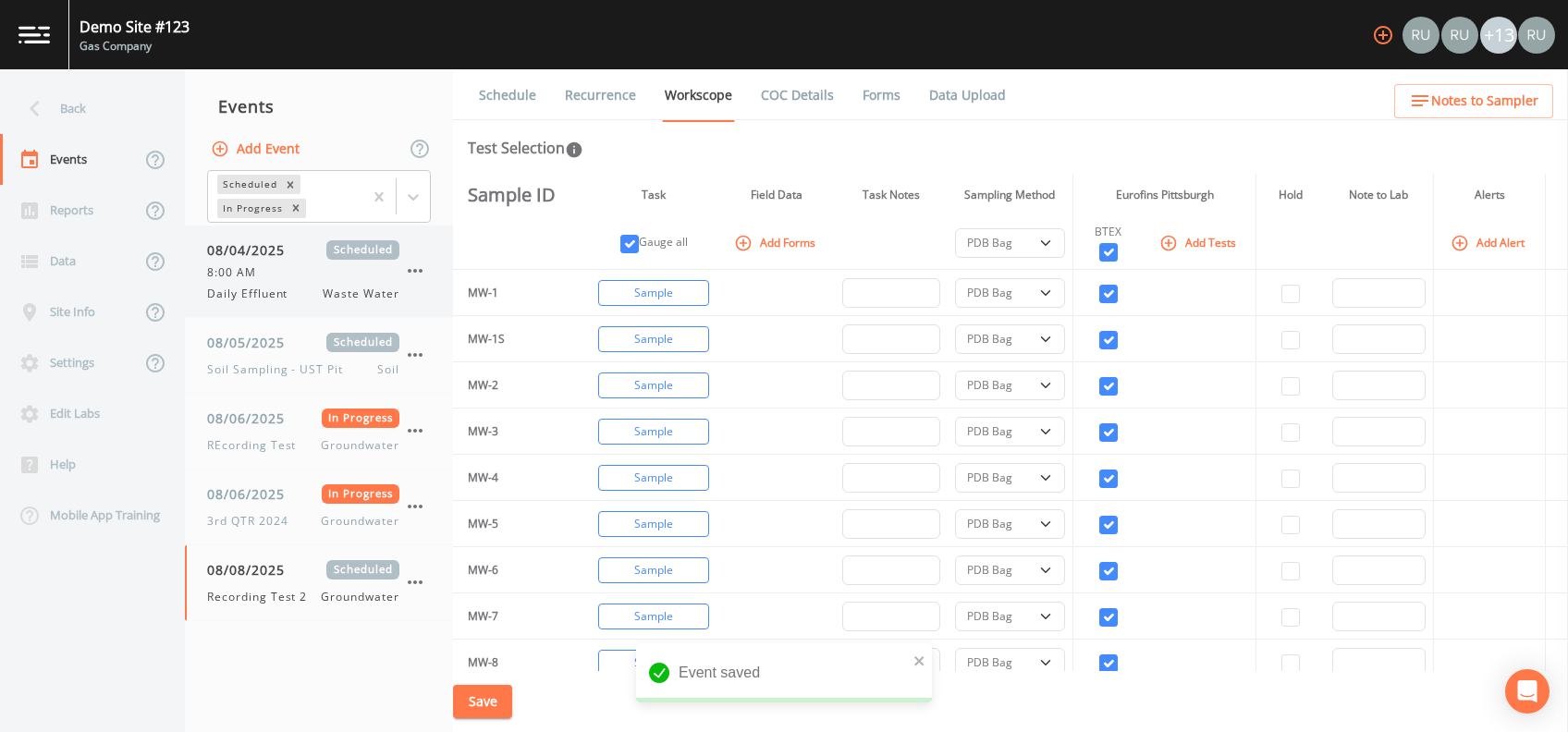 select on "132d7689-3bb8-465b-98a9-744e7d509d8d" 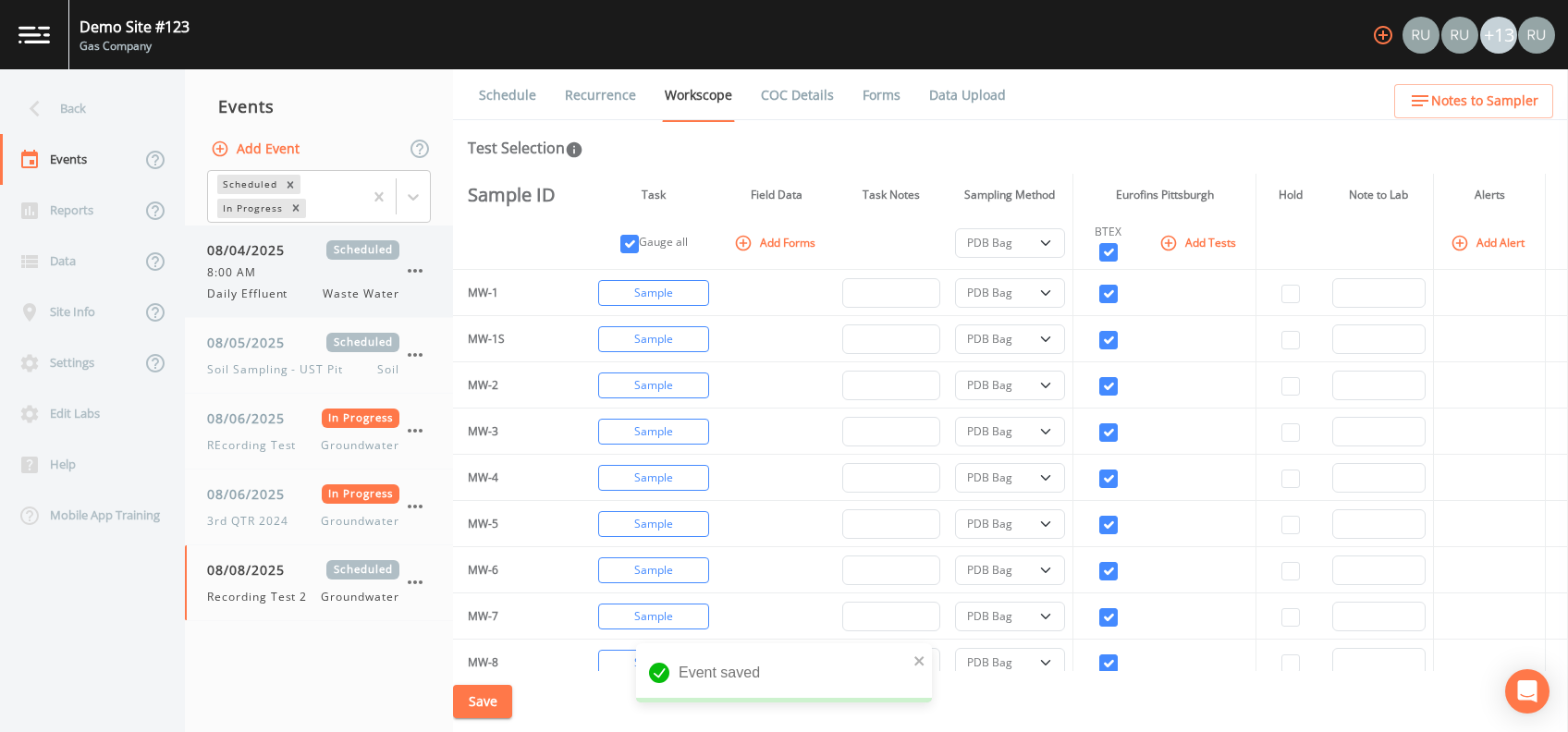 select on "132d7689-3bb8-465b-98a9-744e7d509d8d" 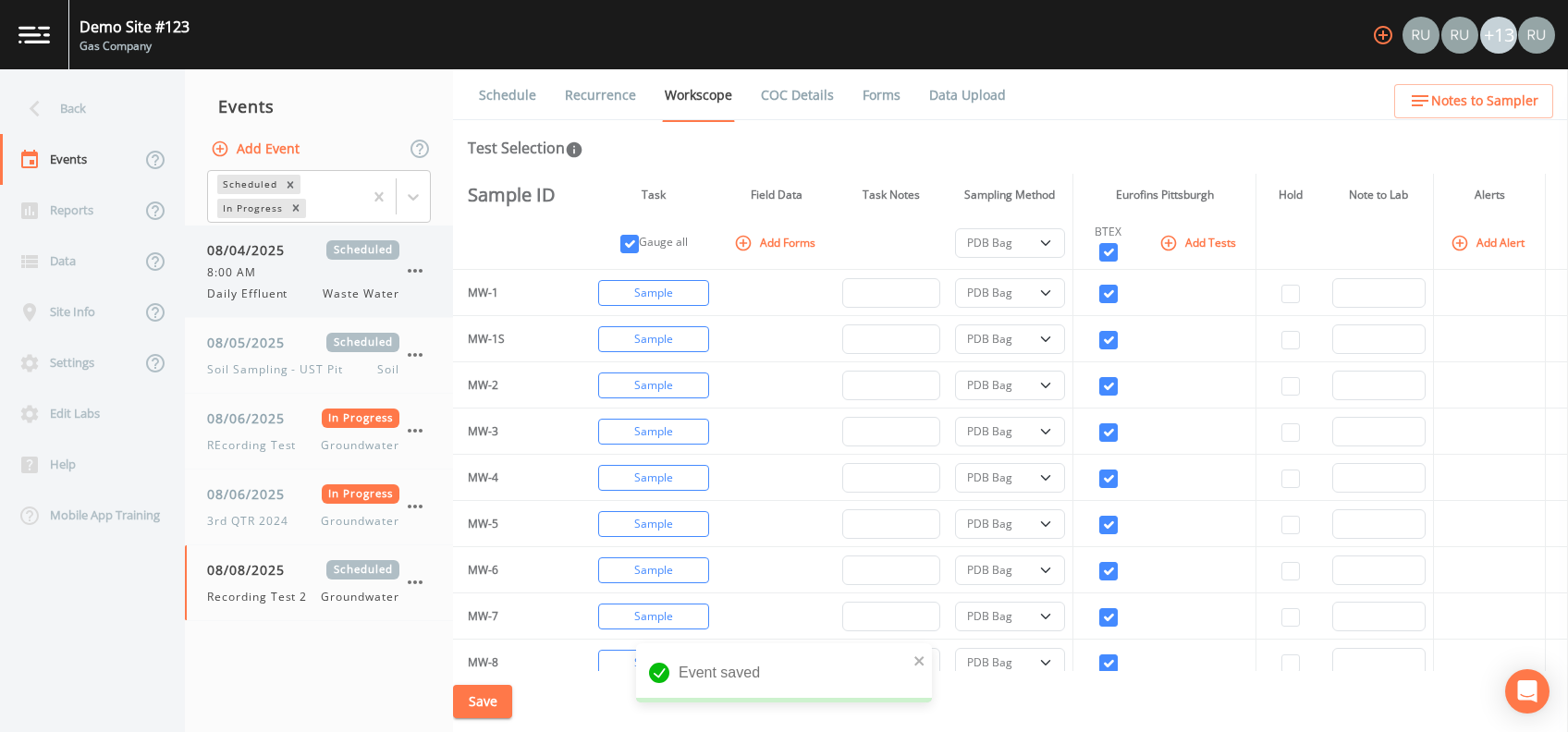 select on "132d7689-3bb8-465b-98a9-744e7d509d8d" 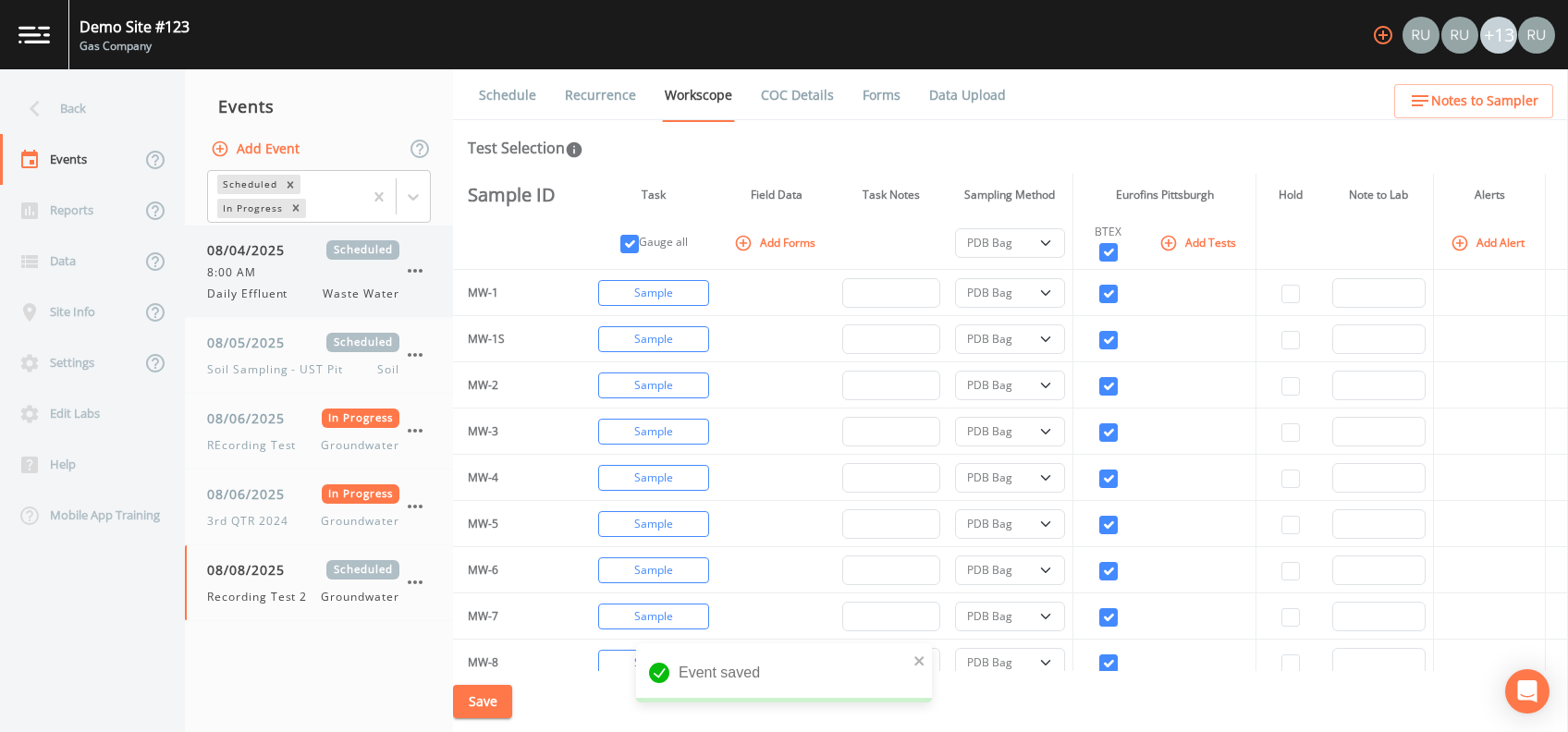 select on "132d7689-3bb8-465b-98a9-744e7d509d8d" 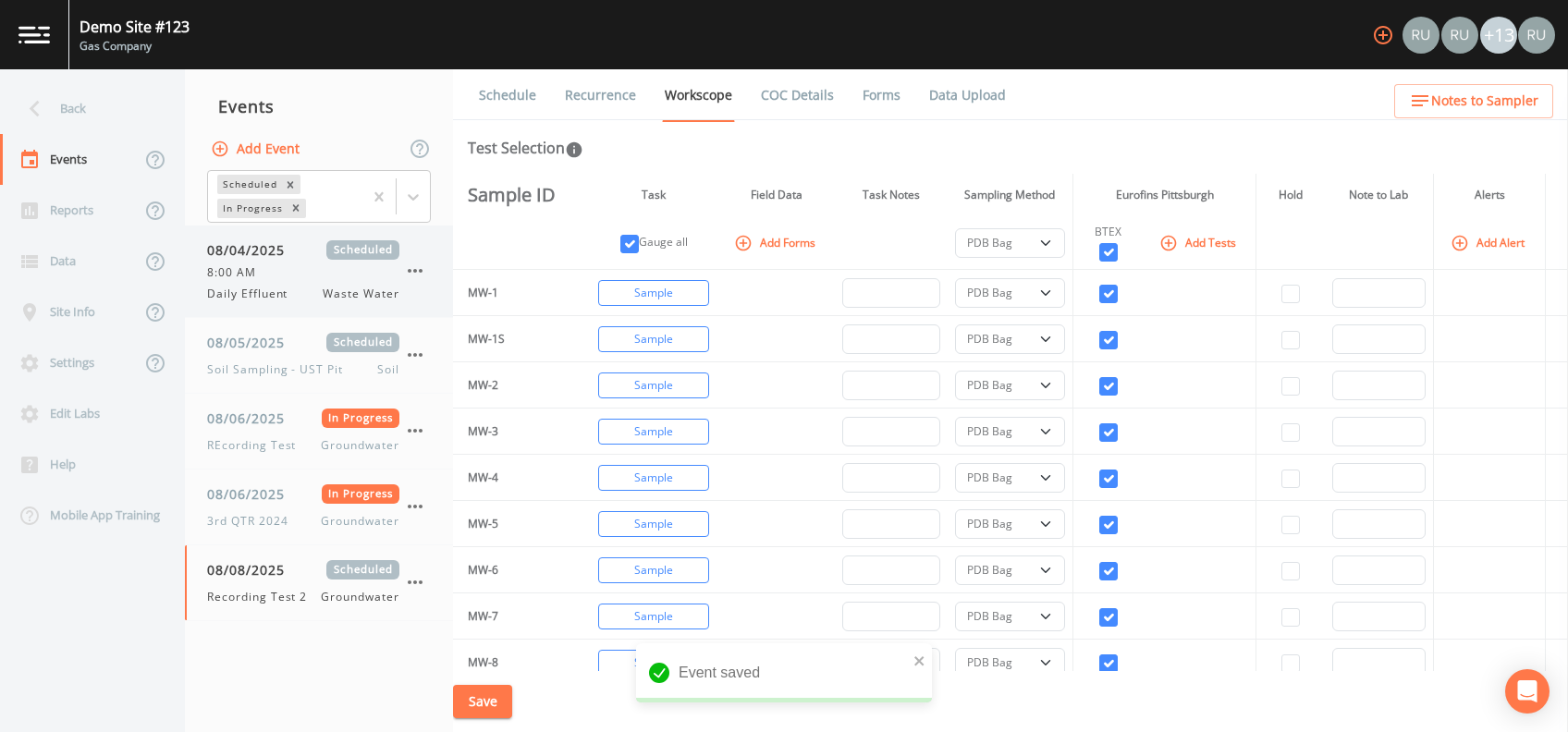 select on "132d7689-3bb8-465b-98a9-744e7d509d8d" 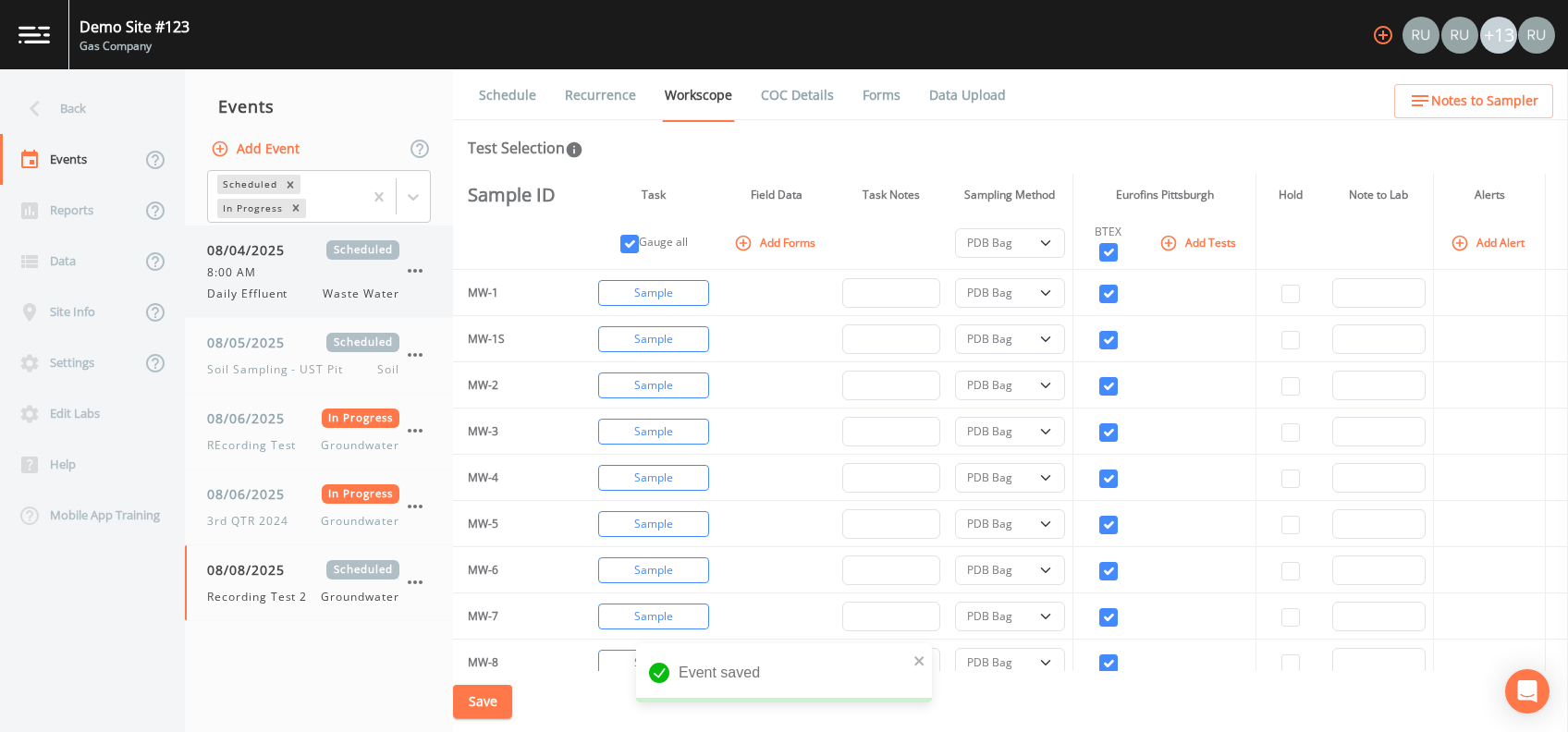 select on "132d7689-3bb8-465b-98a9-744e7d509d8d" 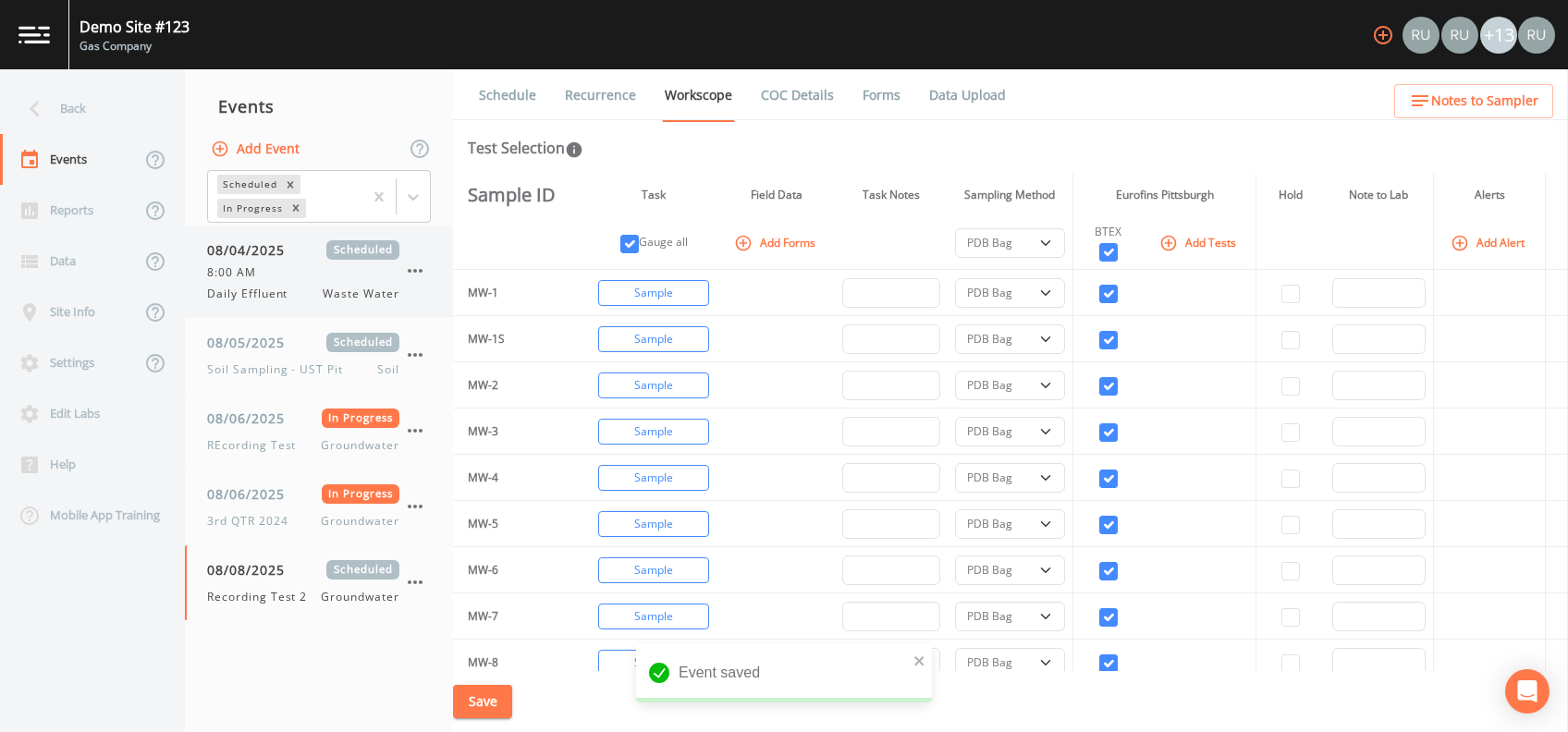 select on "132d7689-3bb8-465b-98a9-744e7d509d8d" 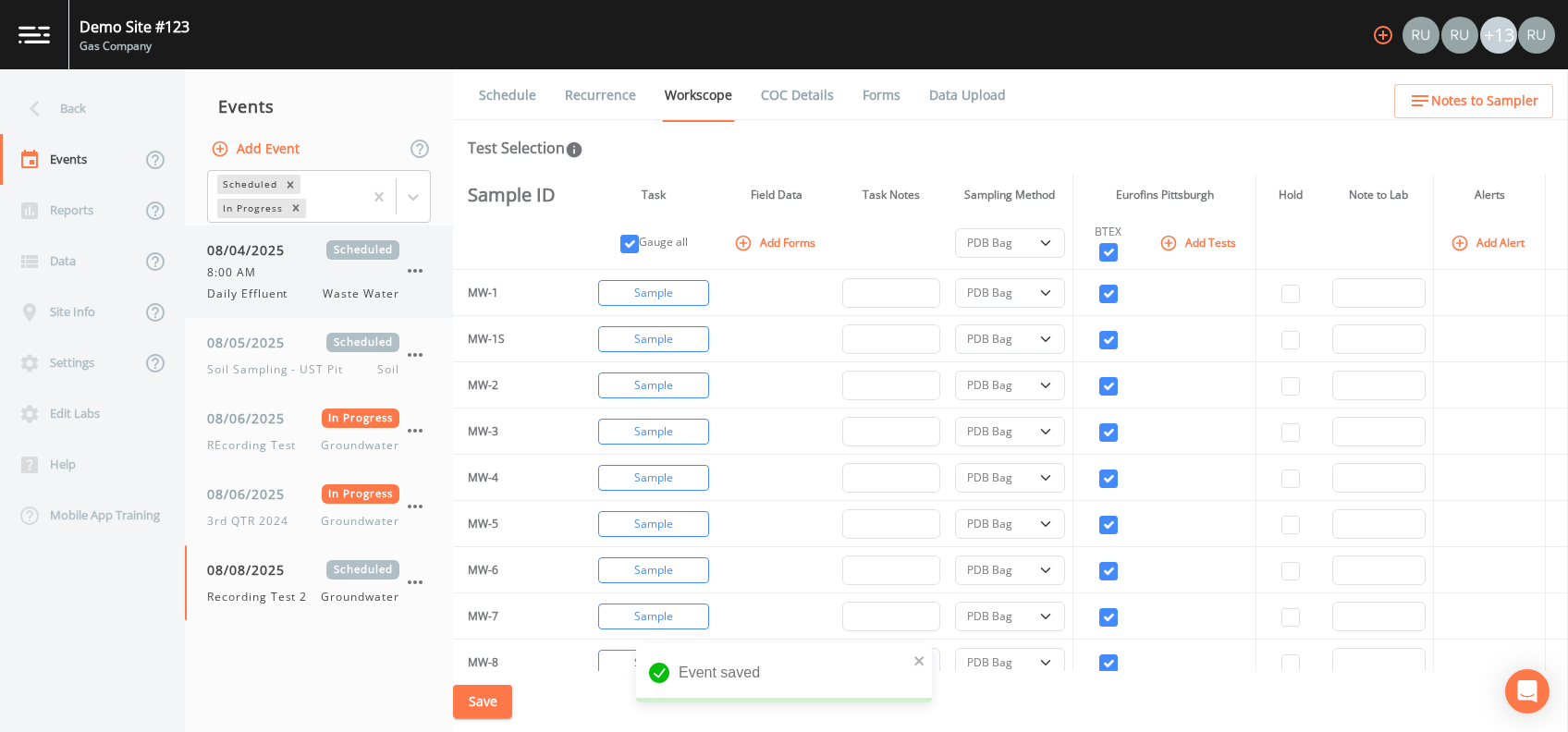 select on "132d7689-3bb8-465b-98a9-744e7d509d8d" 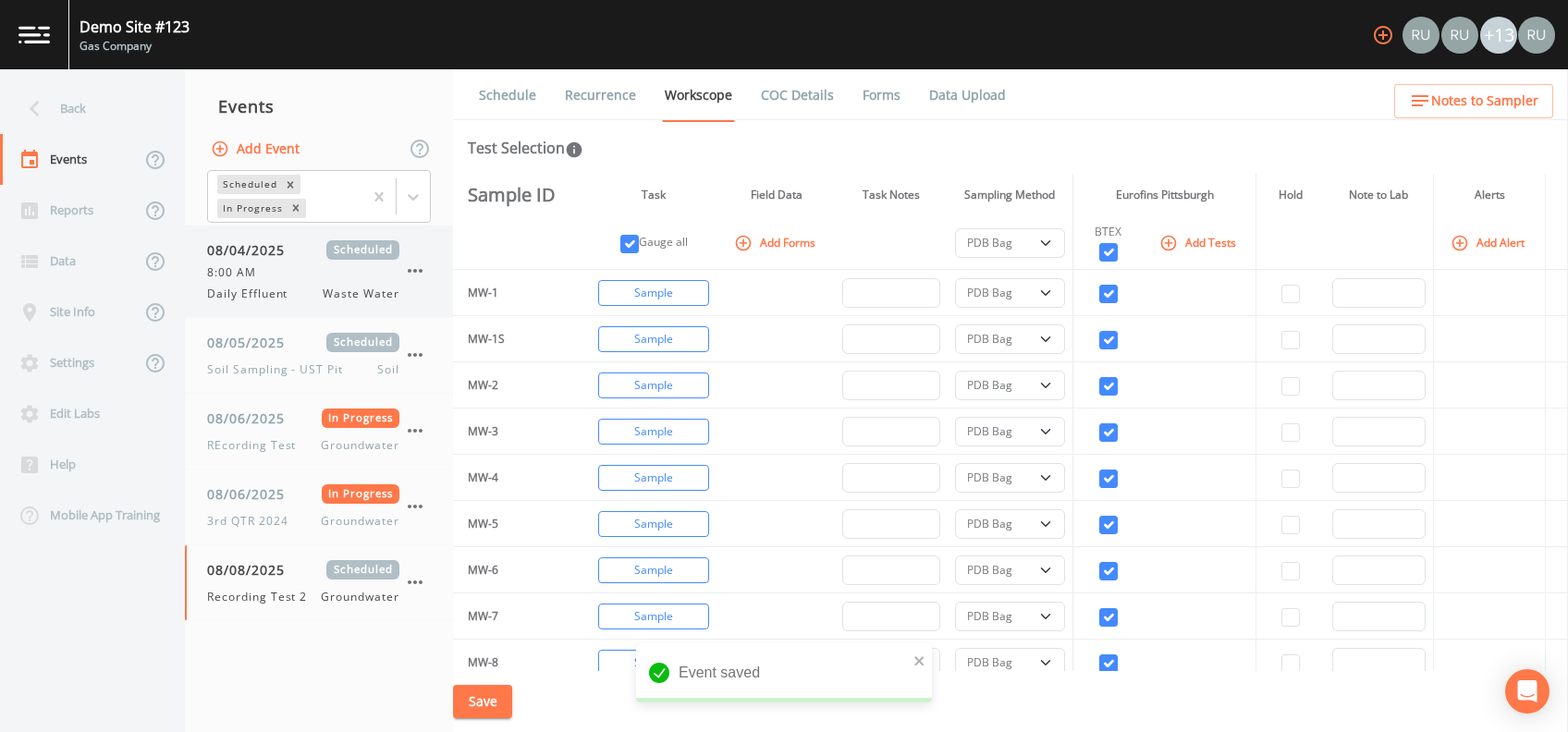 select on "132d7689-3bb8-465b-98a9-744e7d509d8d" 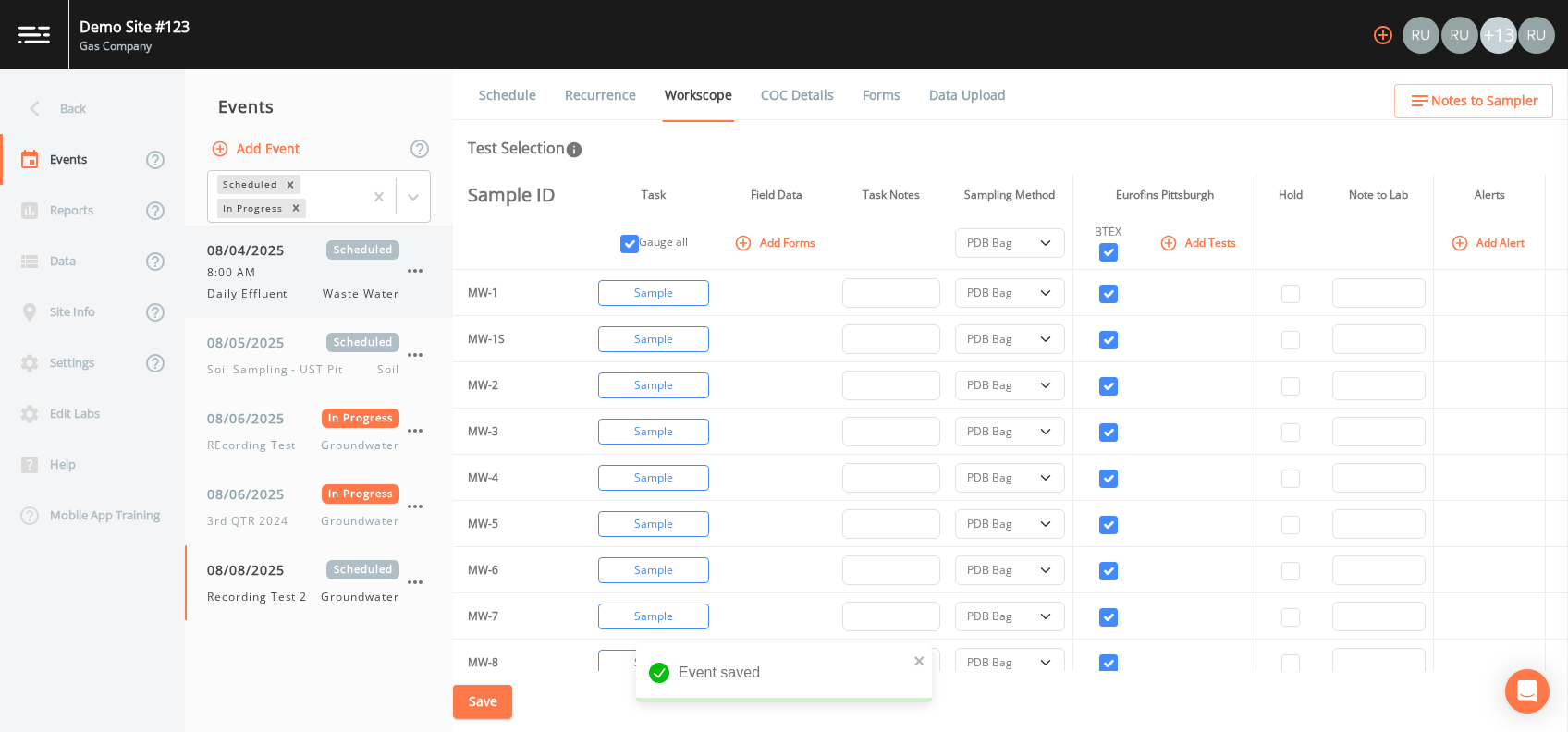 select on "132d7689-3bb8-465b-98a9-744e7d509d8d" 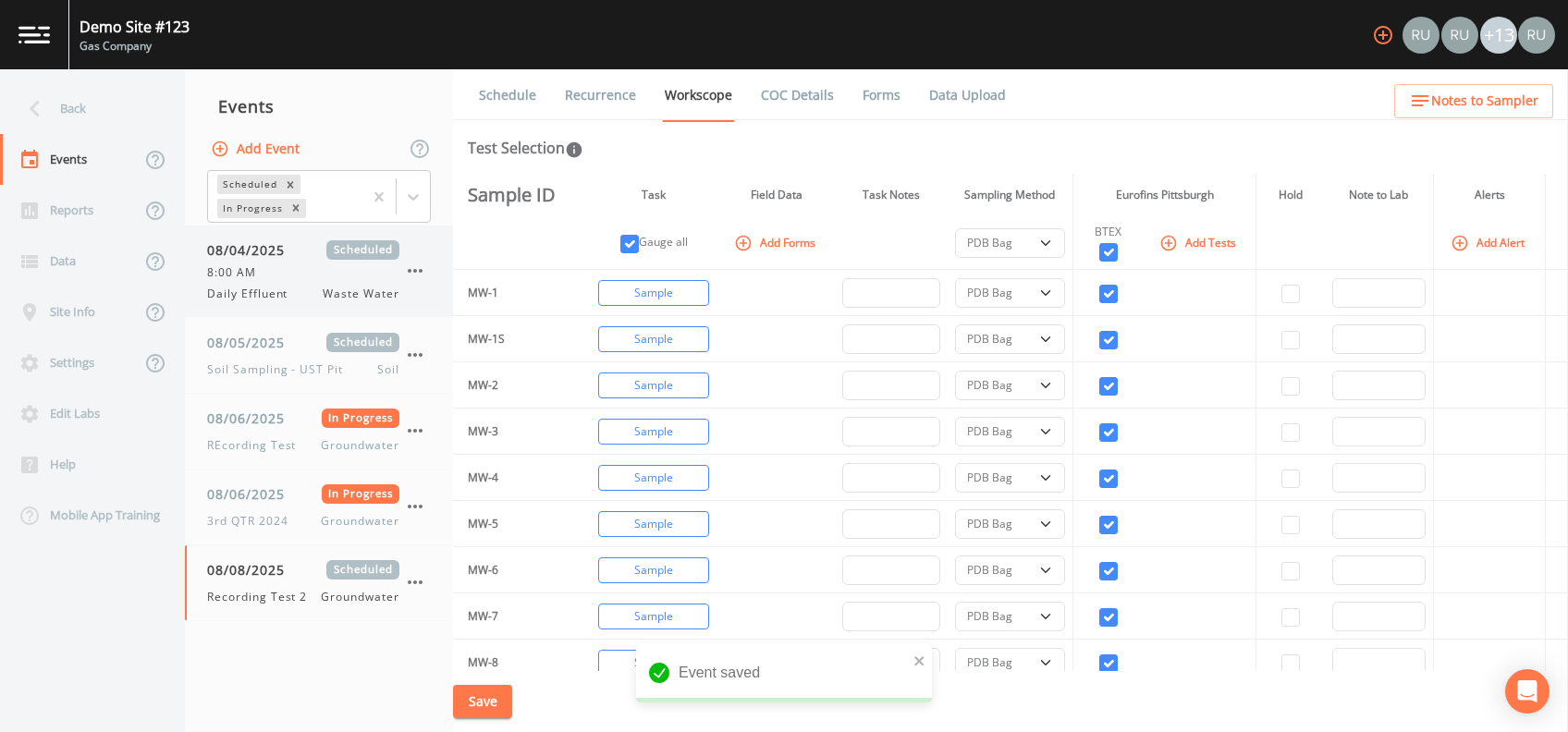 select on "132d7689-3bb8-465b-98a9-744e7d509d8d" 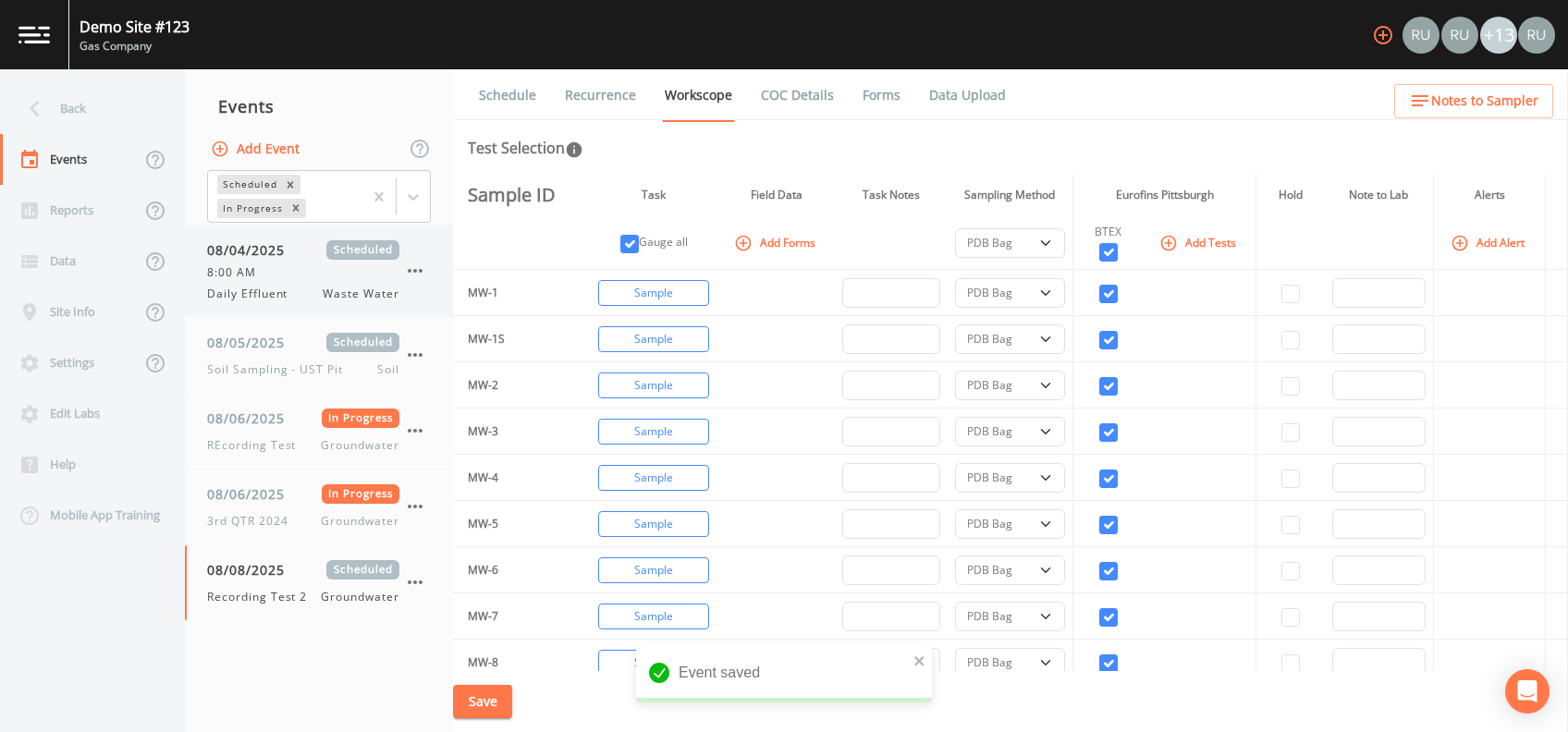 select on "132d7689-3bb8-465b-98a9-744e7d509d8d" 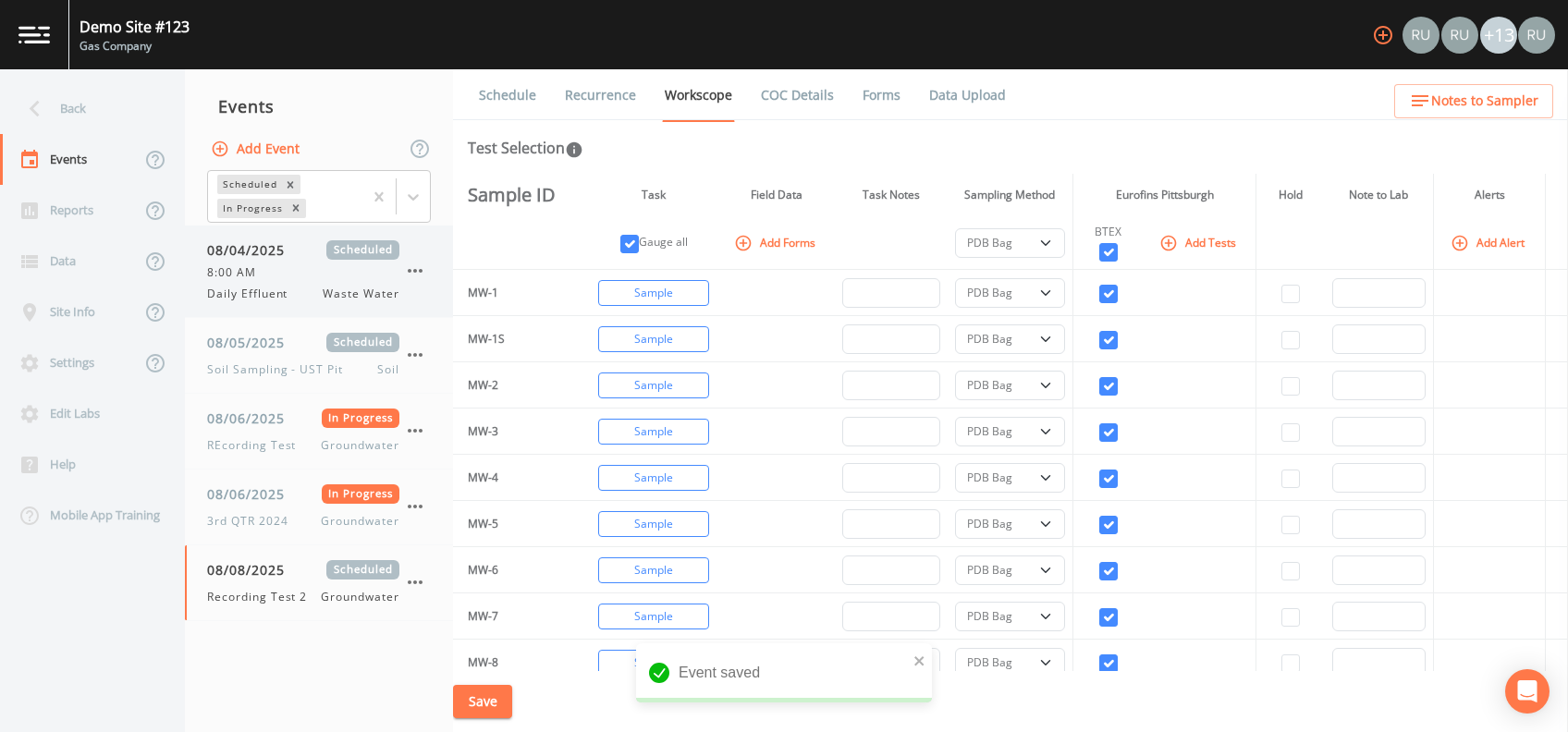 select on "132d7689-3bb8-465b-98a9-744e7d509d8d" 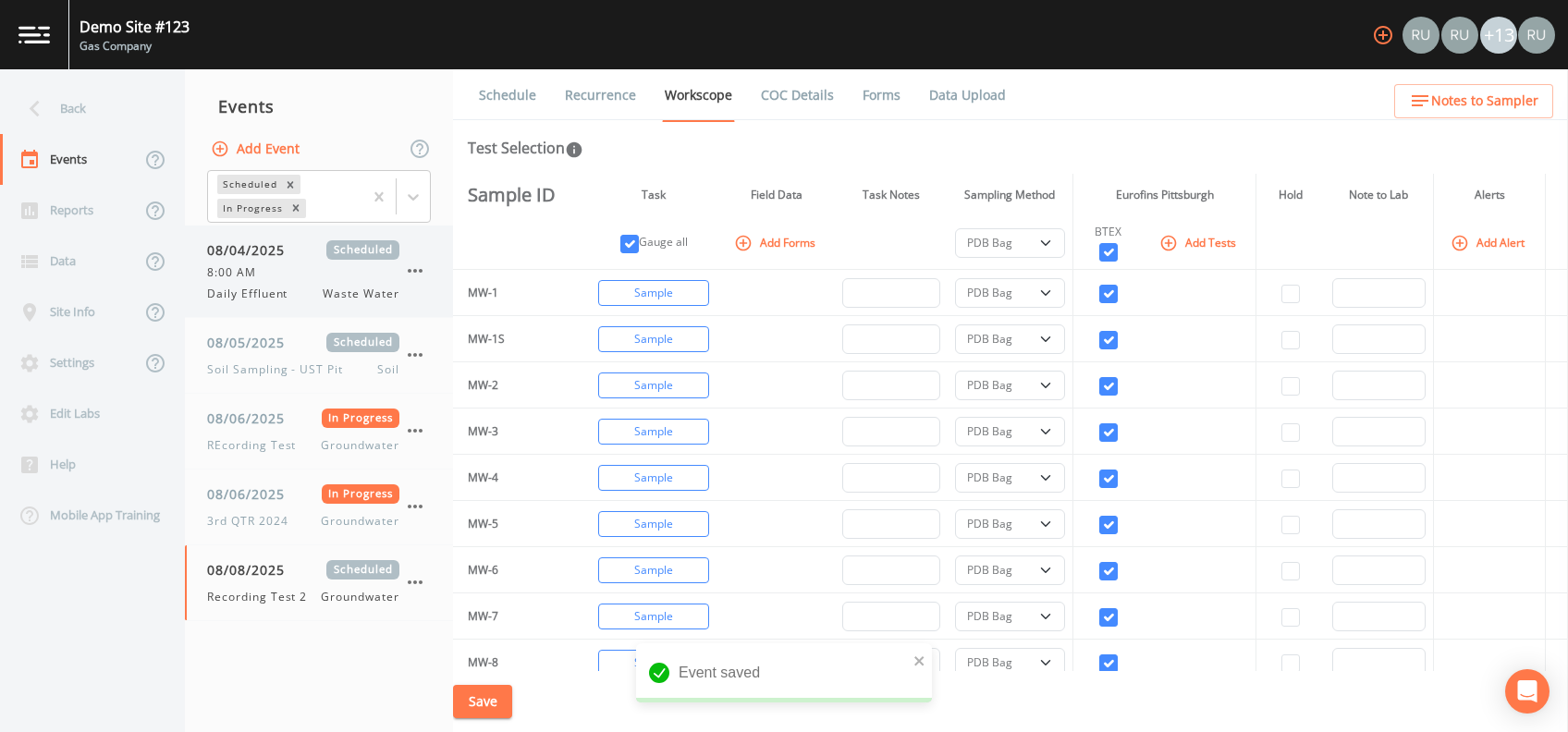 select on "132d7689-3bb8-465b-98a9-744e7d509d8d" 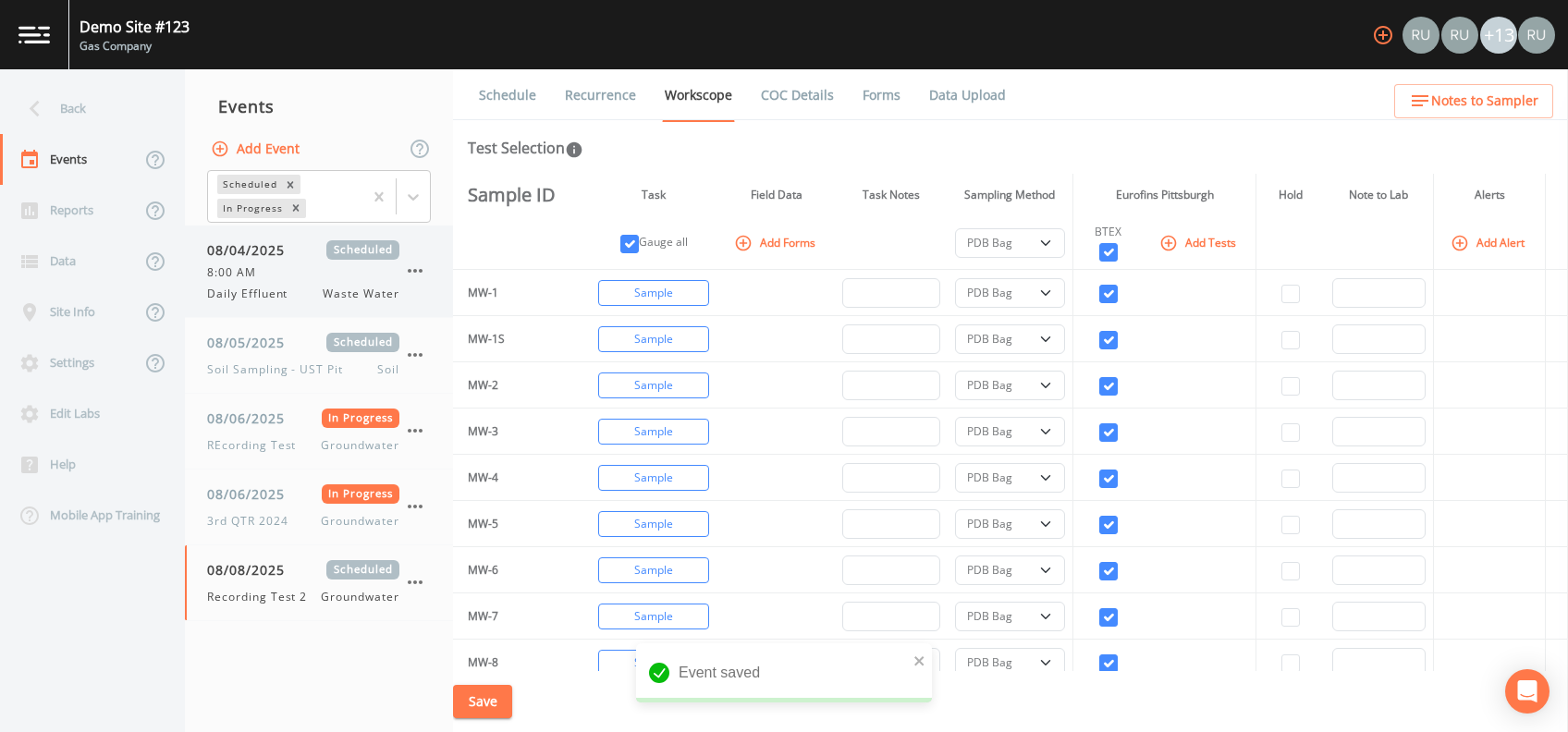 select on "132d7689-3bb8-465b-98a9-744e7d509d8d" 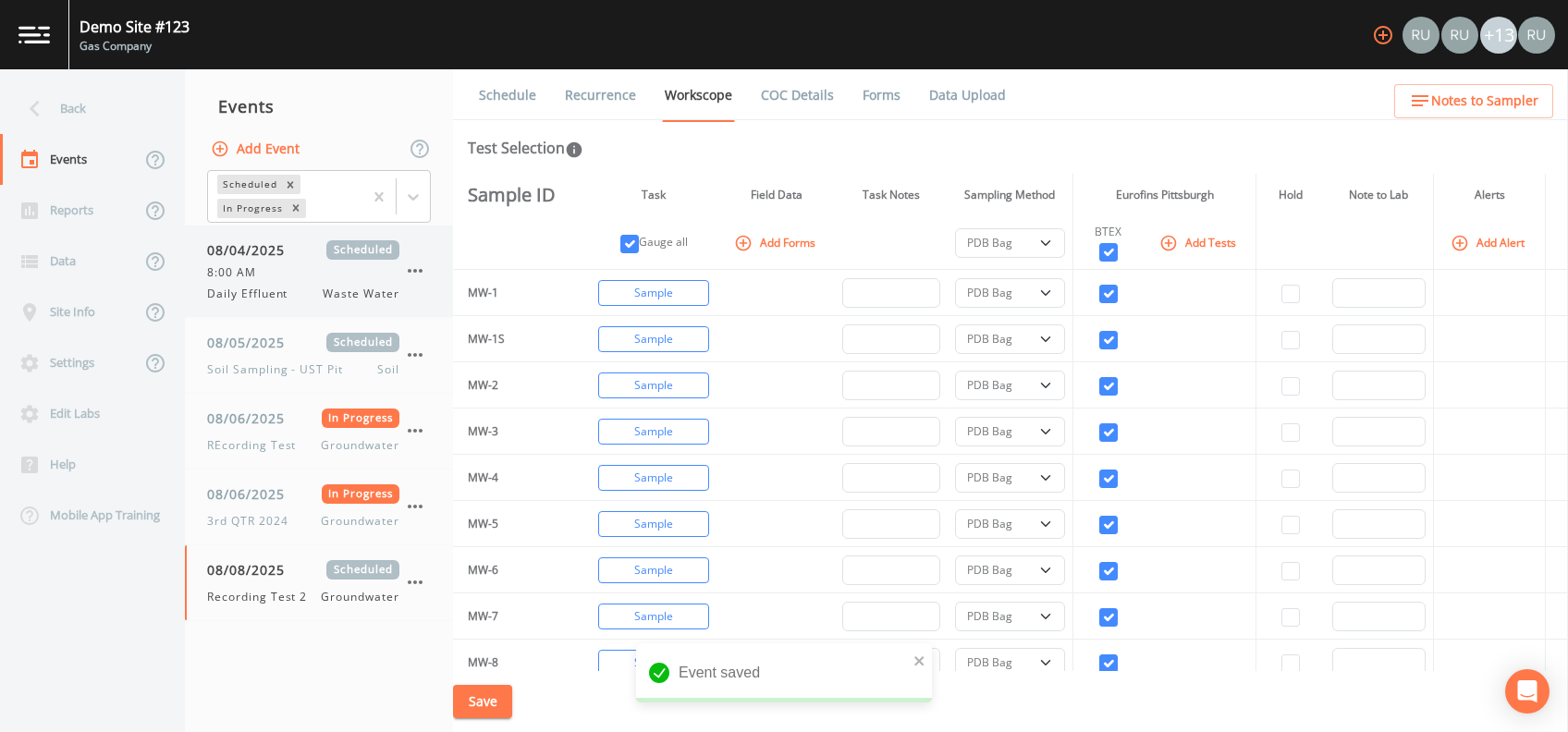 select on "132d7689-3bb8-465b-98a9-744e7d509d8d" 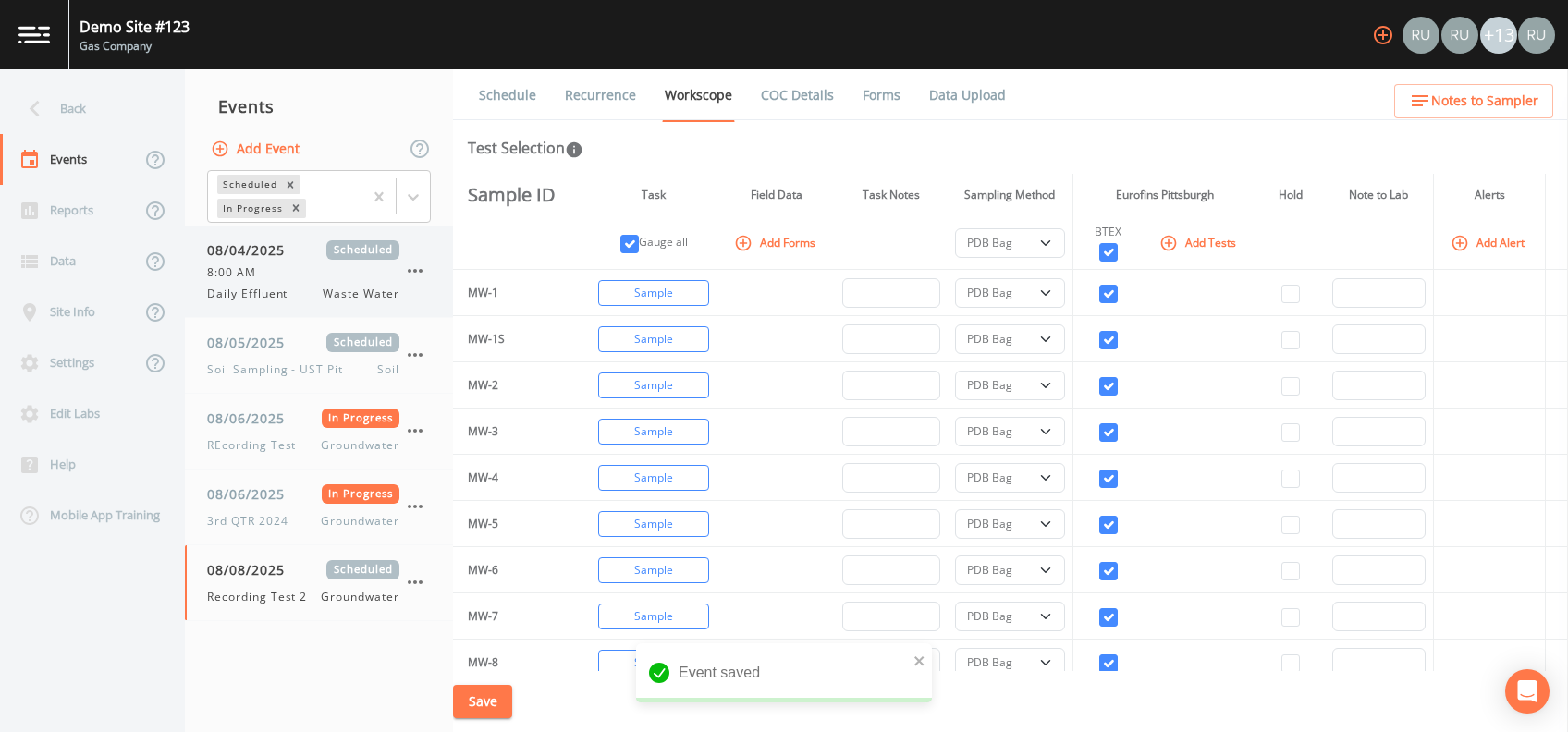 select on "132d7689-3bb8-465b-98a9-744e7d509d8d" 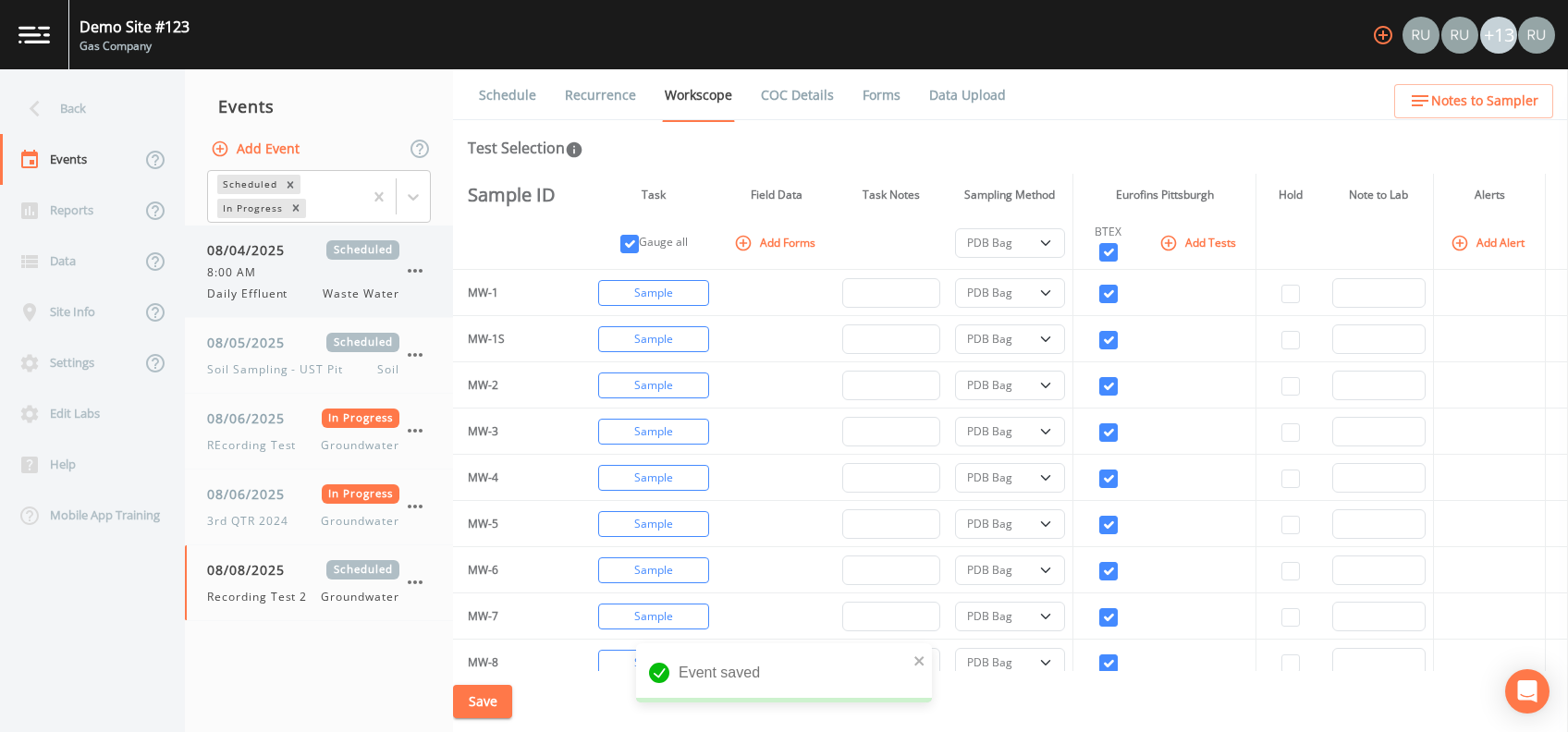 select on "132d7689-3bb8-465b-98a9-744e7d509d8d" 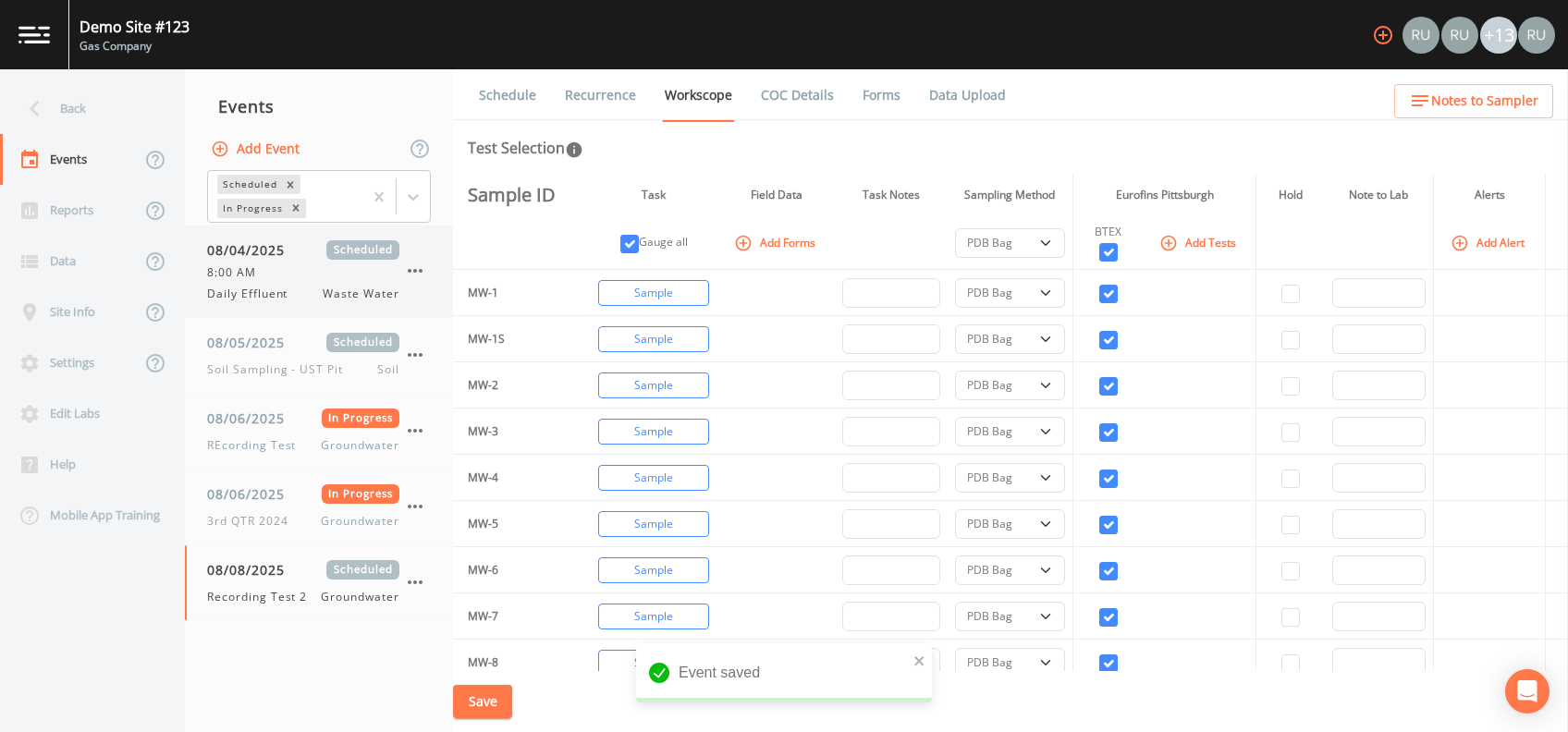 select on "132d7689-3bb8-465b-98a9-744e7d509d8d" 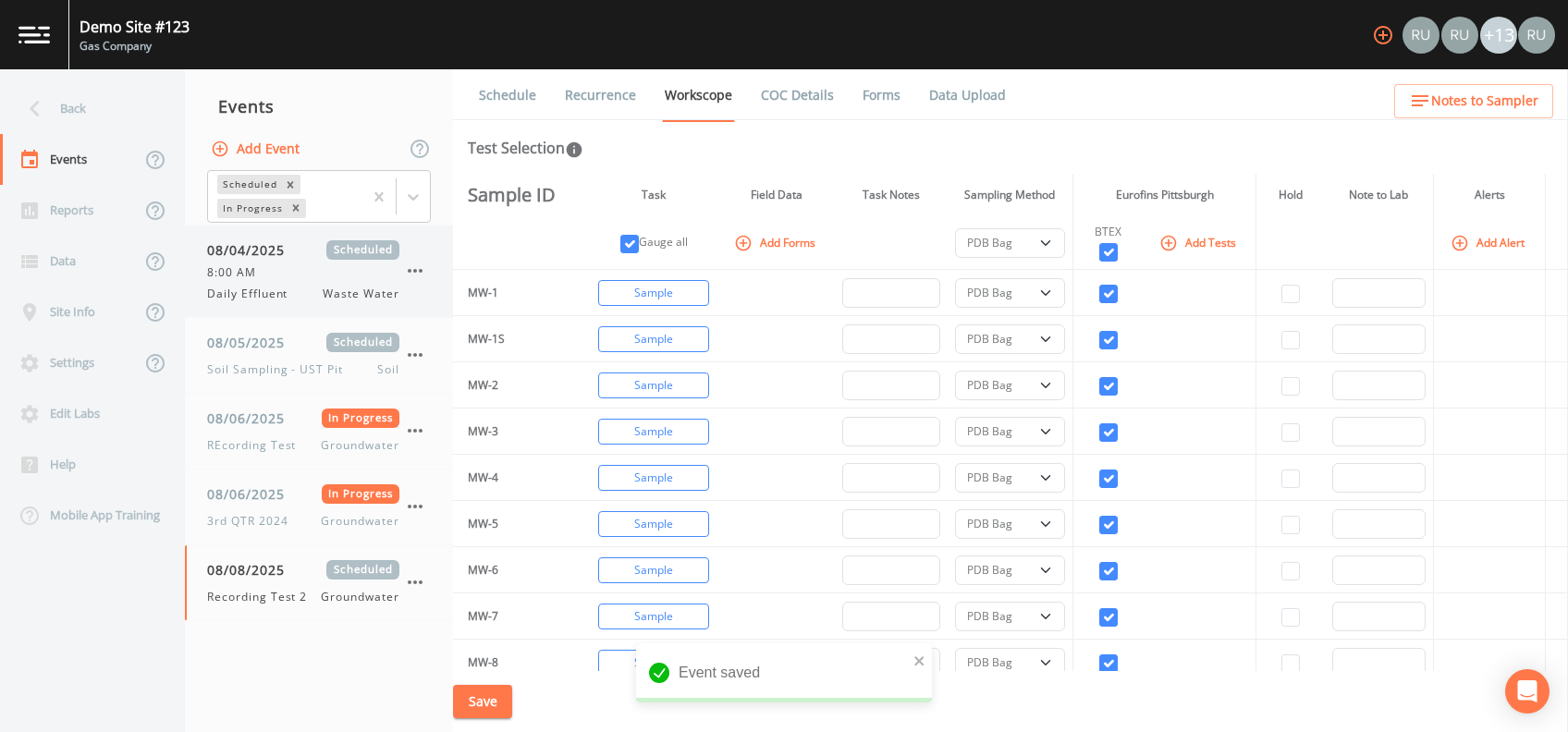 select on "132d7689-3bb8-465b-98a9-744e7d509d8d" 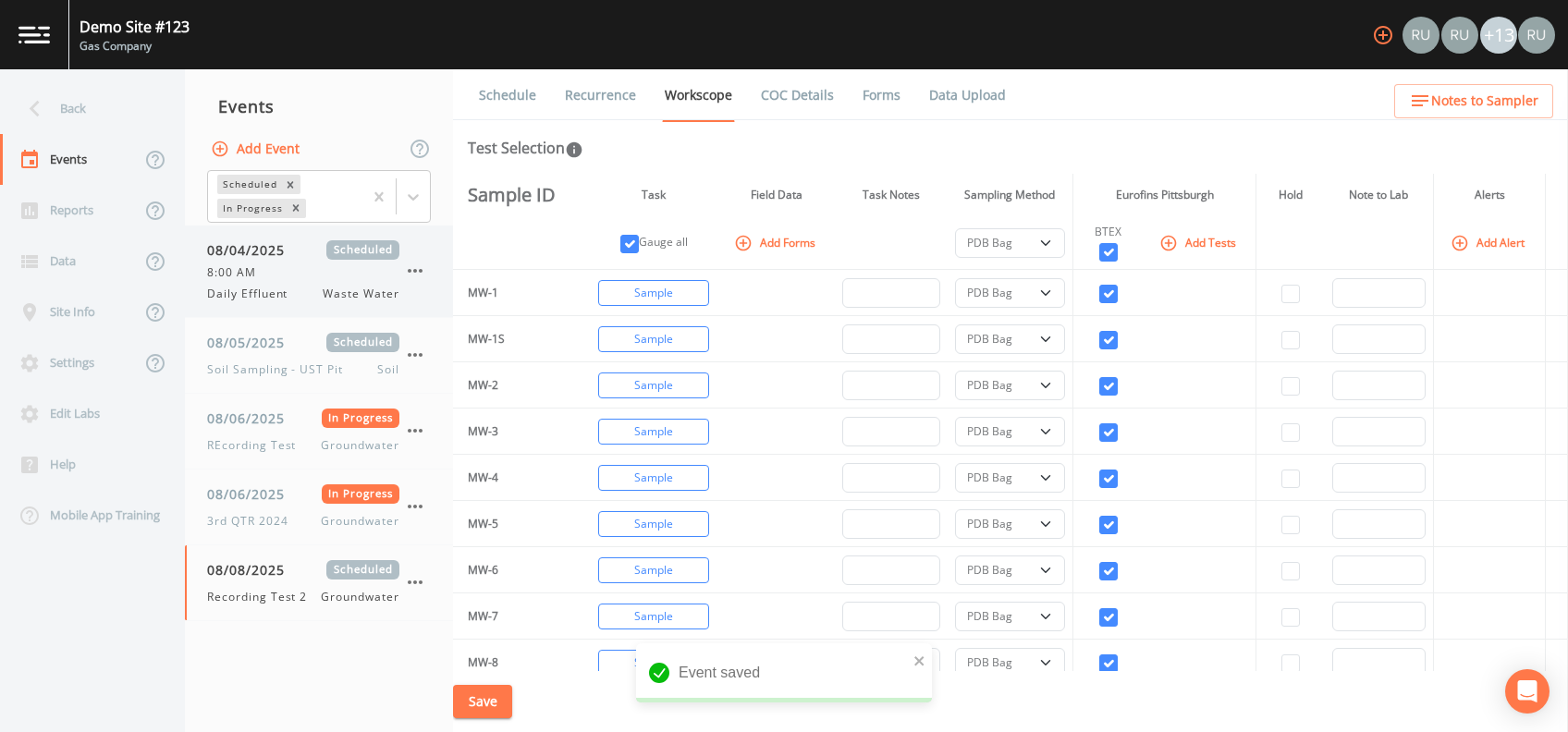 select on "132d7689-3bb8-465b-98a9-744e7d509d8d" 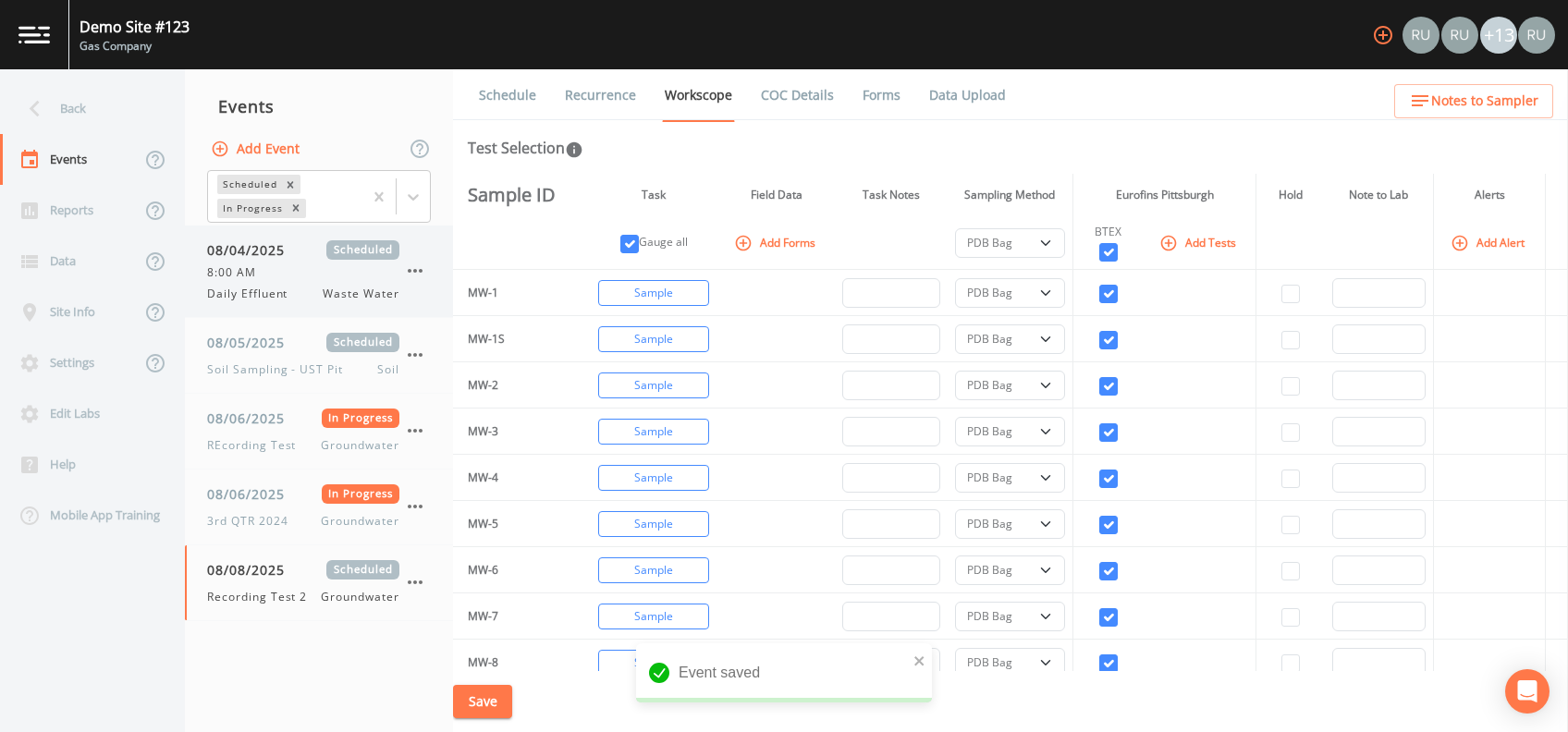select on "132d7689-3bb8-465b-98a9-744e7d509d8d" 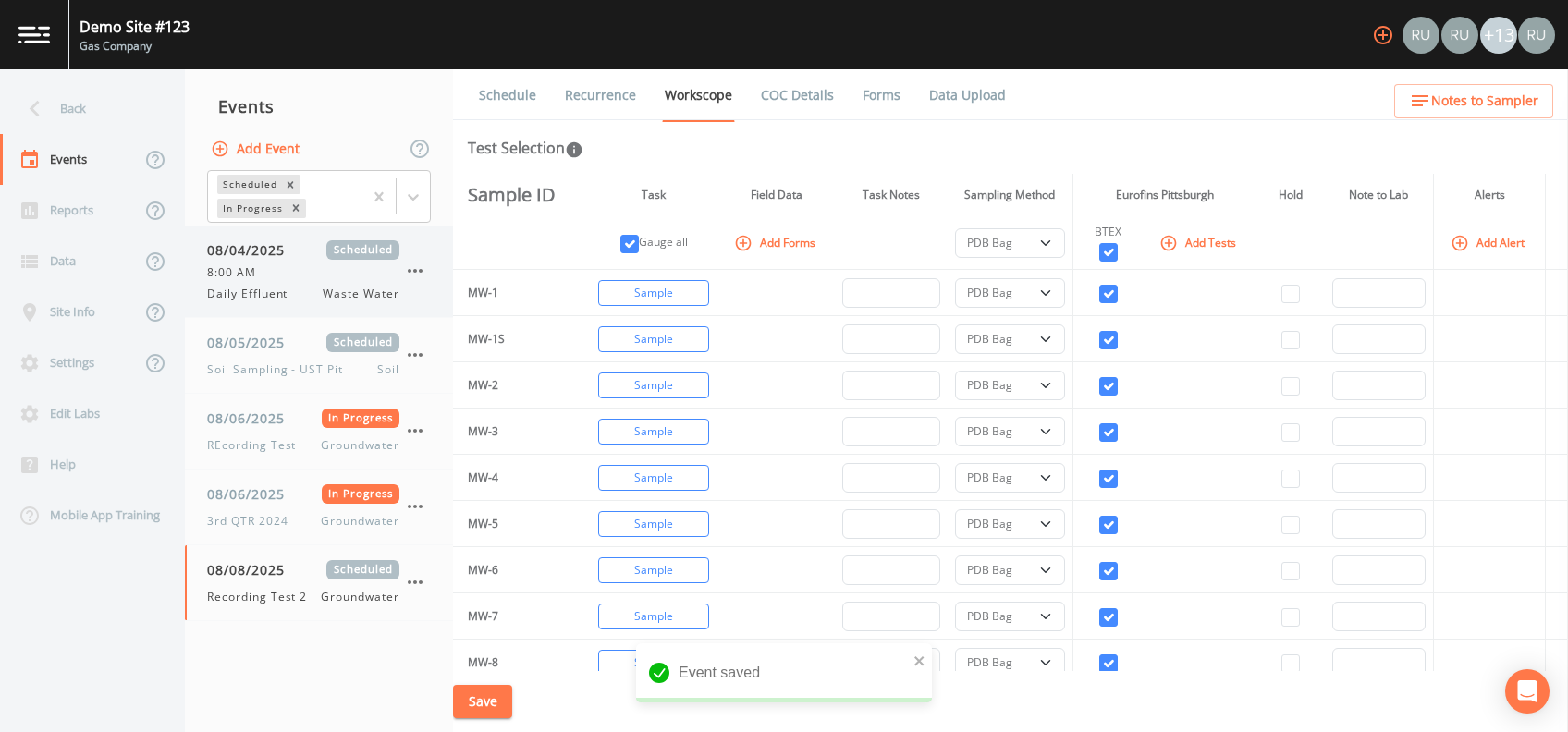 select on "132d7689-3bb8-465b-98a9-744e7d509d8d" 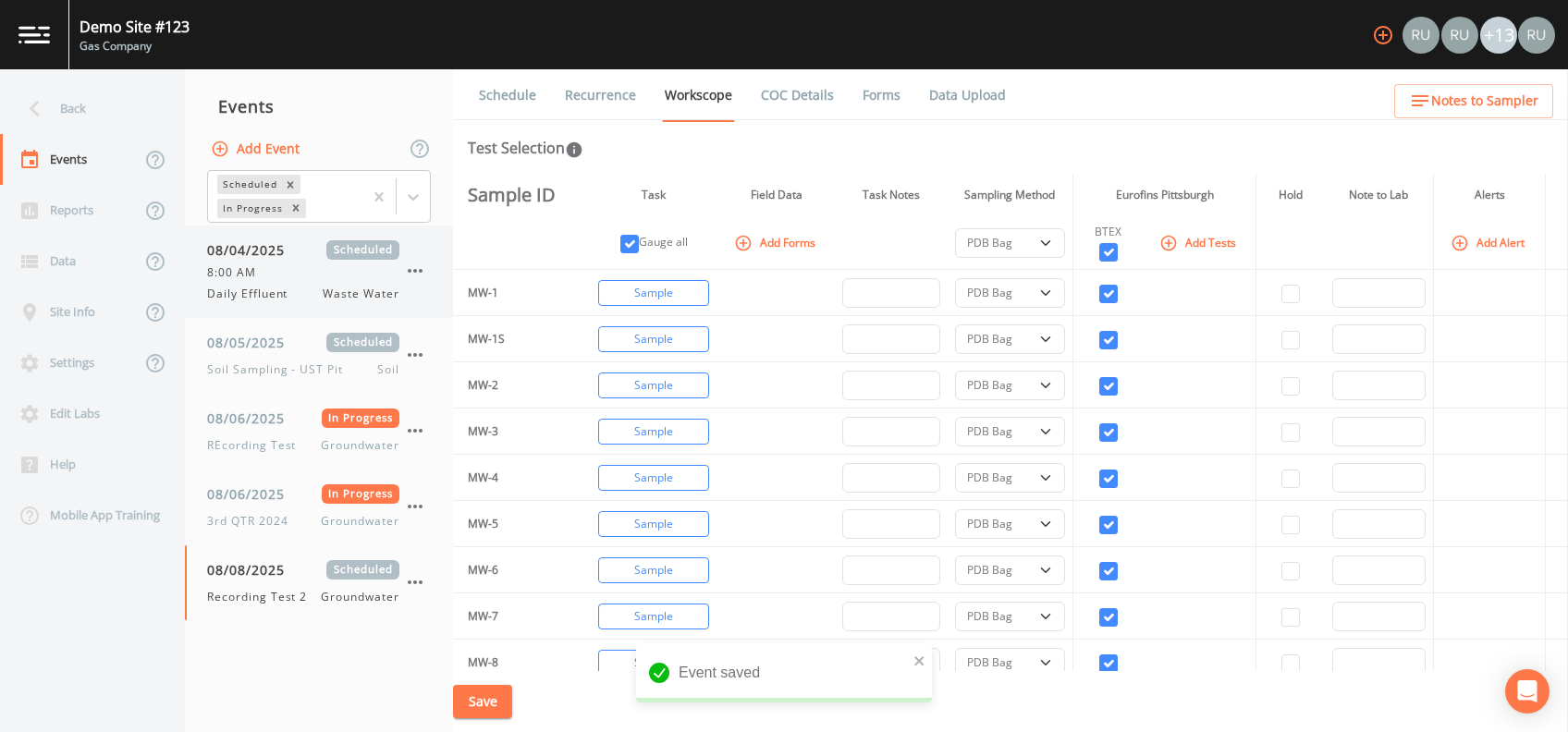 select on "132d7689-3bb8-465b-98a9-744e7d509d8d" 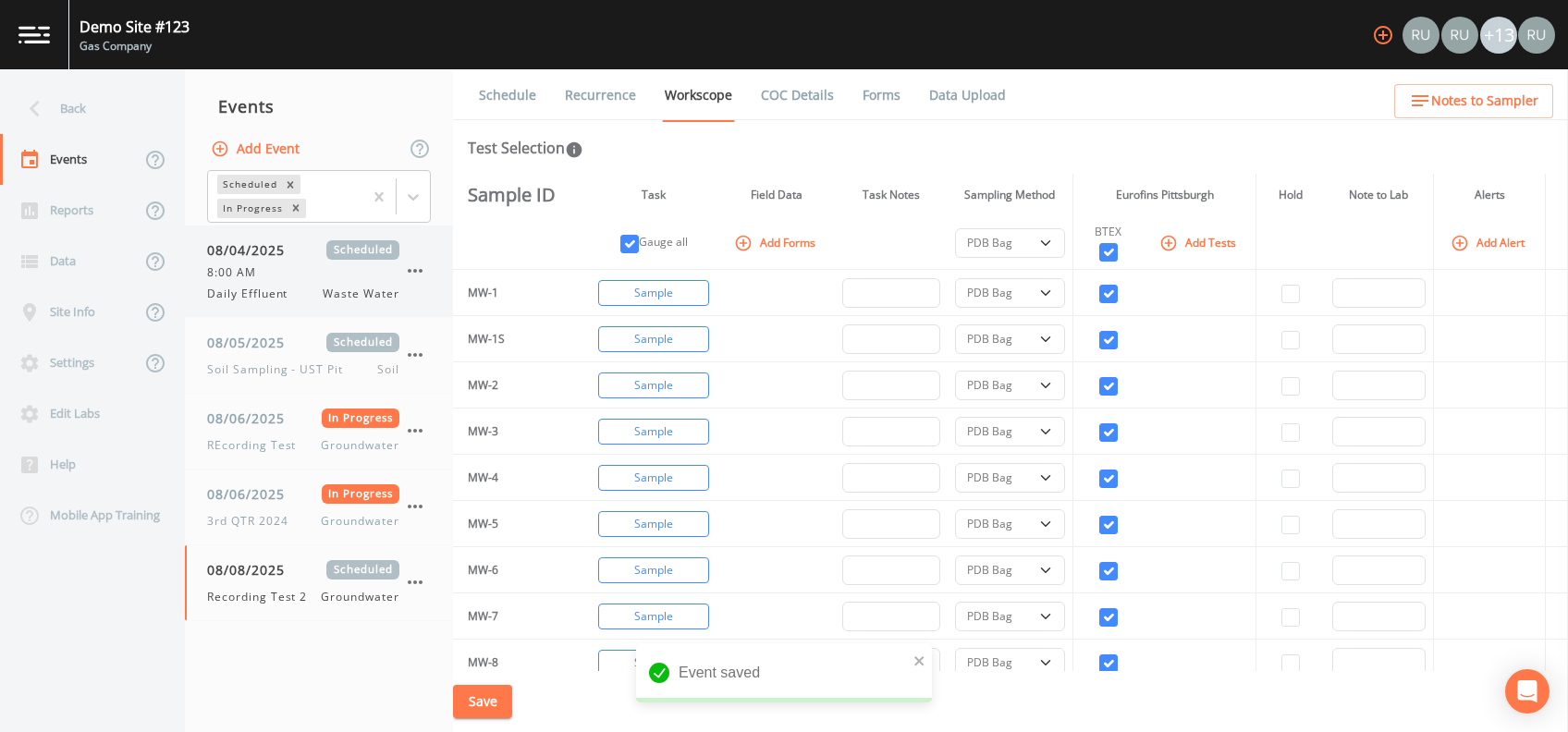 select on "132d7689-3bb8-465b-98a9-744e7d509d8d" 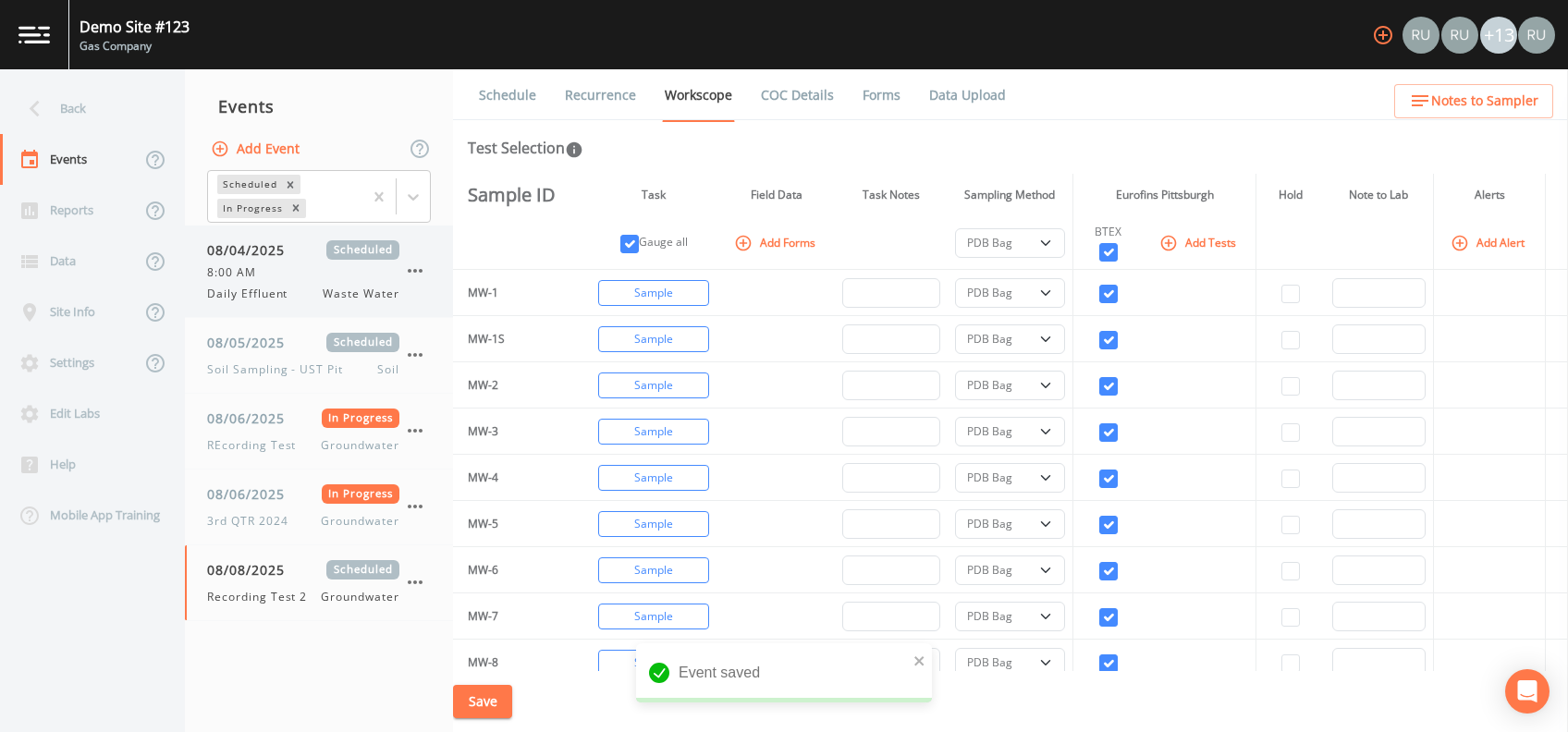 select on "132d7689-3bb8-465b-98a9-744e7d509d8d" 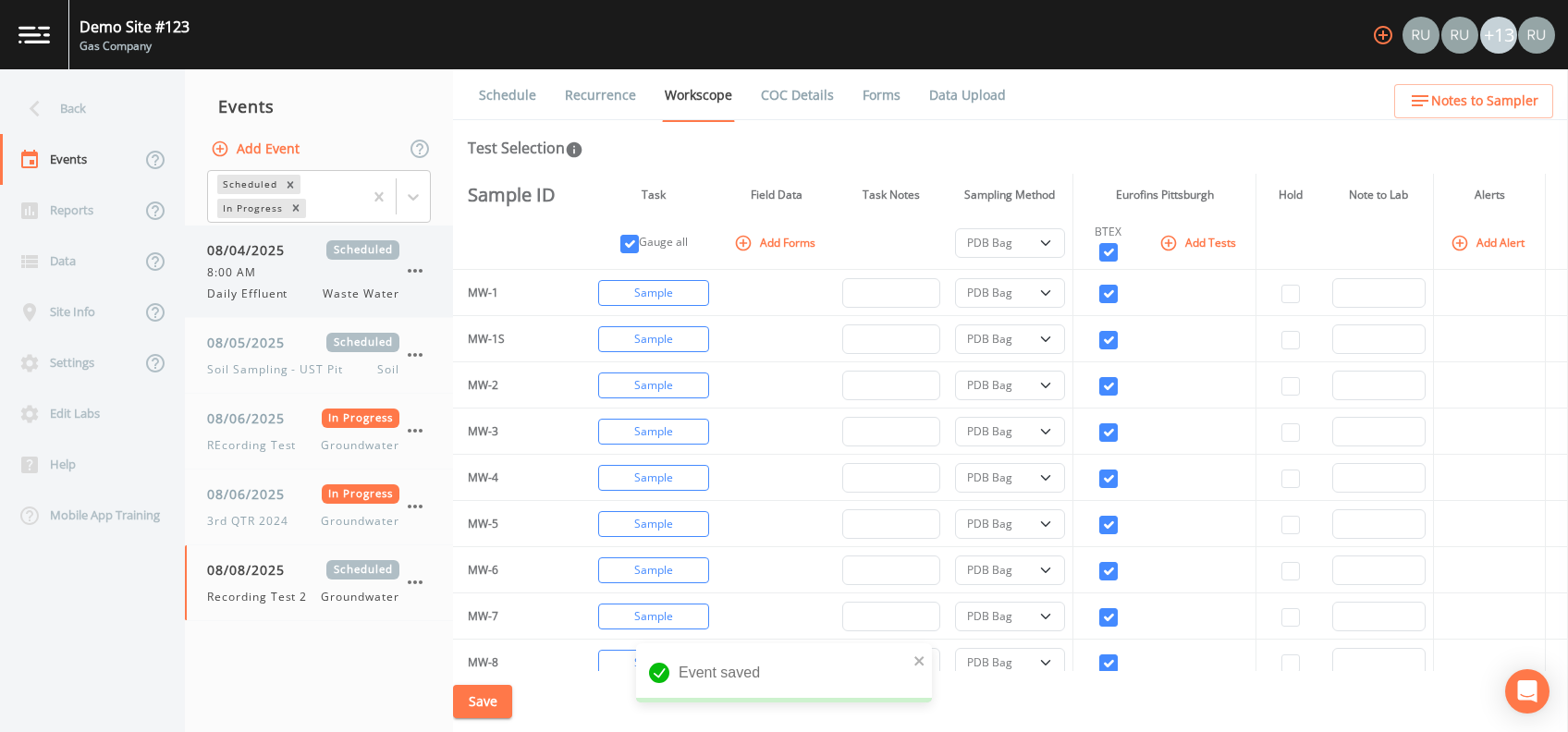 select on "132d7689-3bb8-465b-98a9-744e7d509d8d" 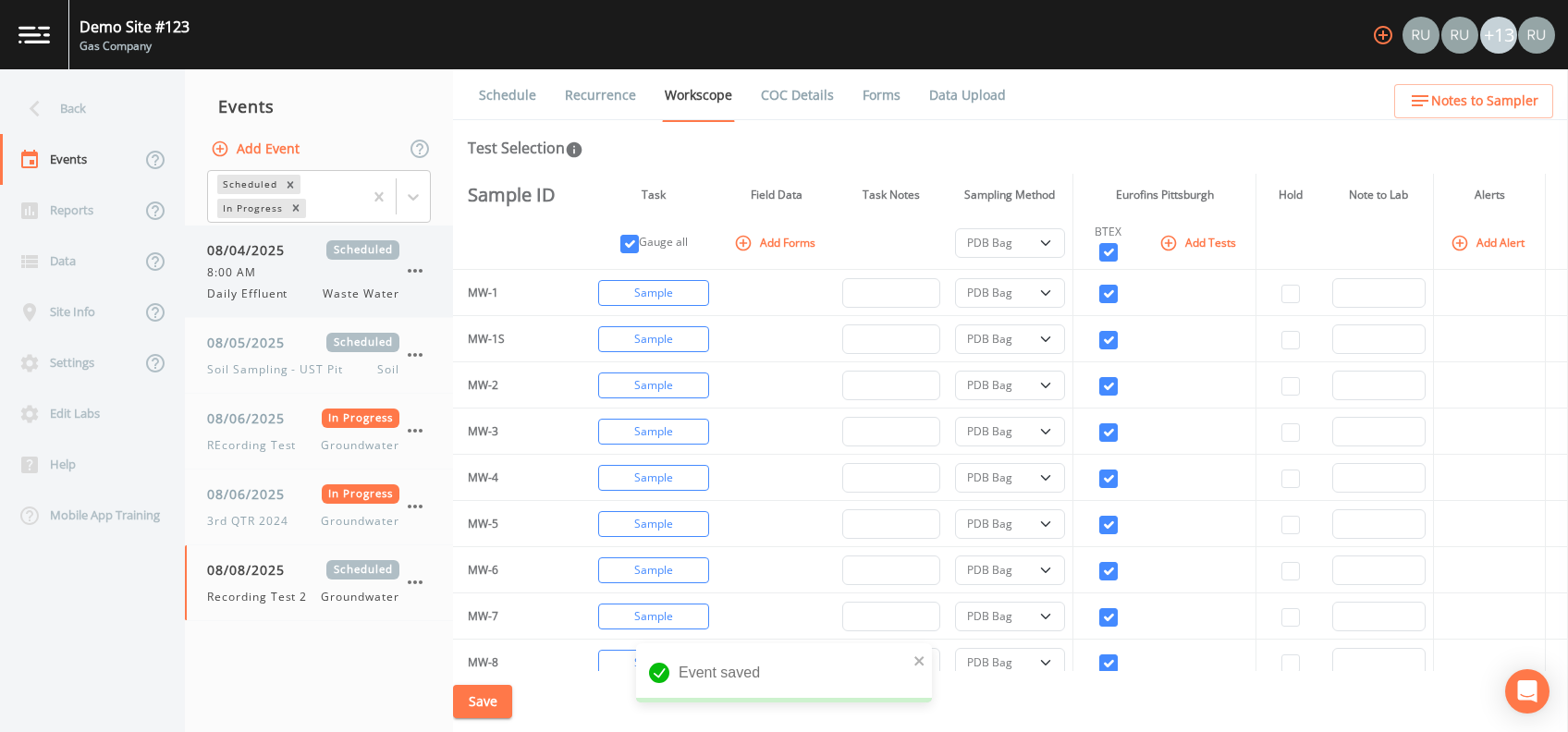 select on "132d7689-3bb8-465b-98a9-744e7d509d8d" 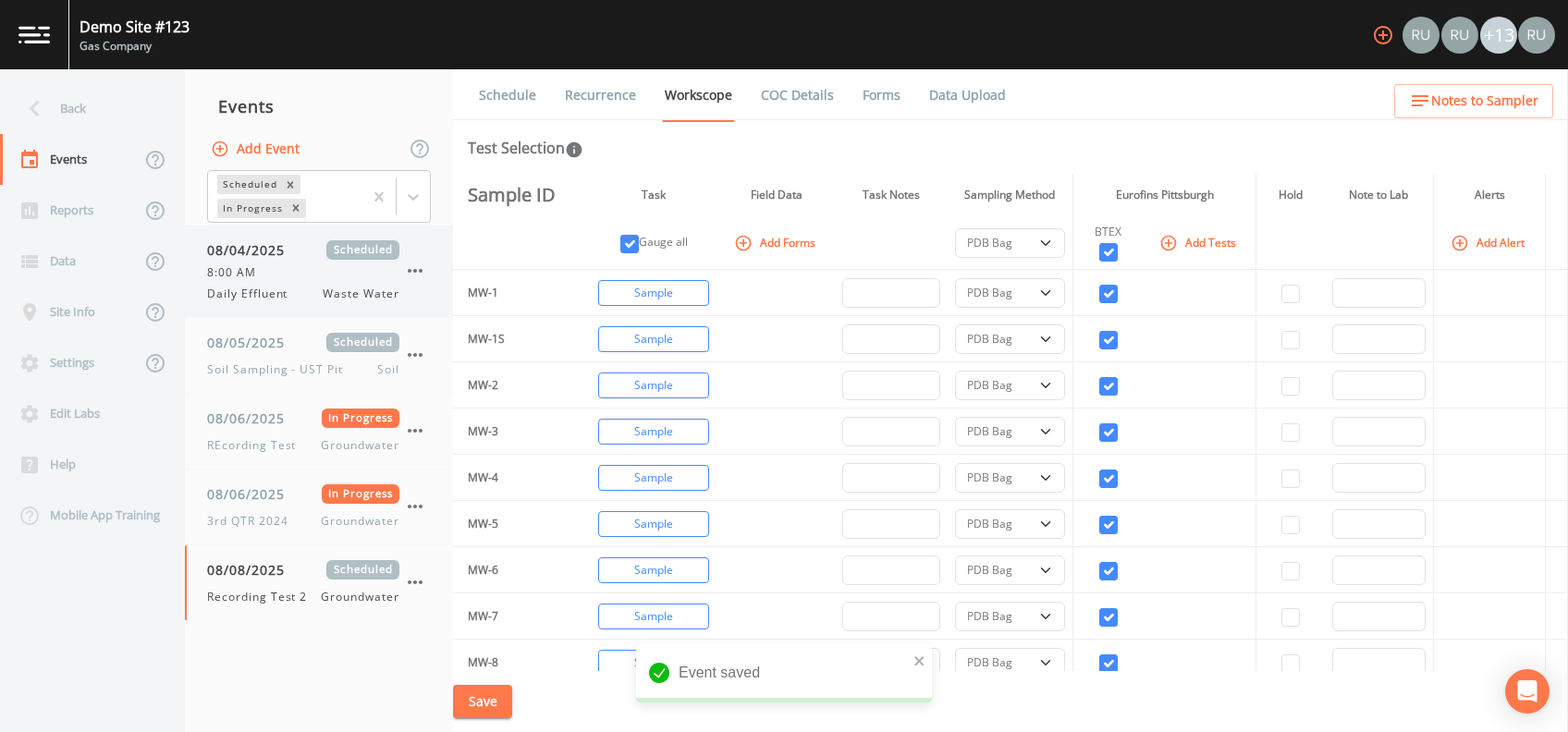 select on "132d7689-3bb8-465b-98a9-744e7d509d8d" 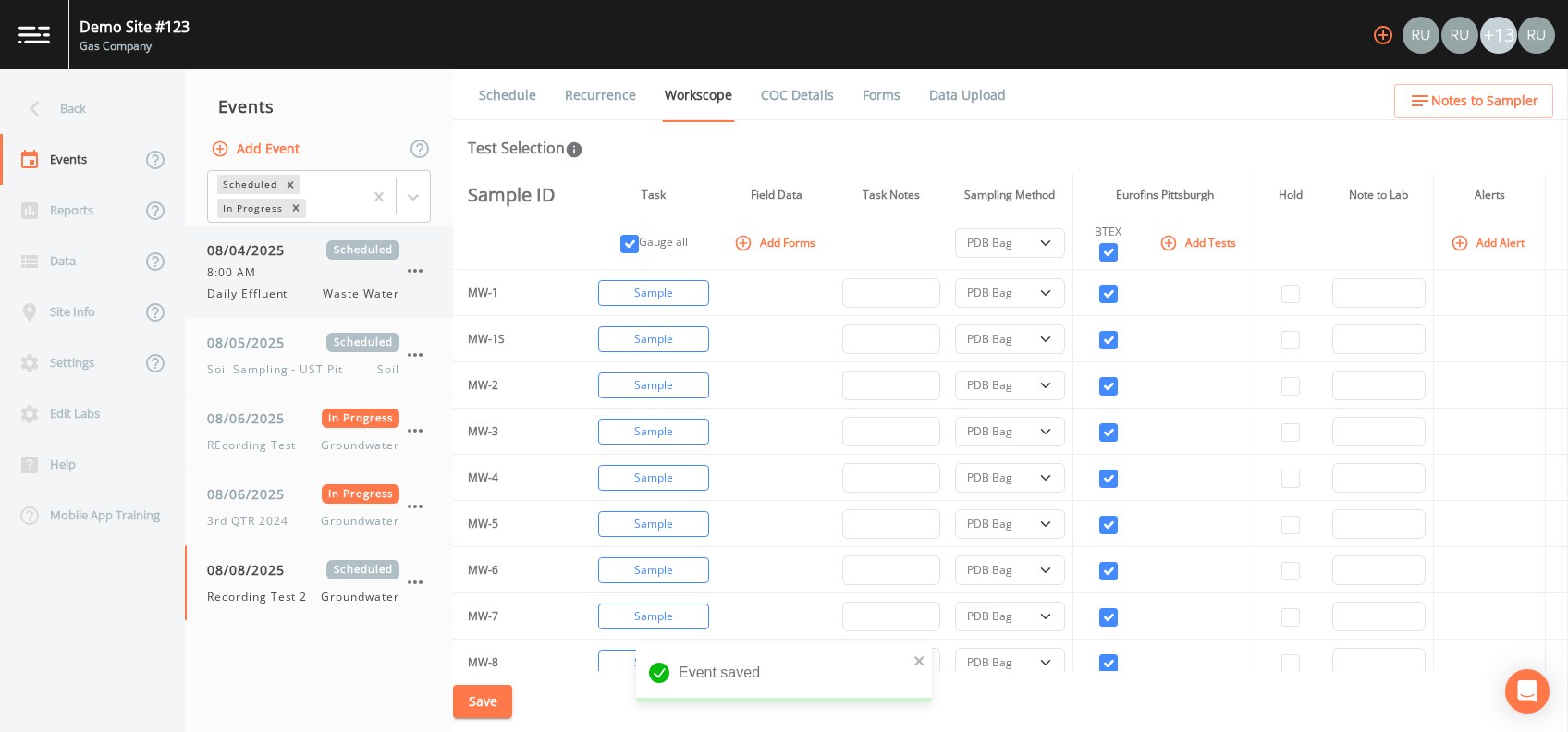 select on "132d7689-3bb8-465b-98a9-744e7d509d8d" 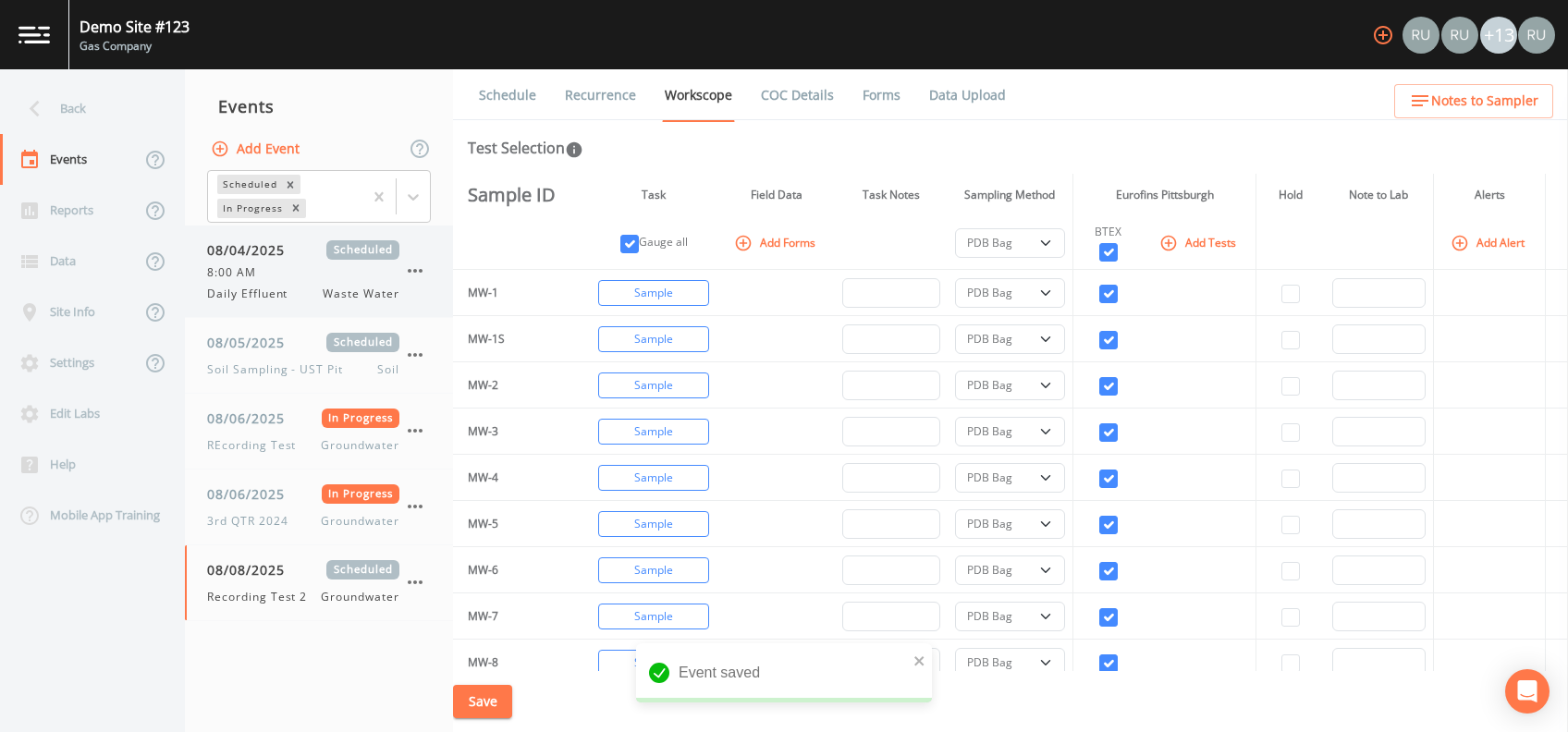 select on "132d7689-3bb8-465b-98a9-744e7d509d8d" 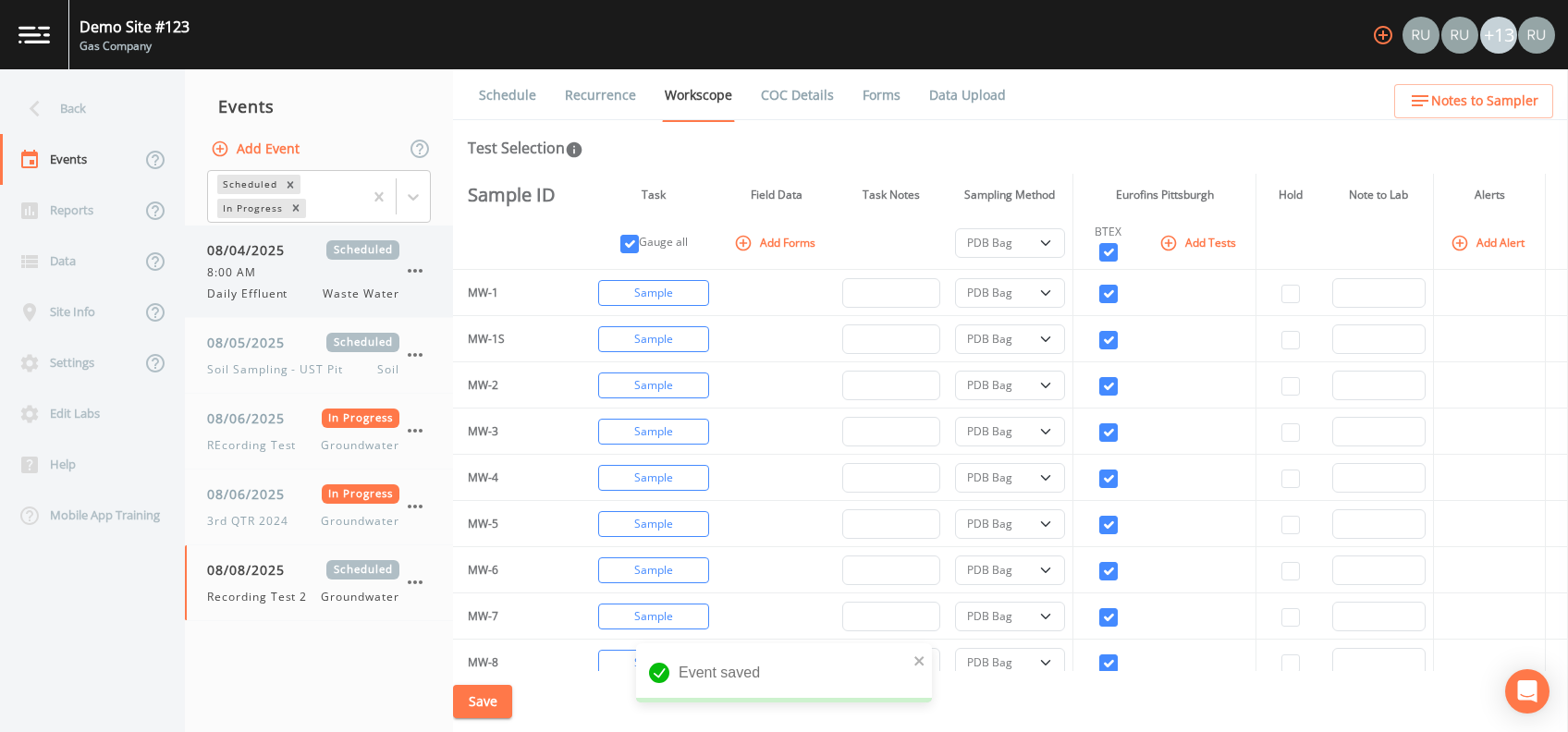 select on "132d7689-3bb8-465b-98a9-744e7d509d8d" 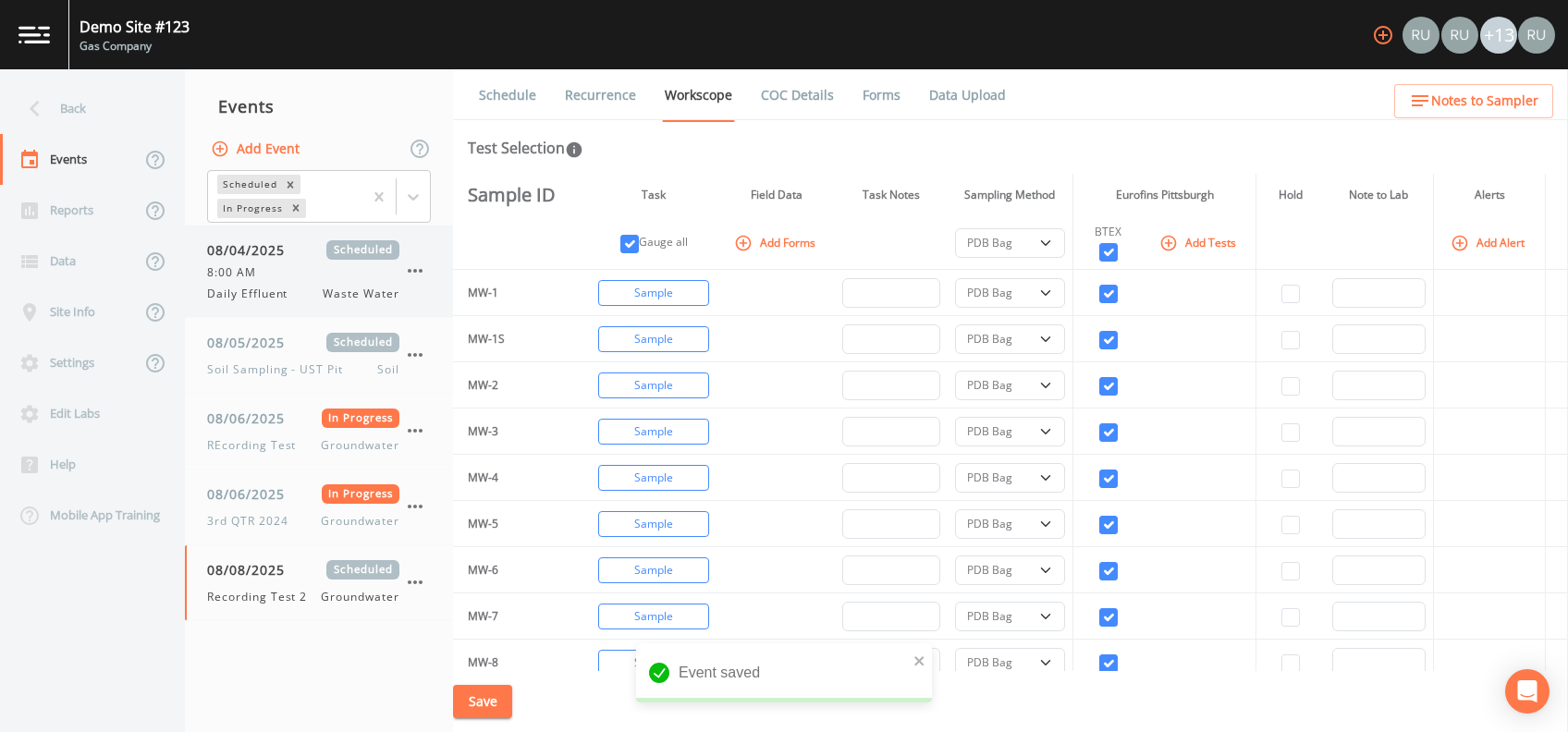 select on "132d7689-3bb8-465b-98a9-744e7d509d8d" 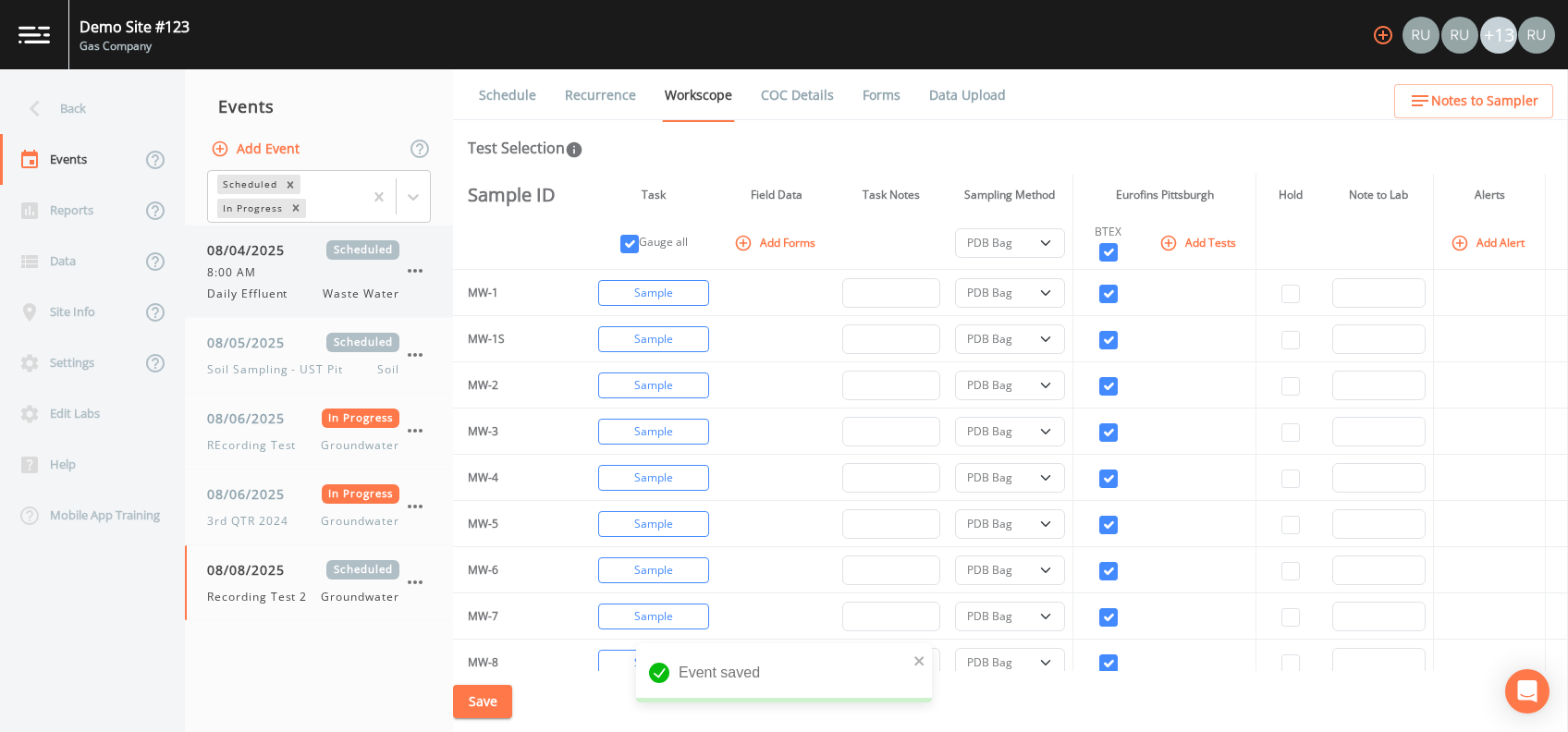 select on "132d7689-3bb8-465b-98a9-744e7d509d8d" 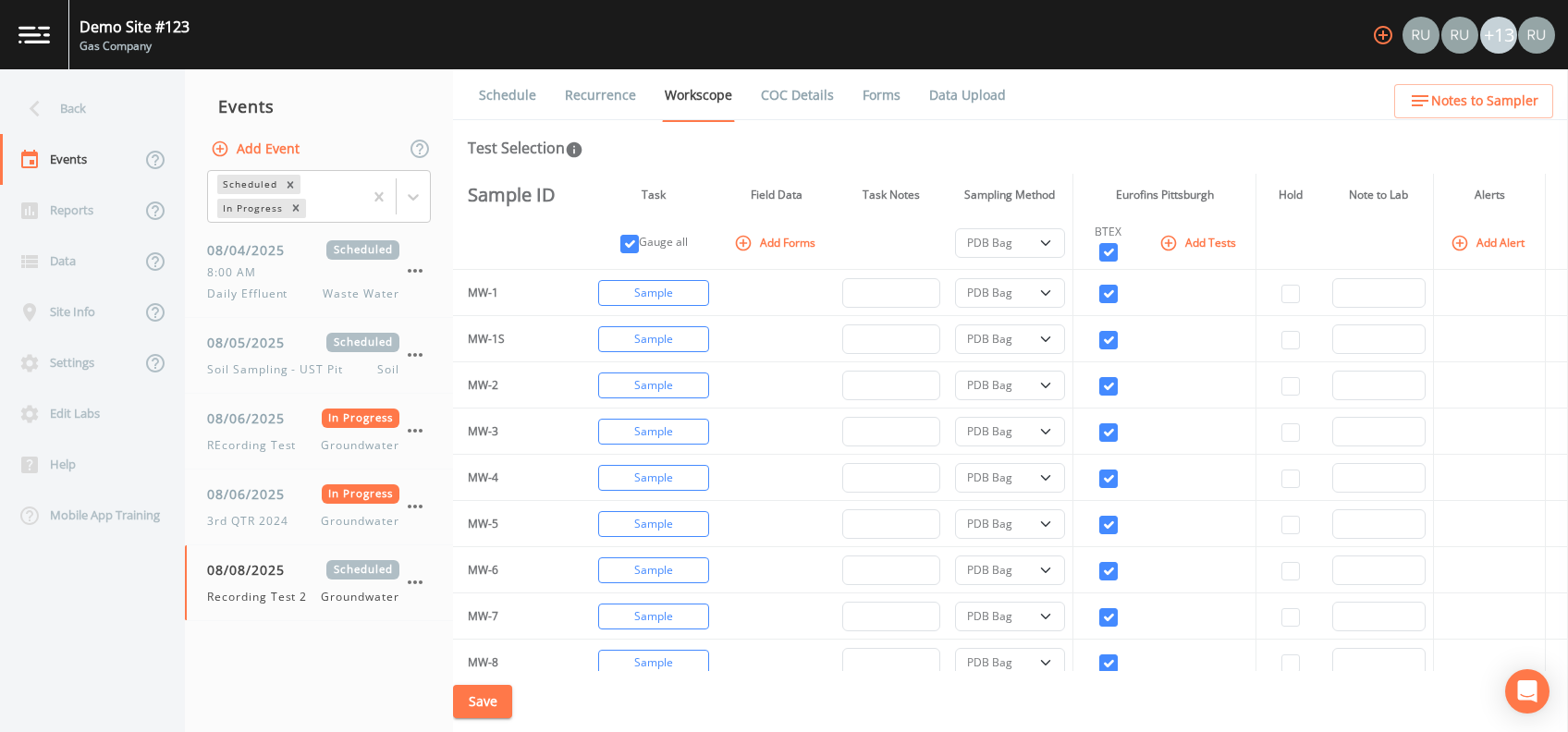 click on "Schedule" at bounding box center (508, 95) 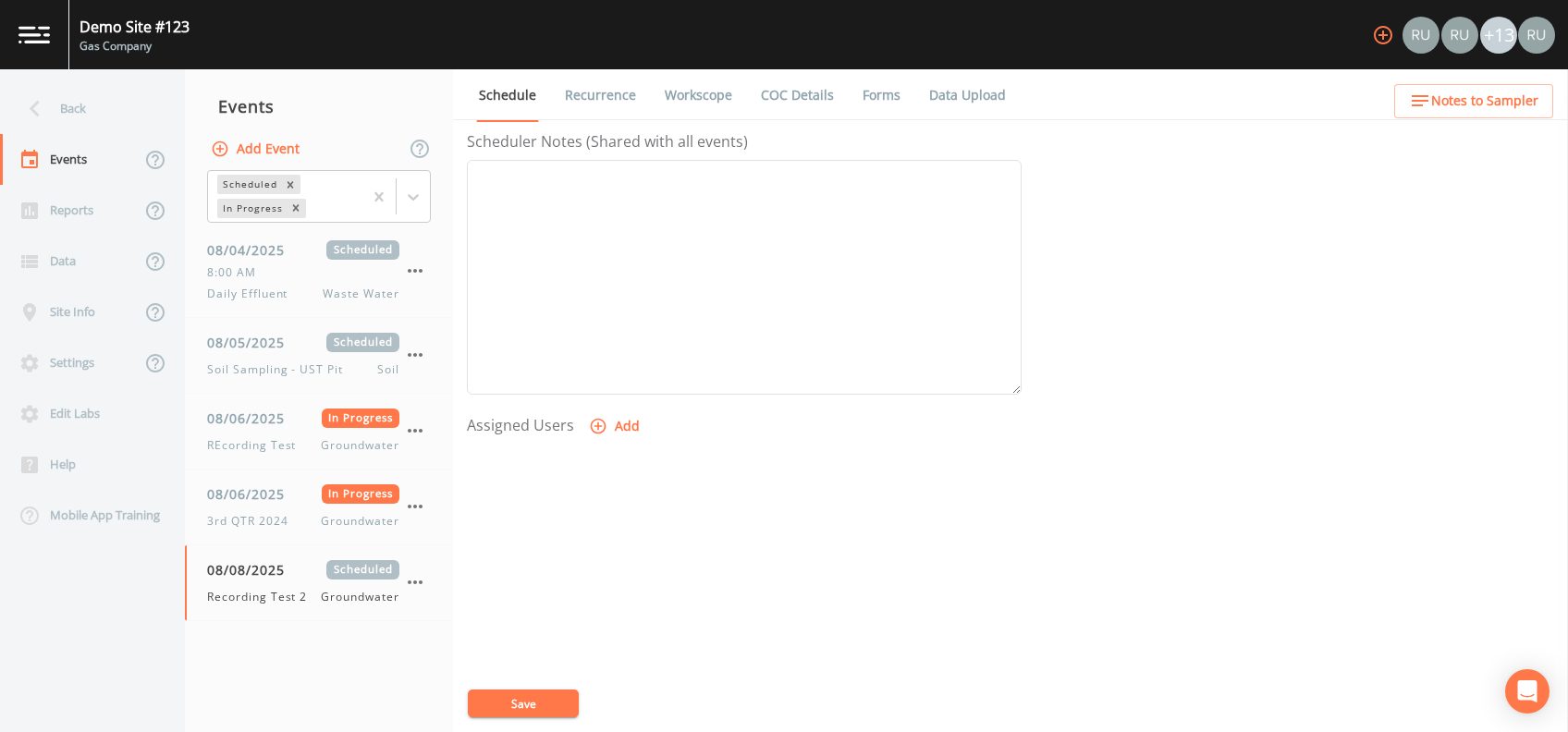 scroll, scrollTop: 491, scrollLeft: 0, axis: vertical 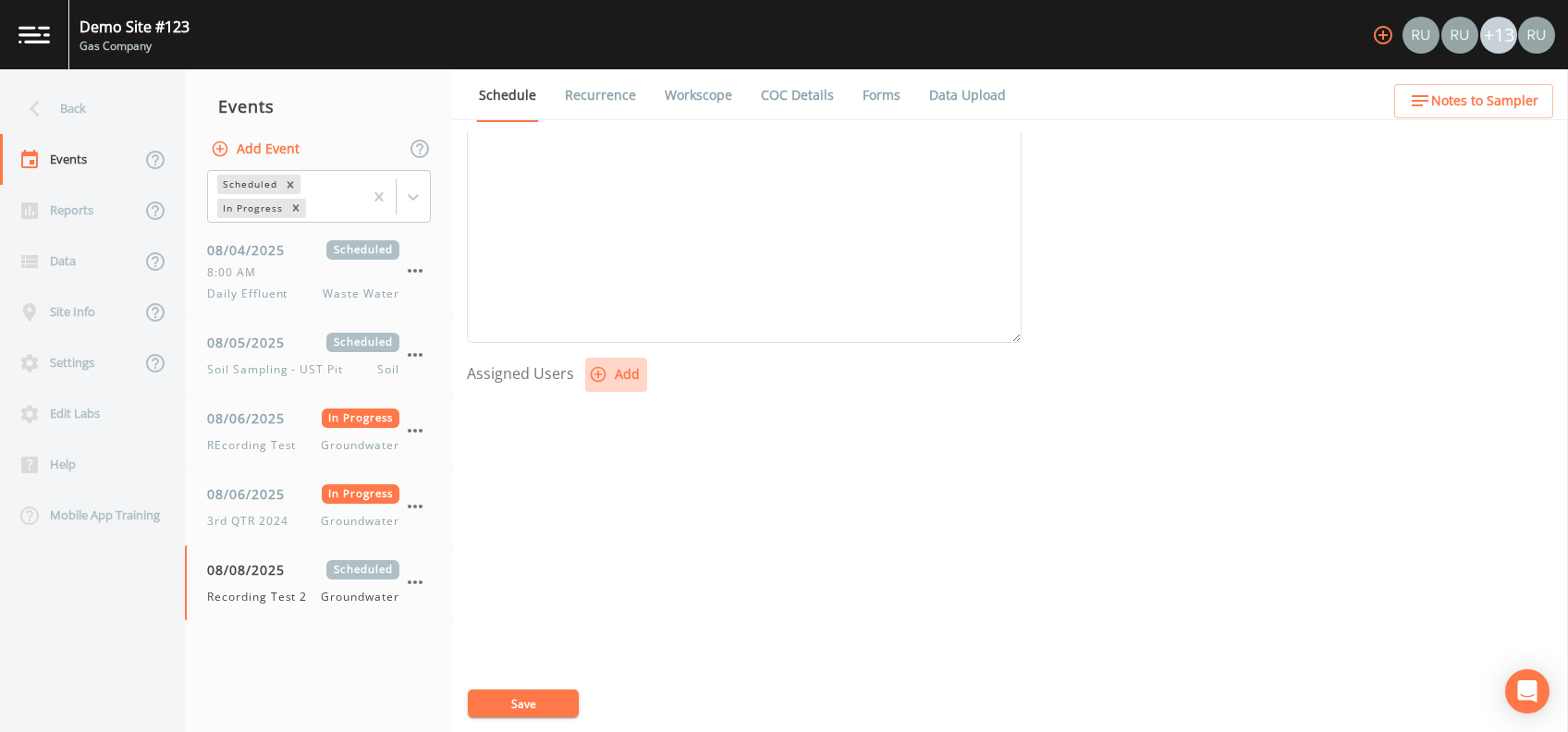 click on "Add" at bounding box center [616, 374] 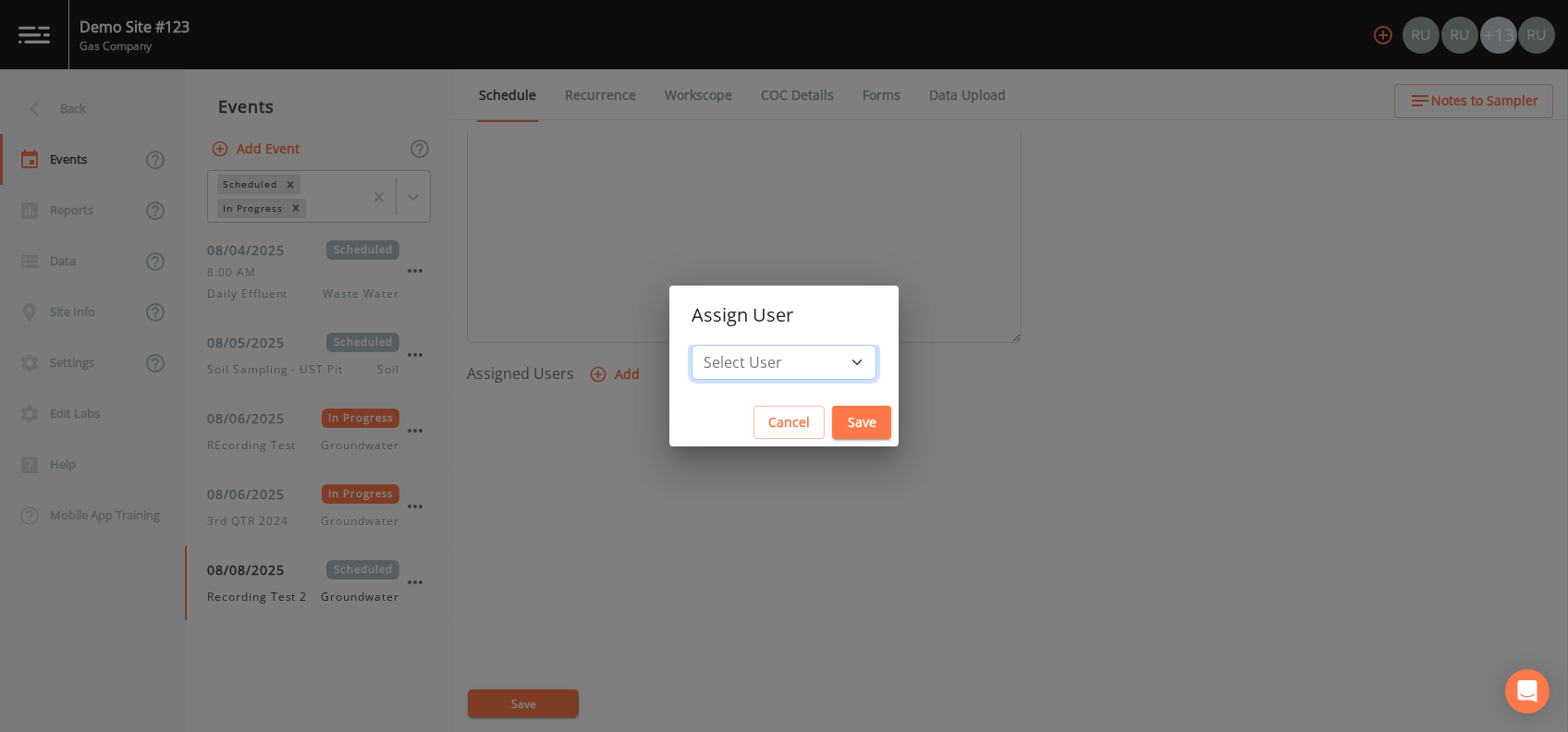 click on "Select User Russell   Schindler  Russell  Schindler  Joshua gere  Paul Mike  FRANKLIN Jeff  Fansler jeeva@goserendip.com D  S Aidan  Gollan Jack   Tim  Heger timheger+1@yahoo.com russell+122824@sampleserve.com Russell Schindler  Demo Jodie  Schanhals Anastasiia  Afonska" at bounding box center (784, 362) 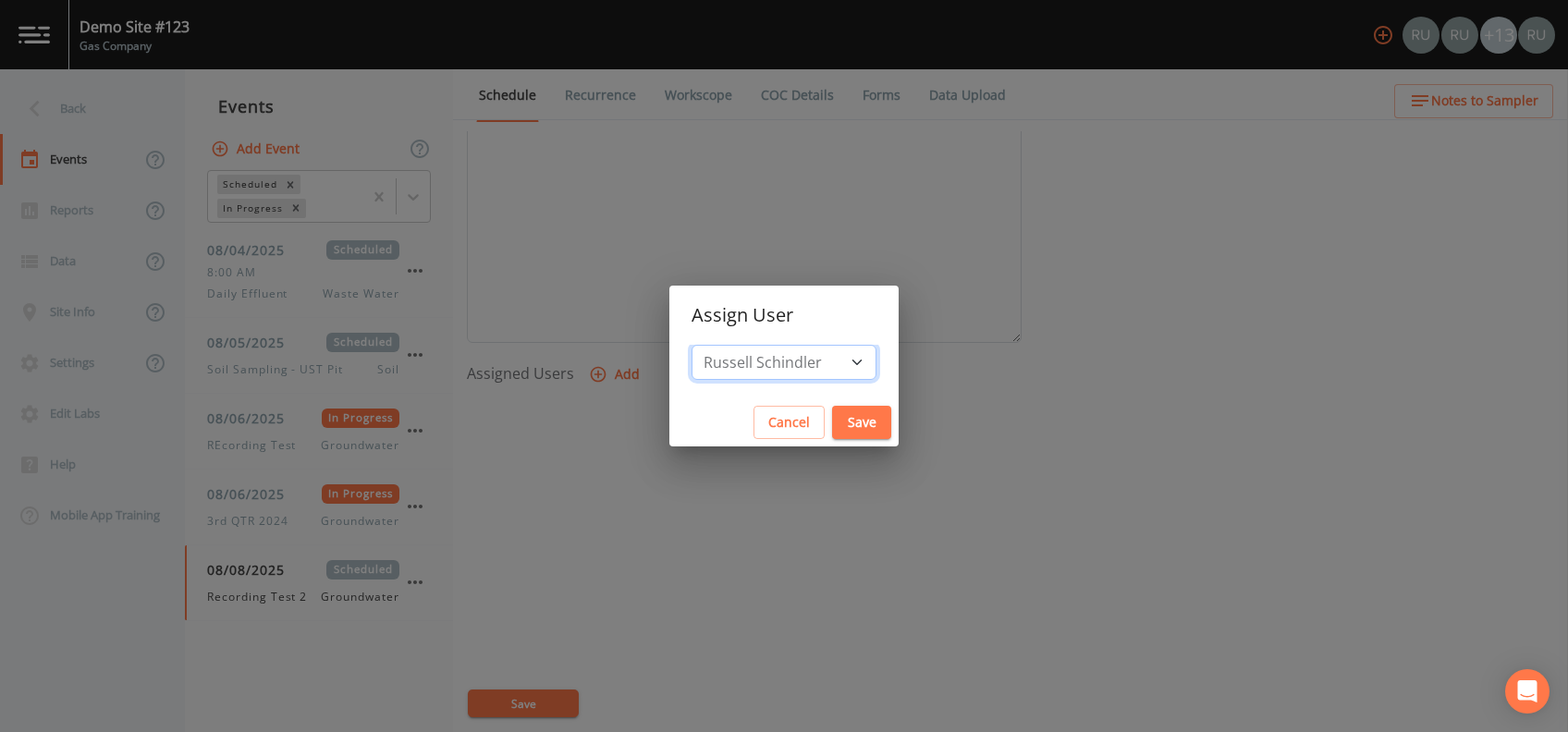 click on "Select User Russell   Schindler  Russell  Schindler  Joshua gere  Paul Mike  FRANKLIN Jeff  Fansler jeeva@goserendip.com D  S Aidan  Gollan Jack   Tim  Heger timheger+1@yahoo.com russell+122824@sampleserve.com Russell Schindler  Demo Jodie  Schanhals Anastasiia  Afonska" at bounding box center (784, 362) 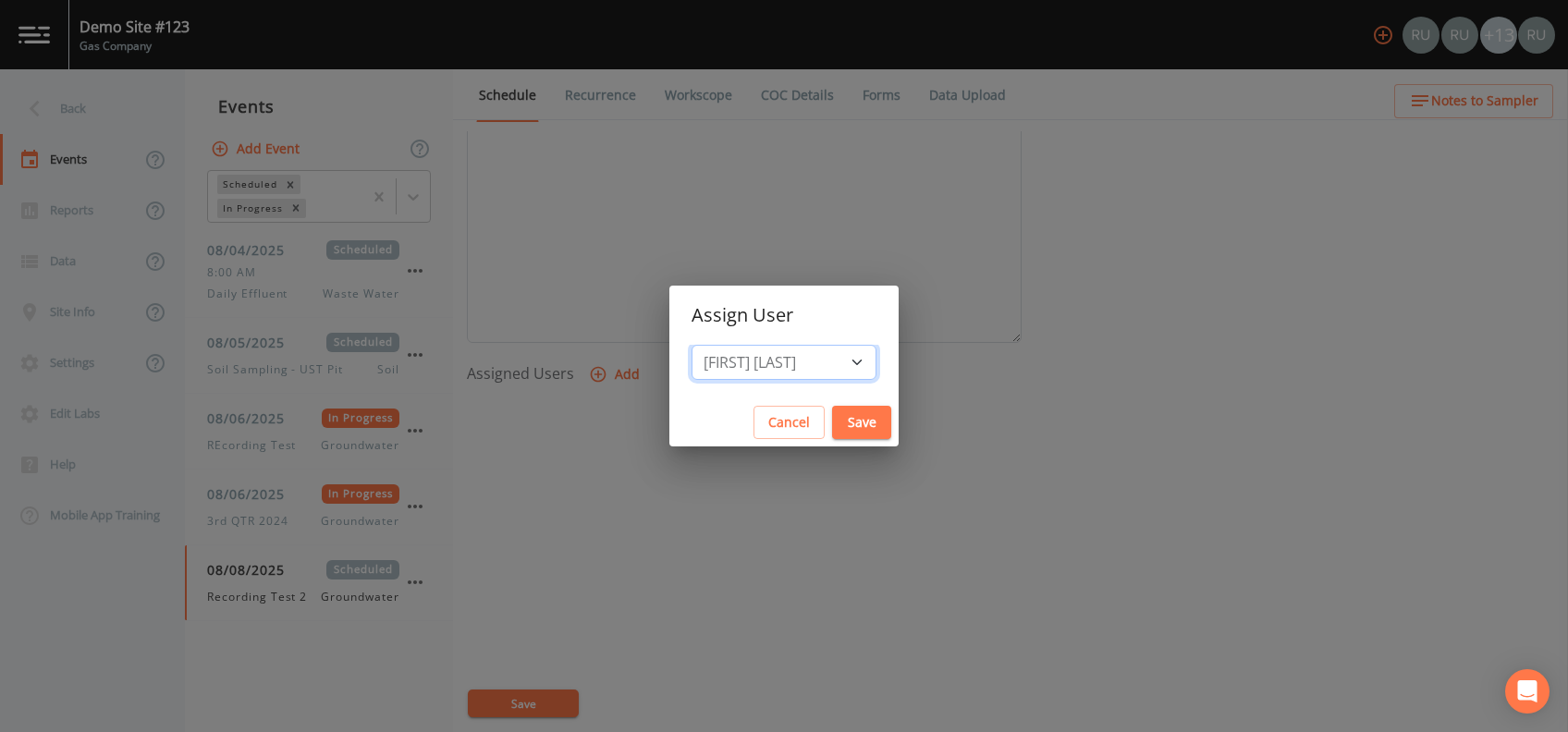 click on "Select User Russell   Schindler  Russell  Schindler  Joshua gere  Paul Mike  FRANKLIN Jeff  Fansler jeeva@goserendip.com D  S Aidan  Gollan Jack   Tim  Heger timheger+1@yahoo.com russell+122824@sampleserve.com Russell Schindler  Demo Jodie  Schanhals Anastasiia  Afonska" at bounding box center (784, 362) 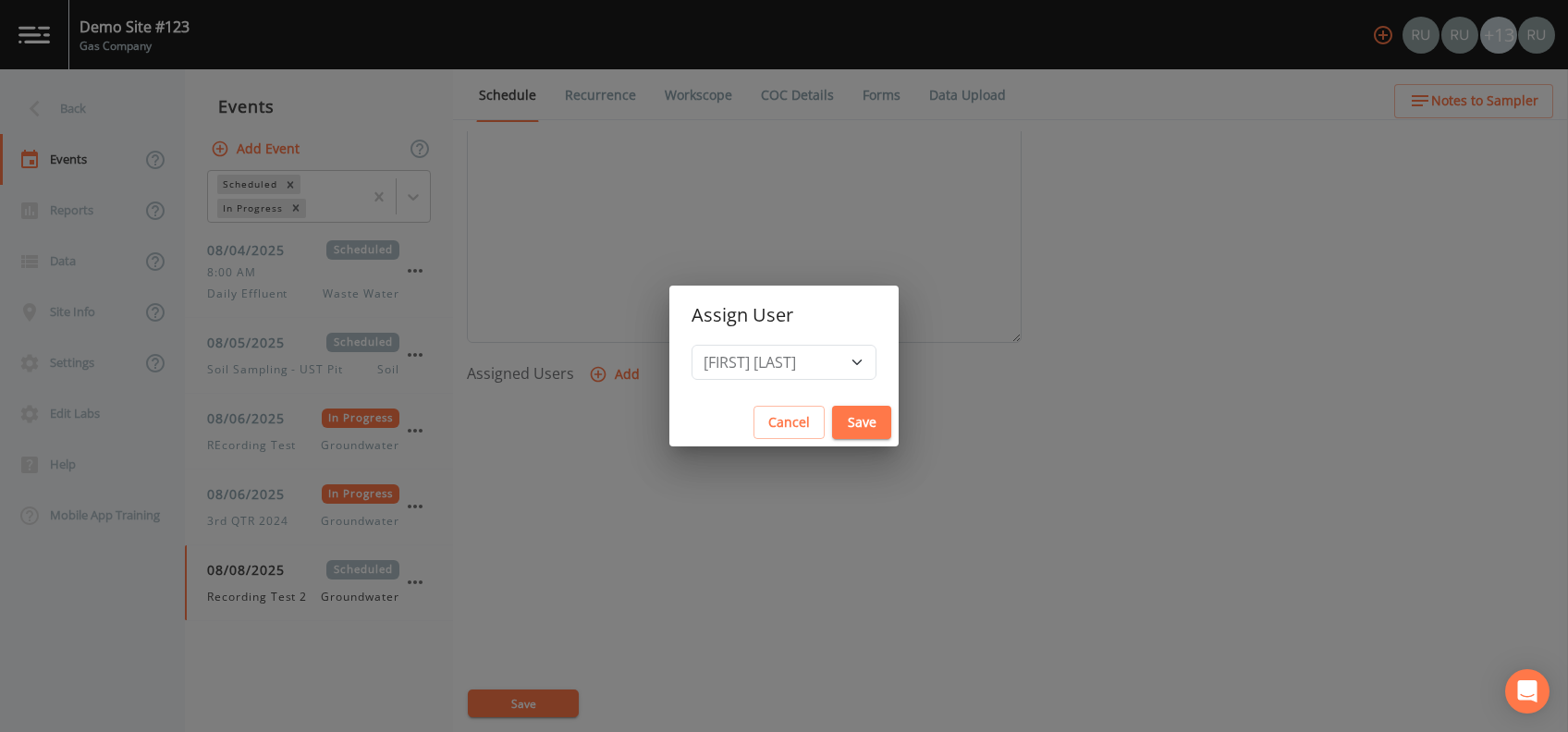 click on "Save" at bounding box center (862, 422) 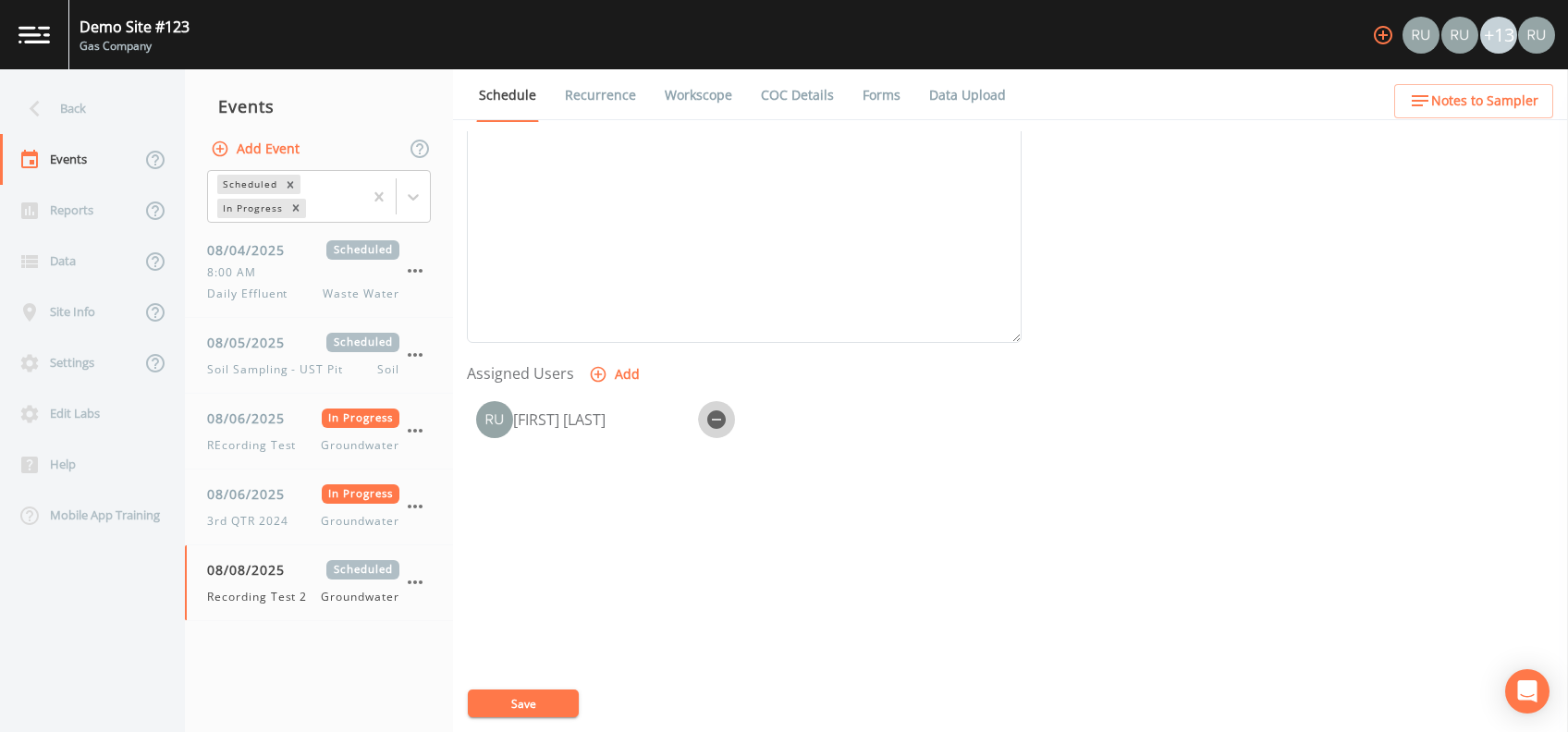 click 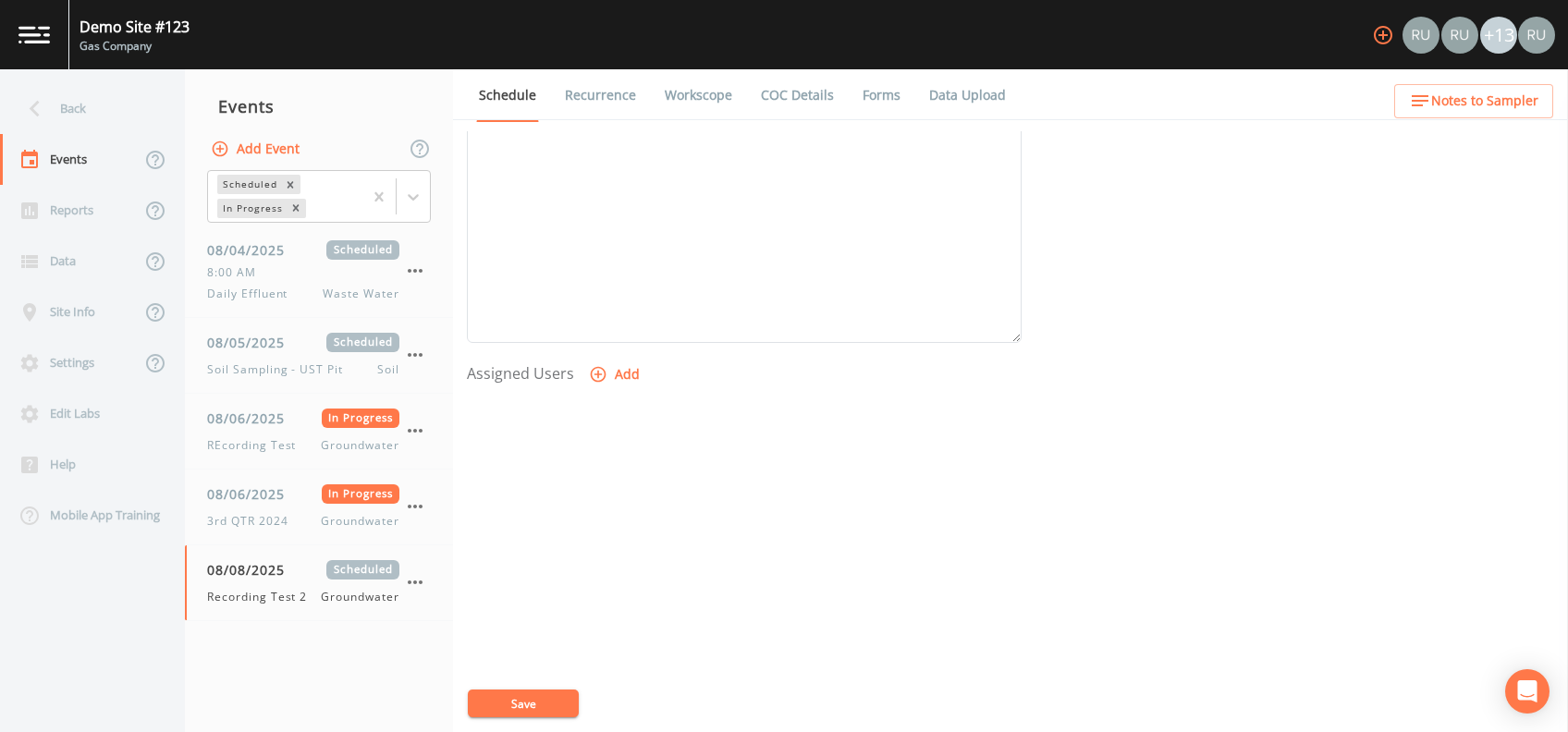 click on "Add" at bounding box center (616, 374) 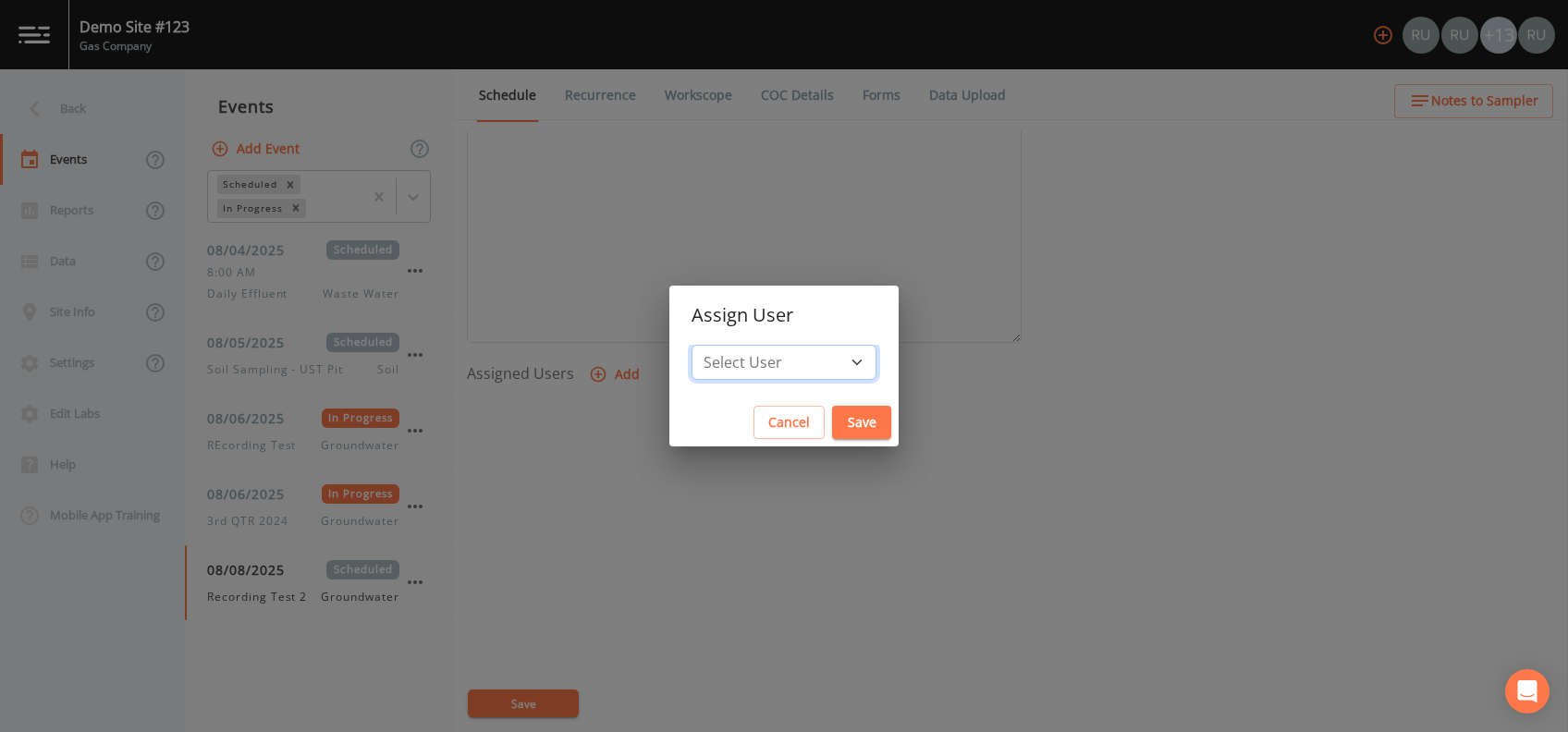 click on "Select User Russell   Schindler  Russell  Schindler  Joshua gere  Paul Mike  FRANKLIN Jeff  Fansler jeeva@goserendip.com D  S Aidan  Gollan Jack   Tim  Heger timheger+1@yahoo.com russell+122824@sampleserve.com Russell Schindler  Demo Jodie  Schanhals Anastasiia  Afonska" at bounding box center (784, 362) 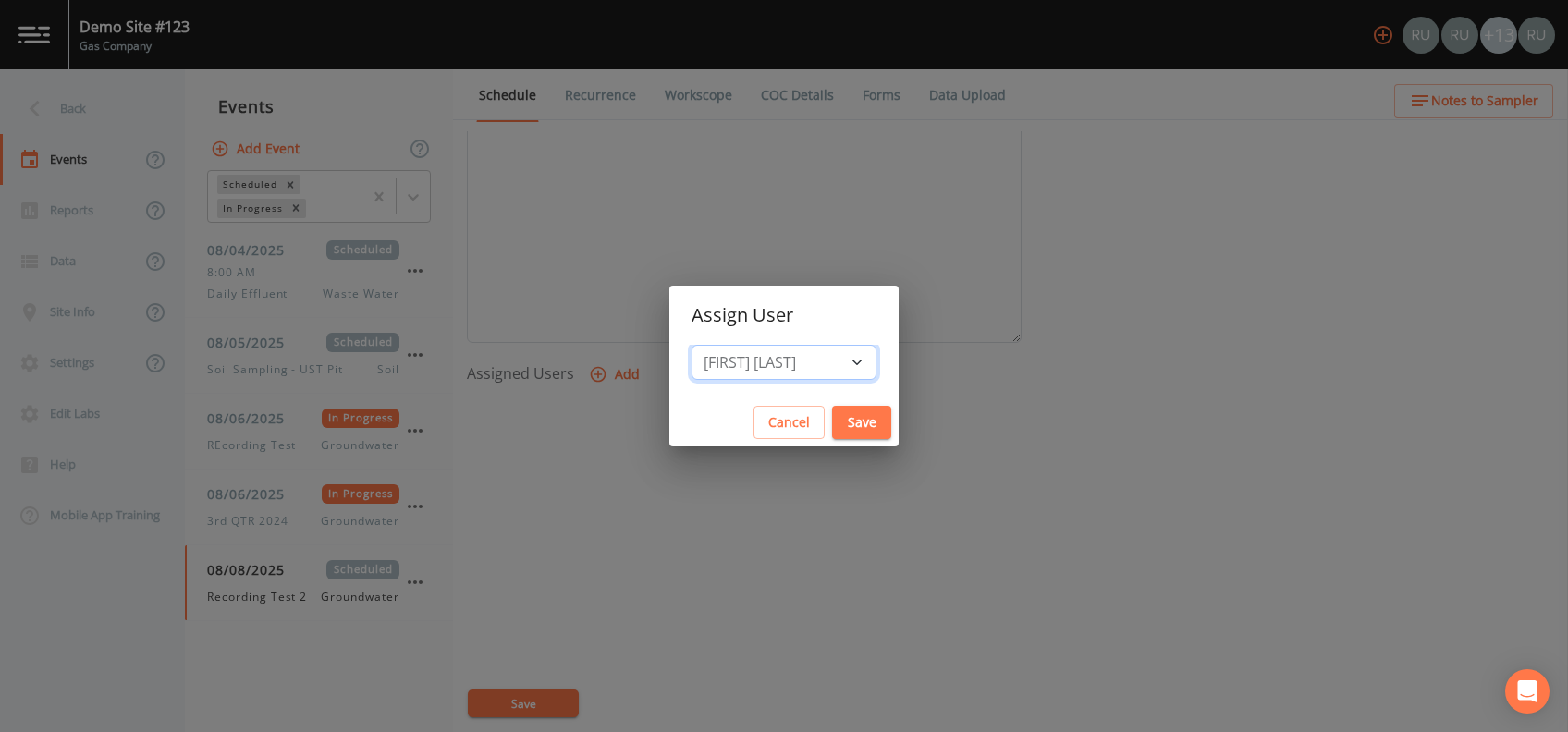 click on "Select User Russell   Schindler  Russell  Schindler  Joshua gere  Paul Mike  FRANKLIN Jeff  Fansler jeeva@goserendip.com D  S Aidan  Gollan Jack   Tim  Heger timheger+1@yahoo.com russell+122824@sampleserve.com Russell Schindler  Demo Jodie  Schanhals Anastasiia  Afonska" at bounding box center [784, 362] 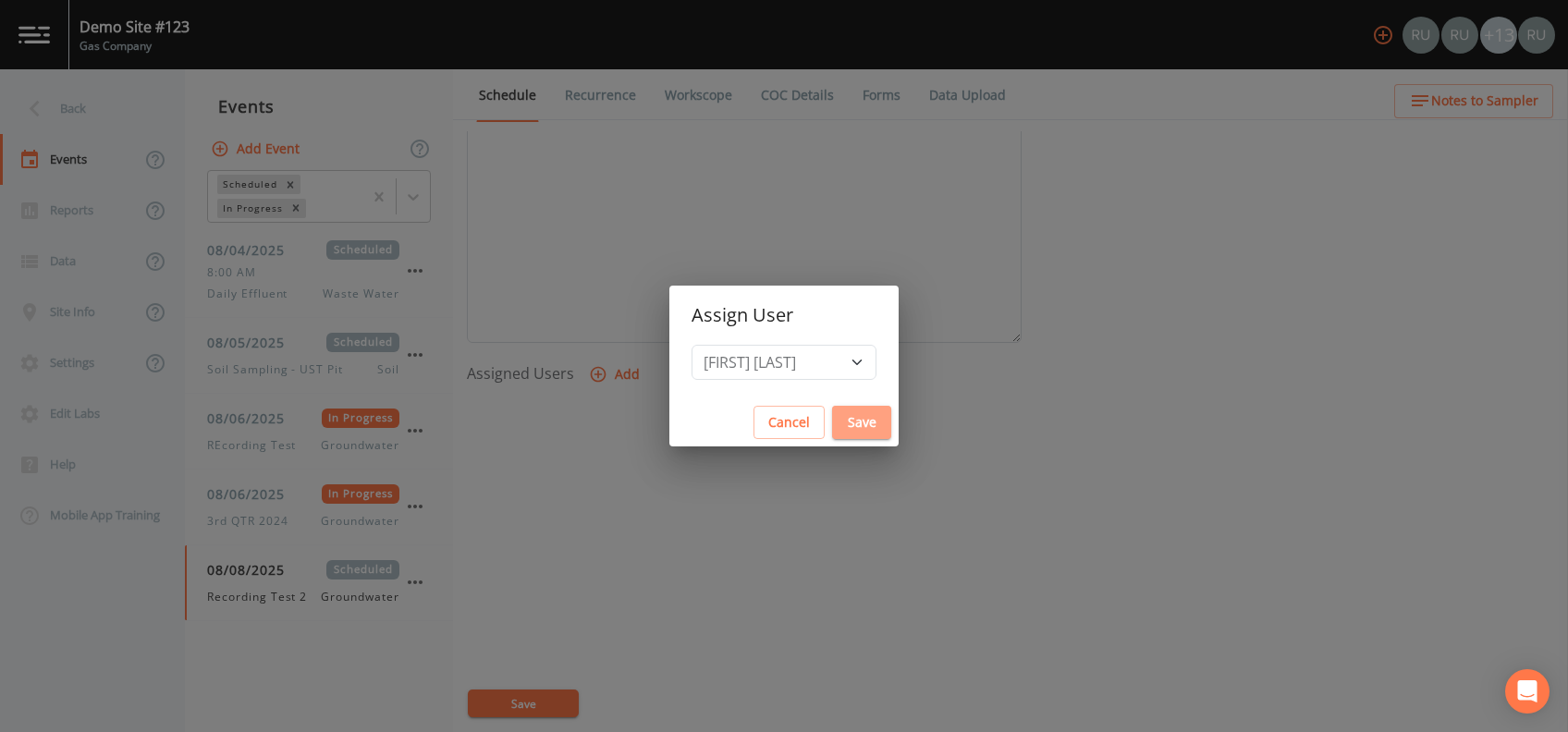 click on "Save" at bounding box center (862, 422) 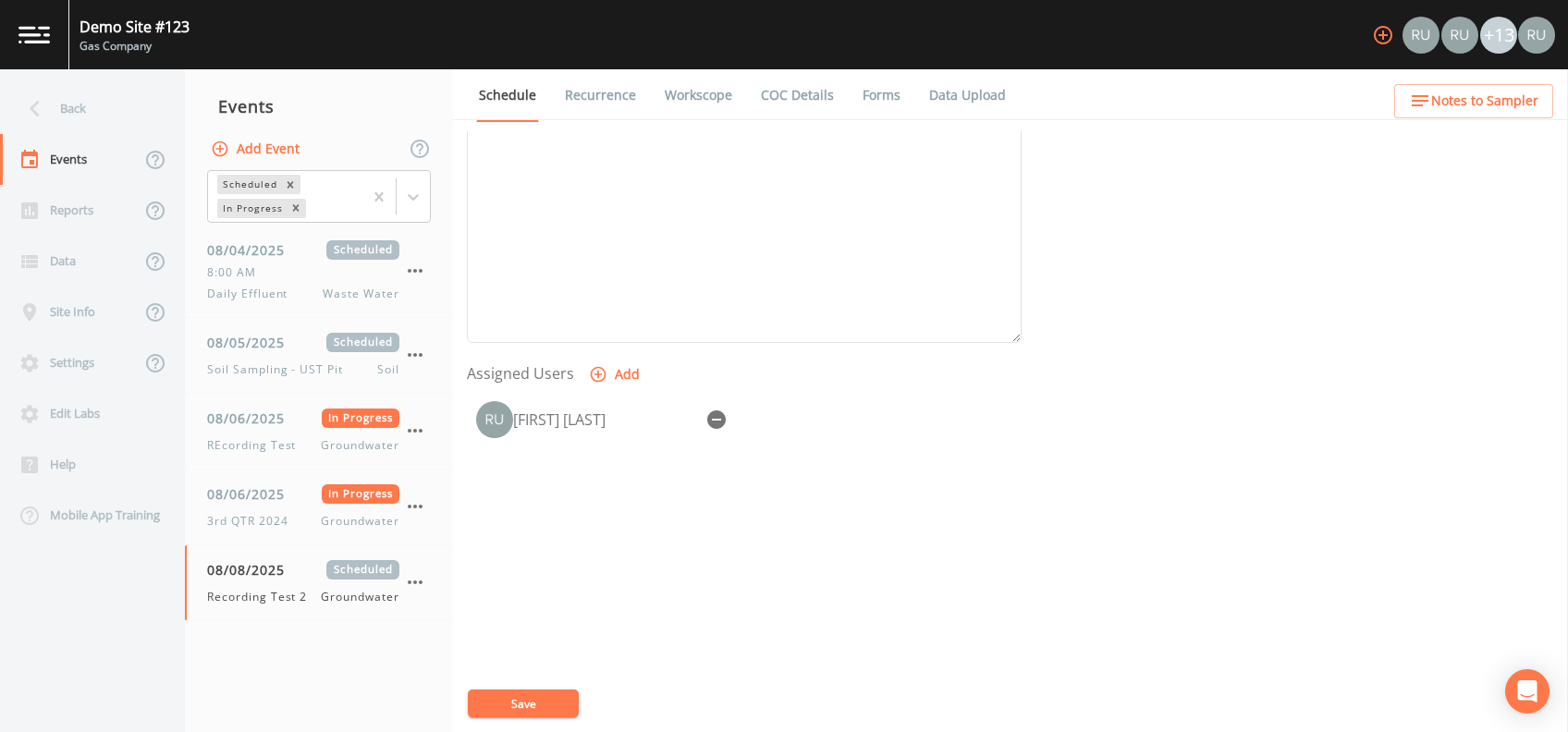 click on "Add" at bounding box center (616, 374) 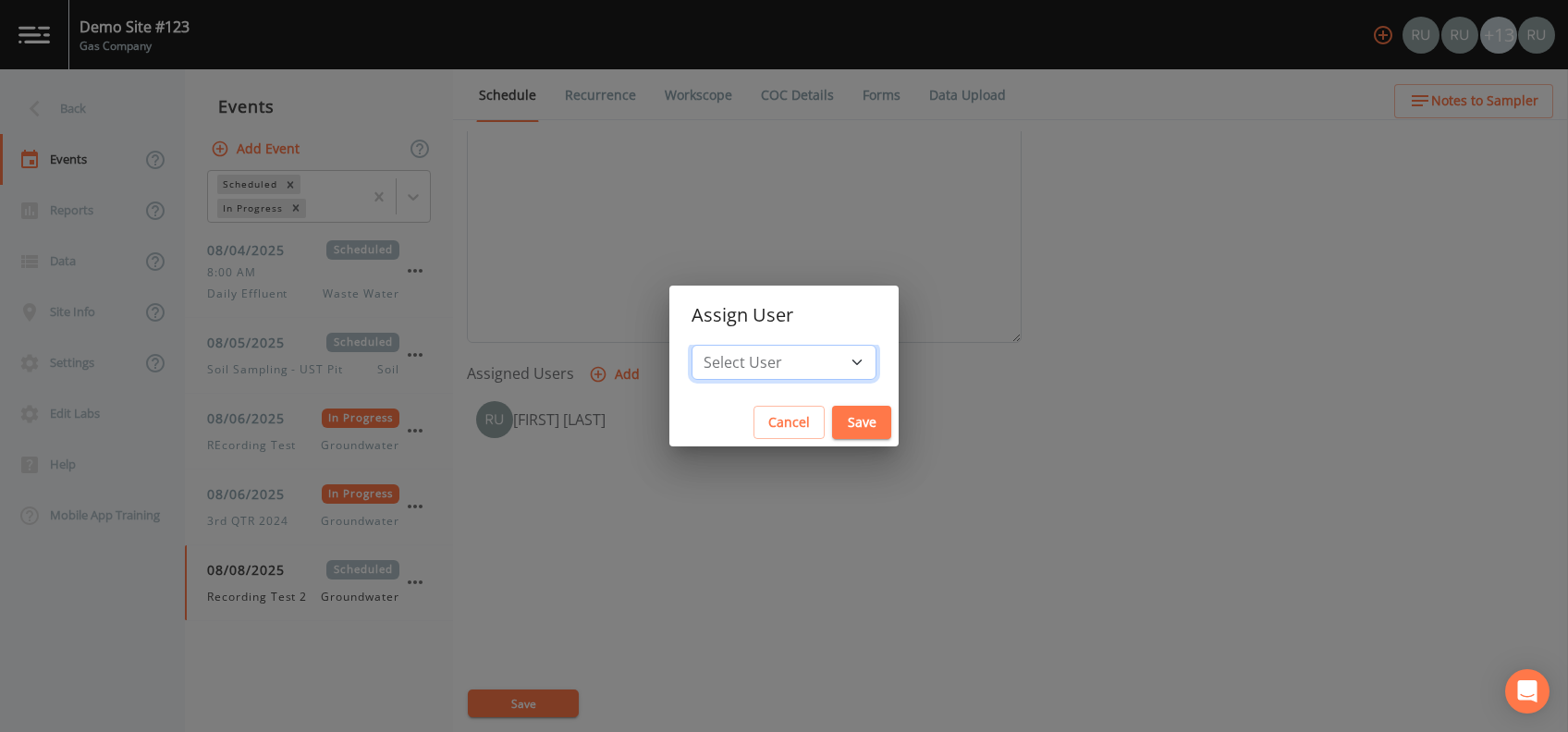 click on "Select User Russell   Schindler  Joshua gere  Paul Mike  FRANKLIN Jeff  Fansler jeeva@goserendip.com D  S Aidan  Gollan Jack   Tim  Heger timheger+1@yahoo.com russell+122824@sampleserve.com Russell Schindler  Demo Jodie  Schanhals Anastasiia  Afonska" at bounding box center [784, 362] 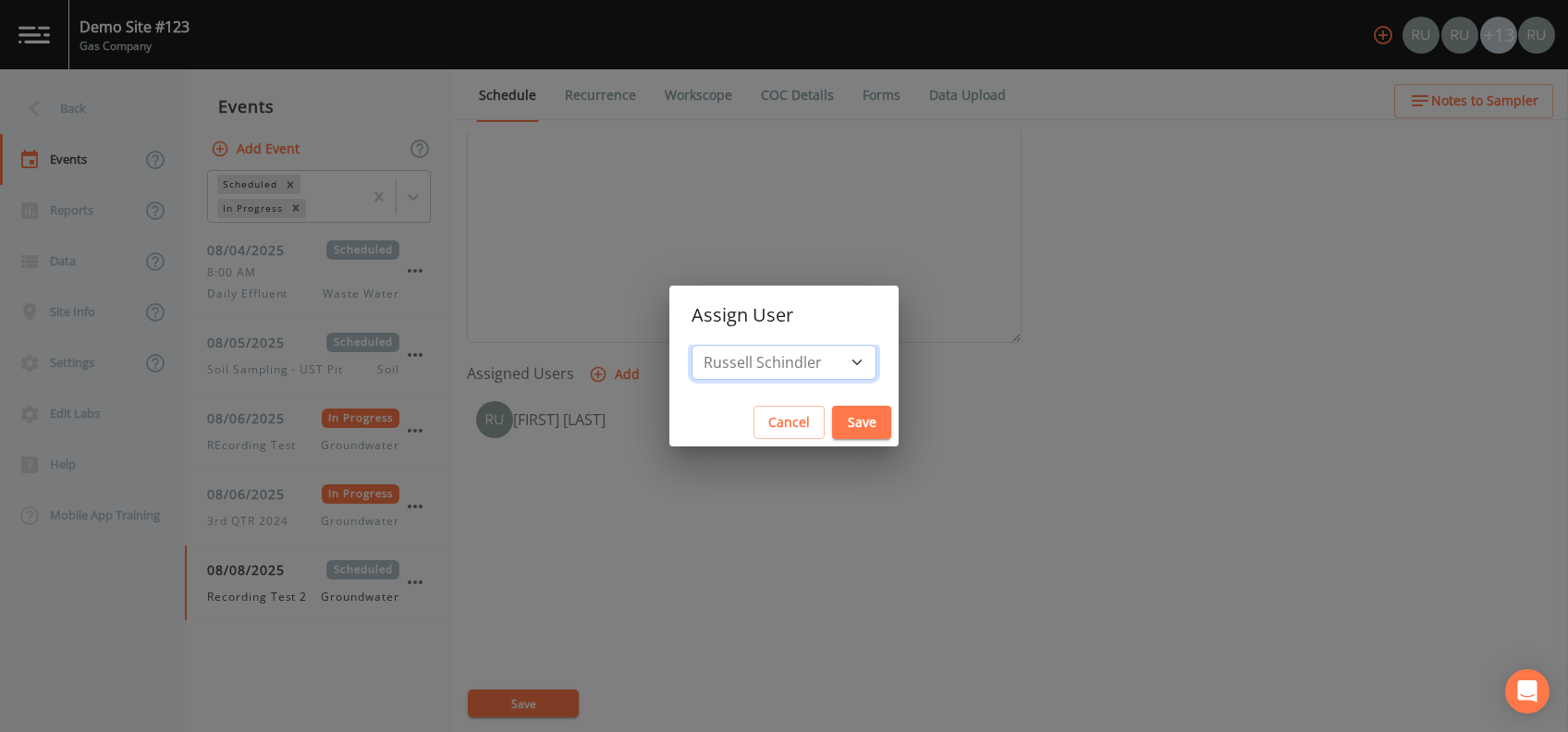 click on "Select User Russell   Schindler  Joshua gere  Paul Mike  FRANKLIN Jeff  Fansler jeeva@goserendip.com D  S Aidan  Gollan Jack   Tim  Heger timheger+1@yahoo.com russell+122824@sampleserve.com Russell Schindler  Demo Jodie  Schanhals Anastasiia  Afonska" at bounding box center [784, 362] 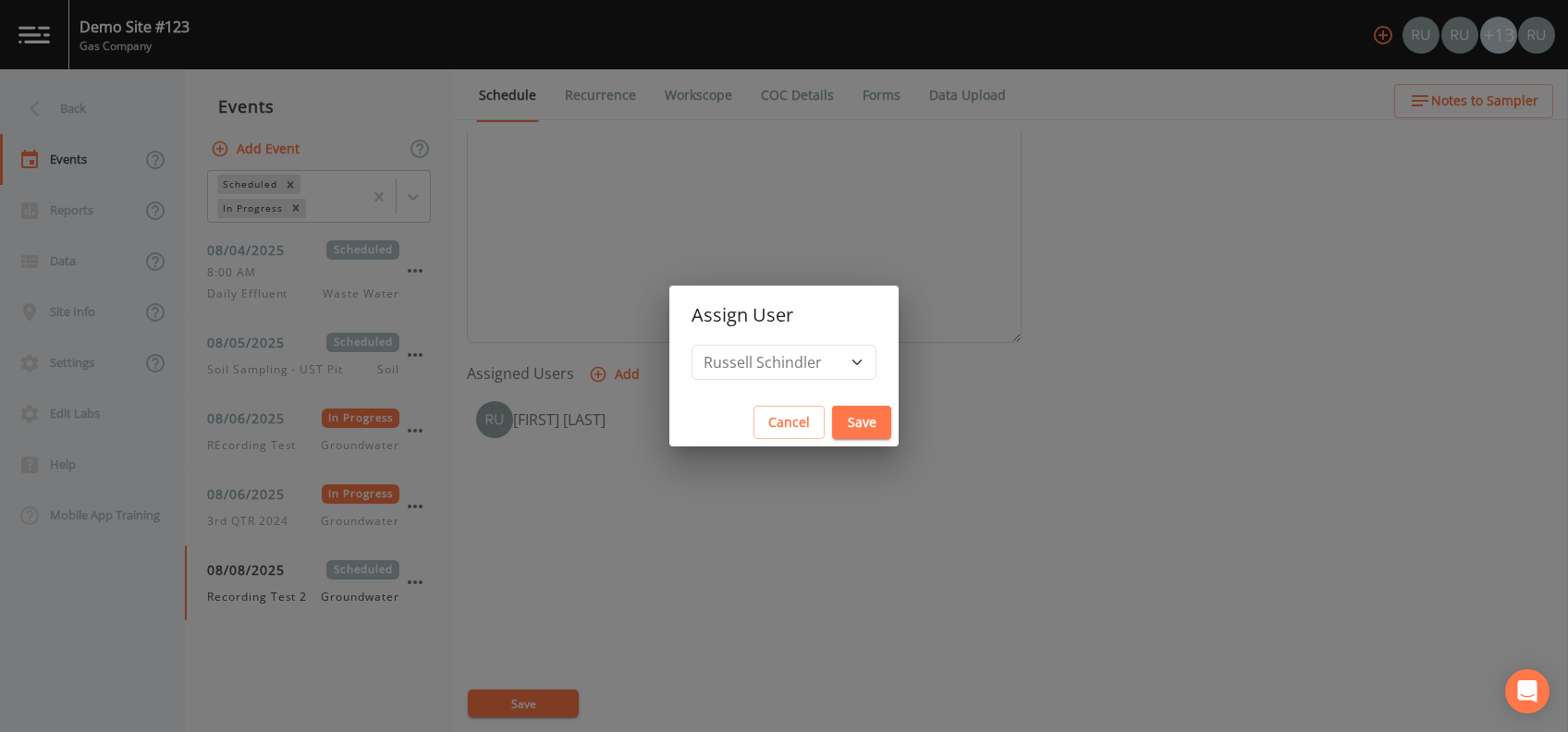 click on "Save" at bounding box center [862, 422] 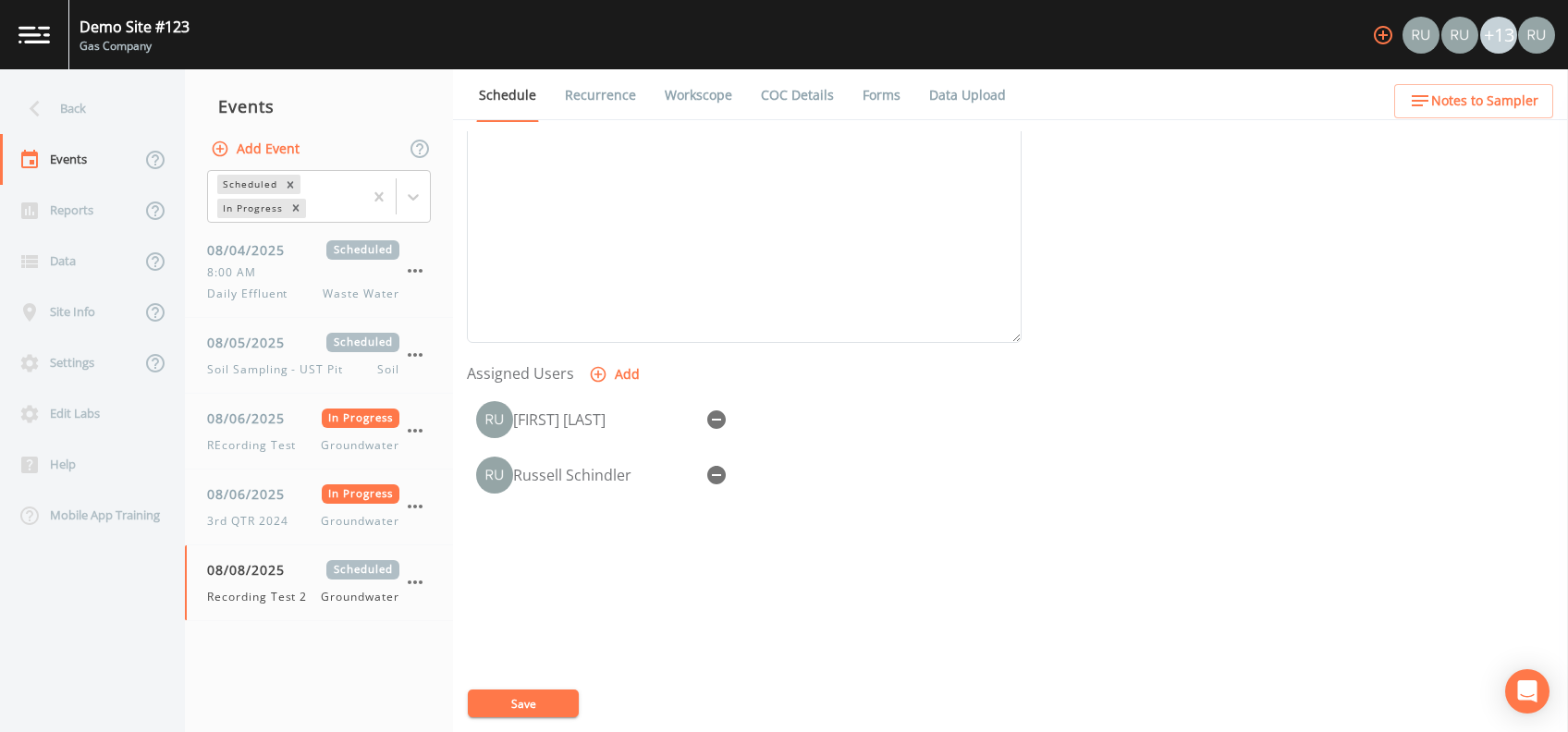 click on "Save" at bounding box center (523, 703) 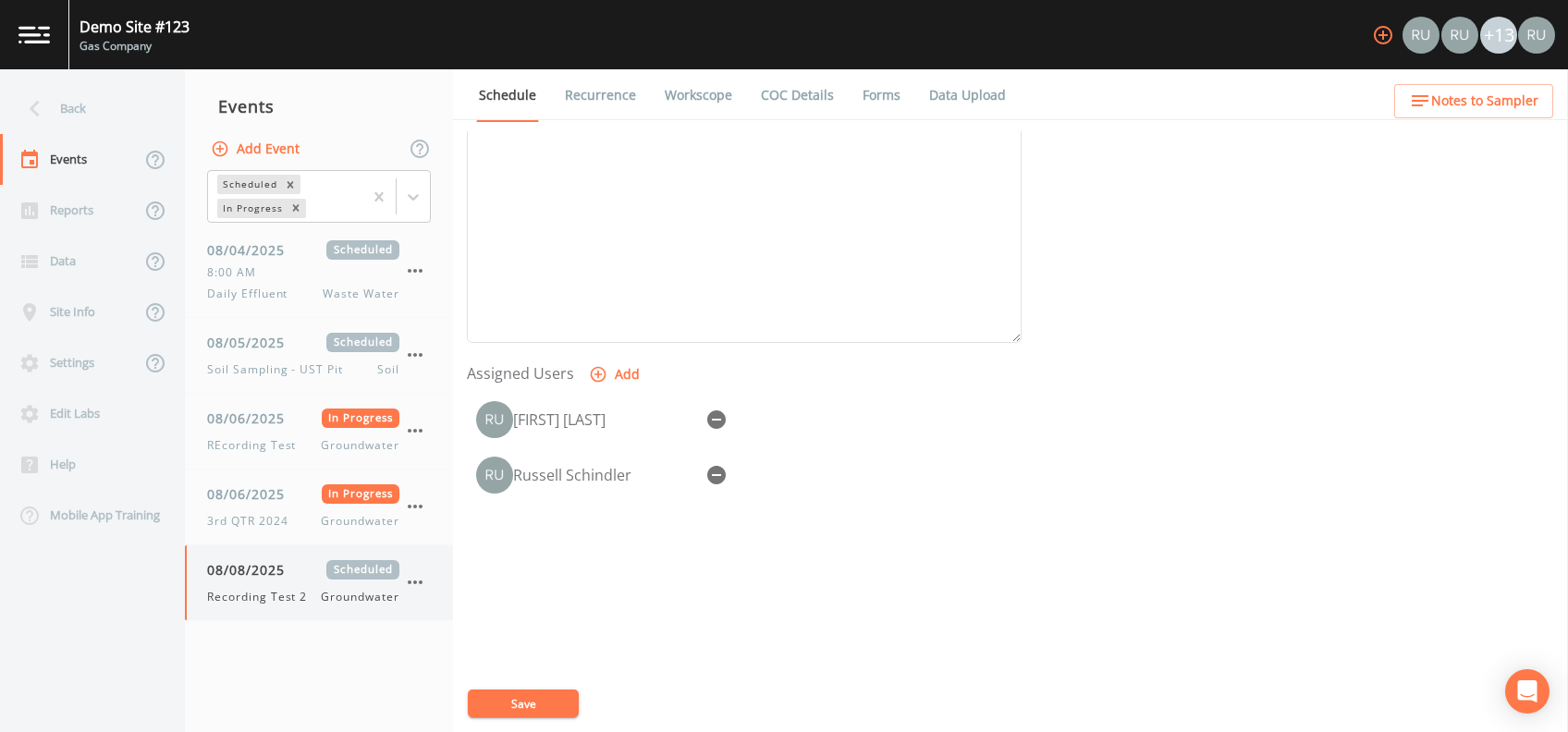 click on "08/08/2025 Scheduled Recording Test 2 Groundwater" at bounding box center (303, 582) 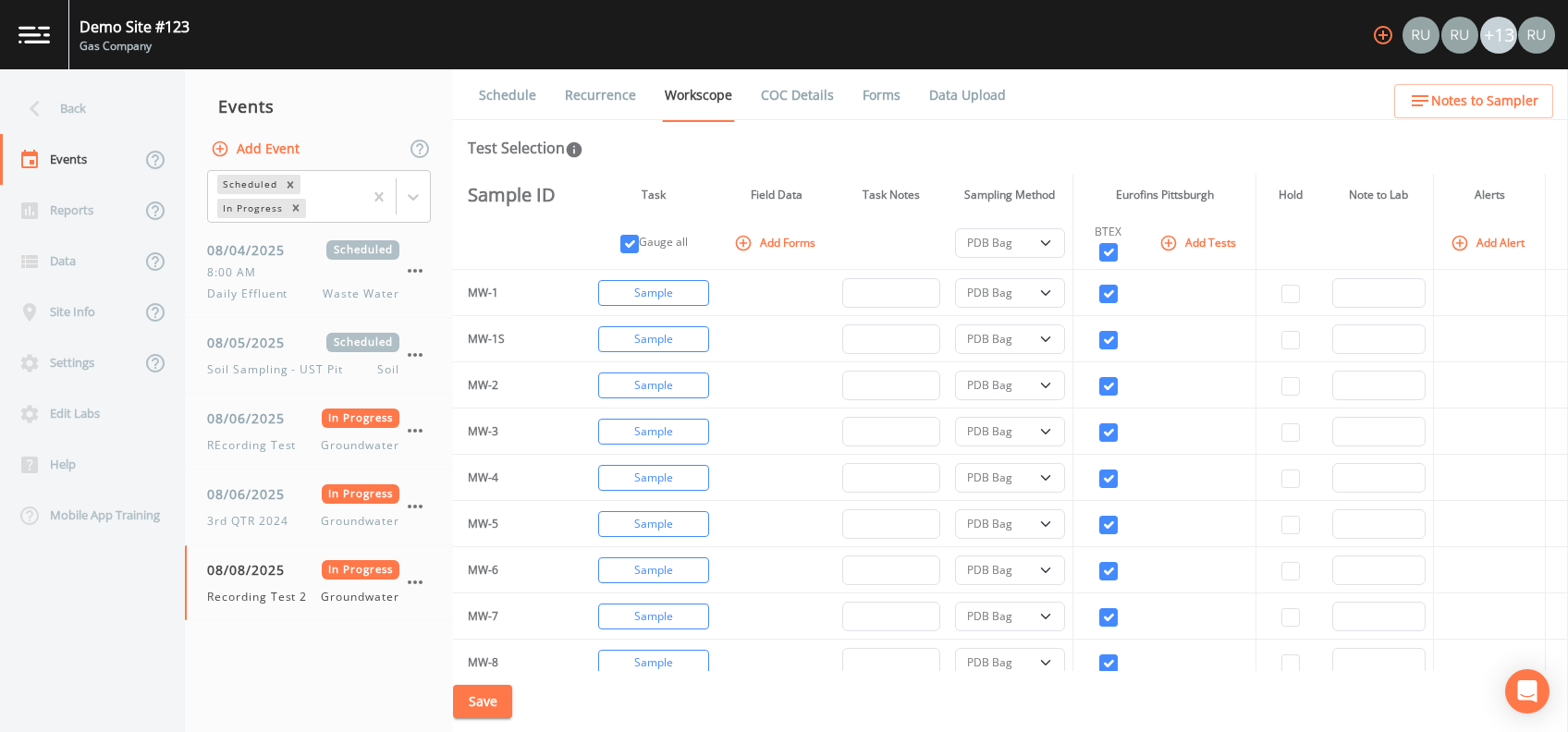 click on "Forms" at bounding box center [881, 95] 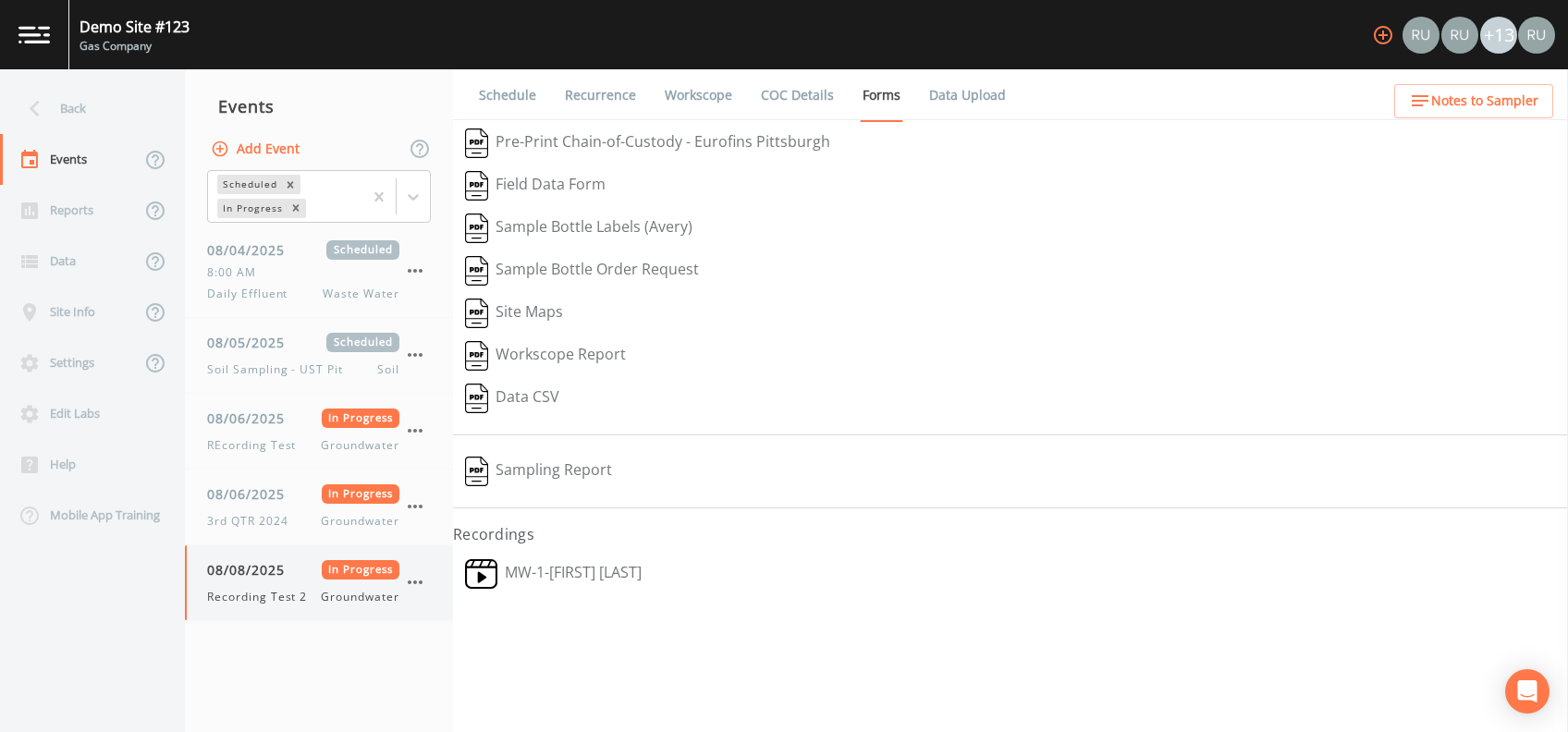 click on "08/08/2025 In Progress Recording Test 2 Groundwater" at bounding box center (303, 582) 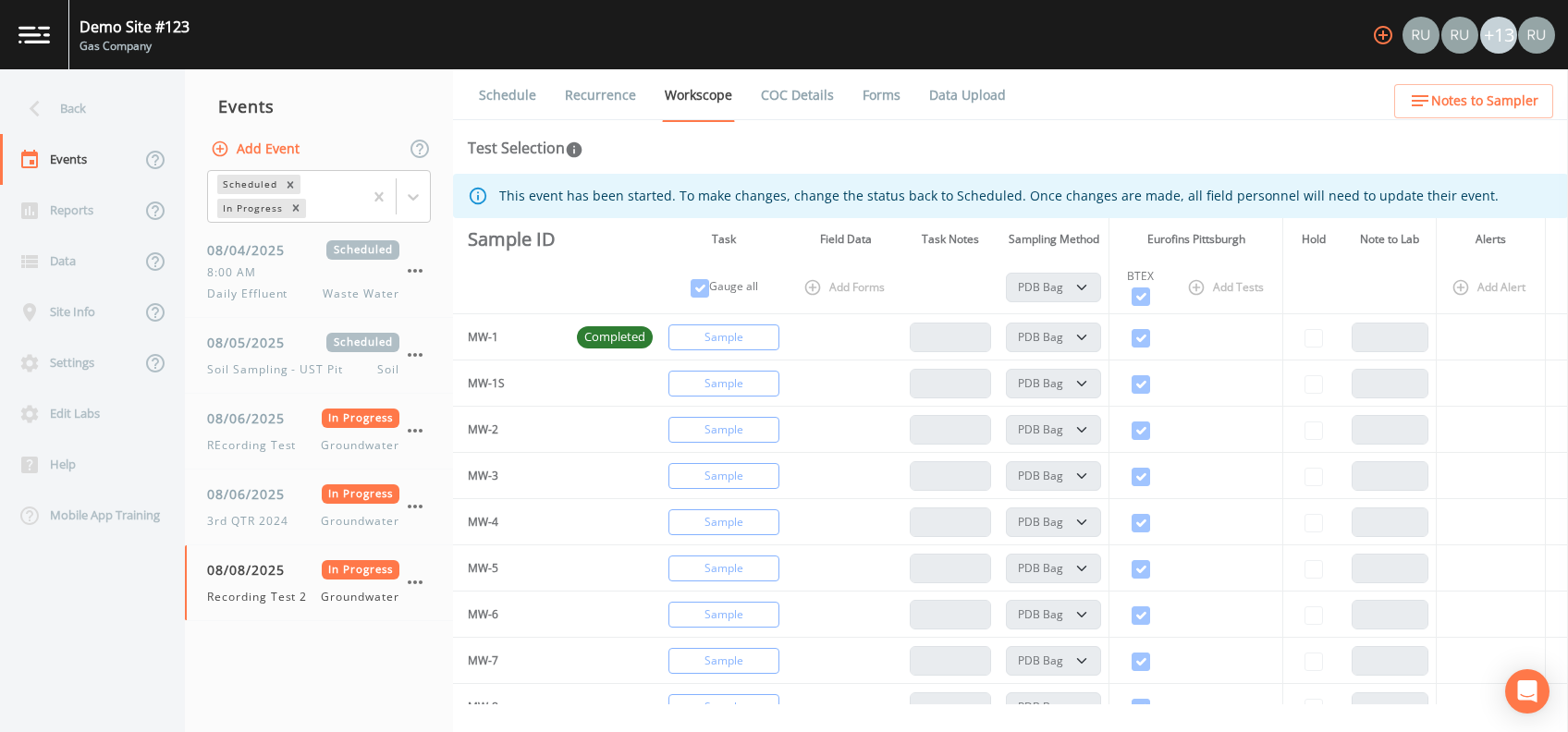 click on "Forms" at bounding box center [881, 95] 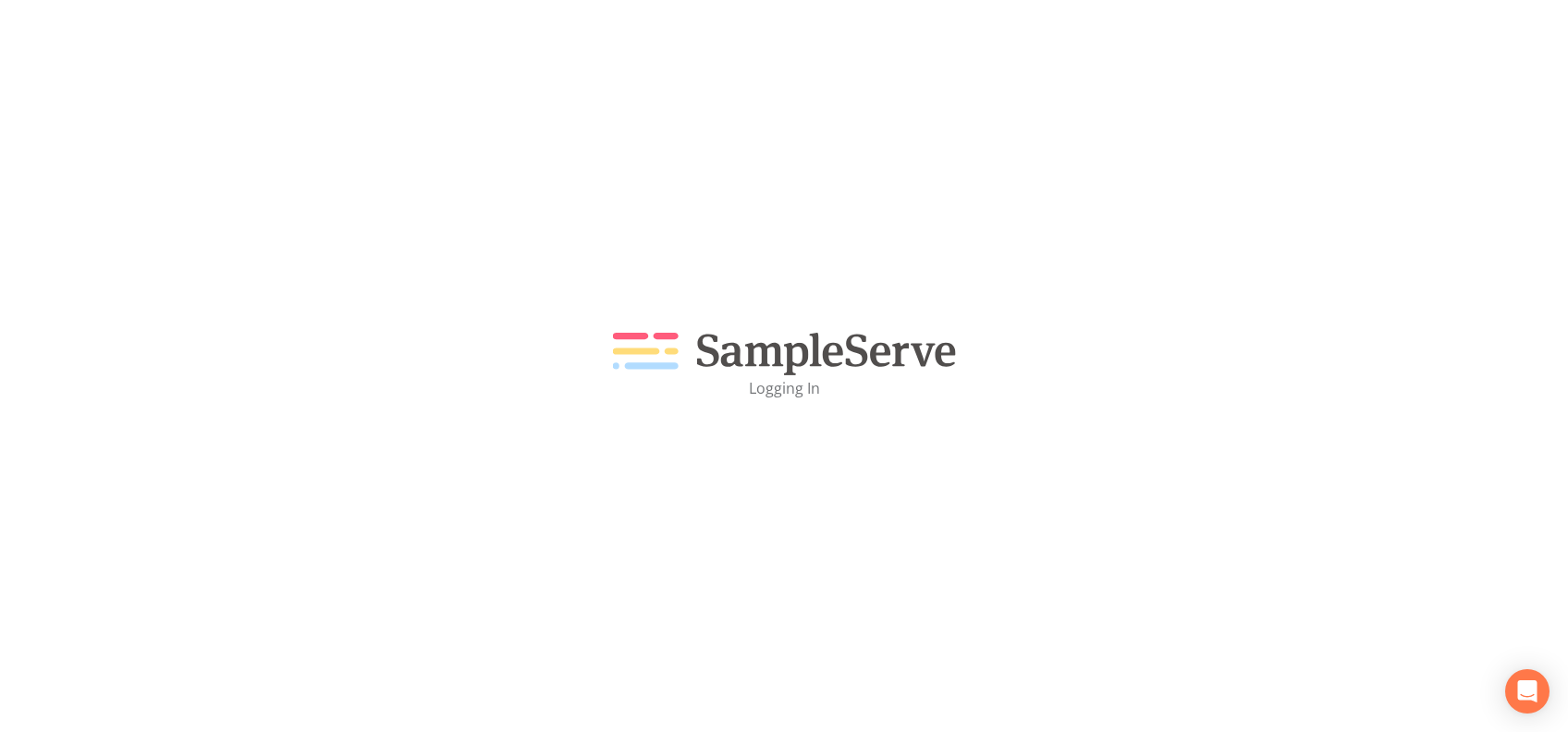 scroll, scrollTop: 0, scrollLeft: 0, axis: both 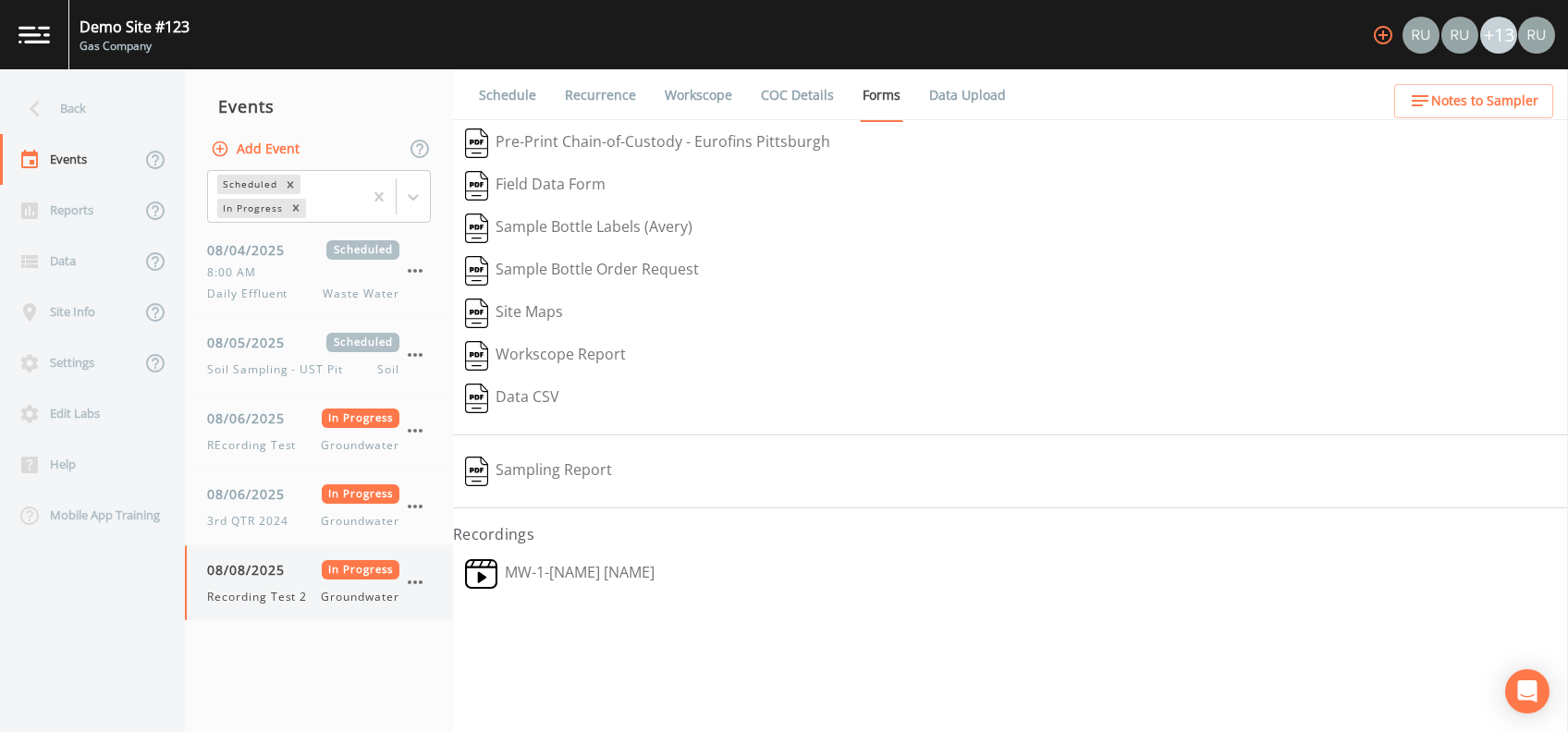 click on "08/08/2025" at bounding box center [252, 569] 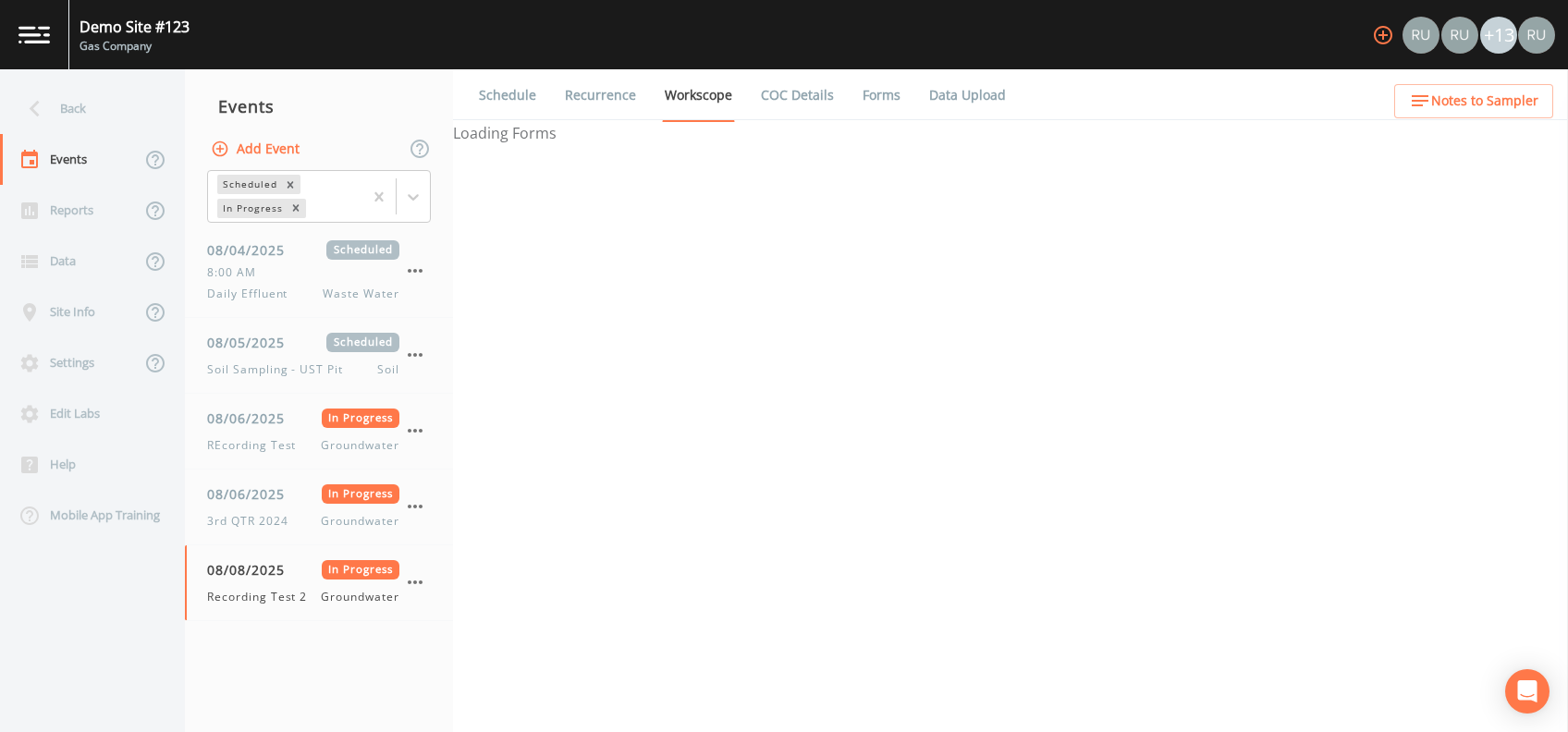 select on "132d7689-3bb8-465b-98a9-744e7d509d8d" 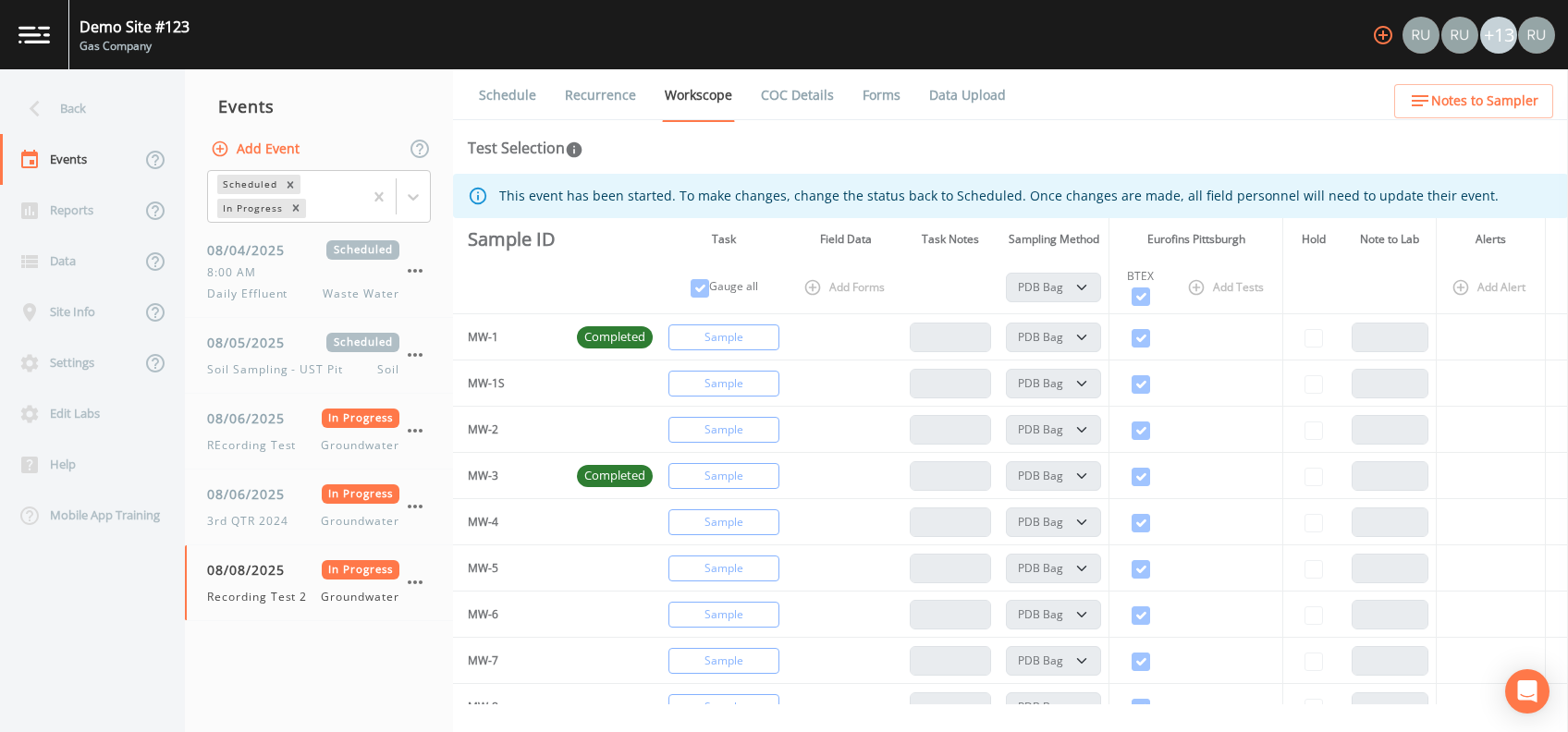 click on "Forms" at bounding box center [881, 95] 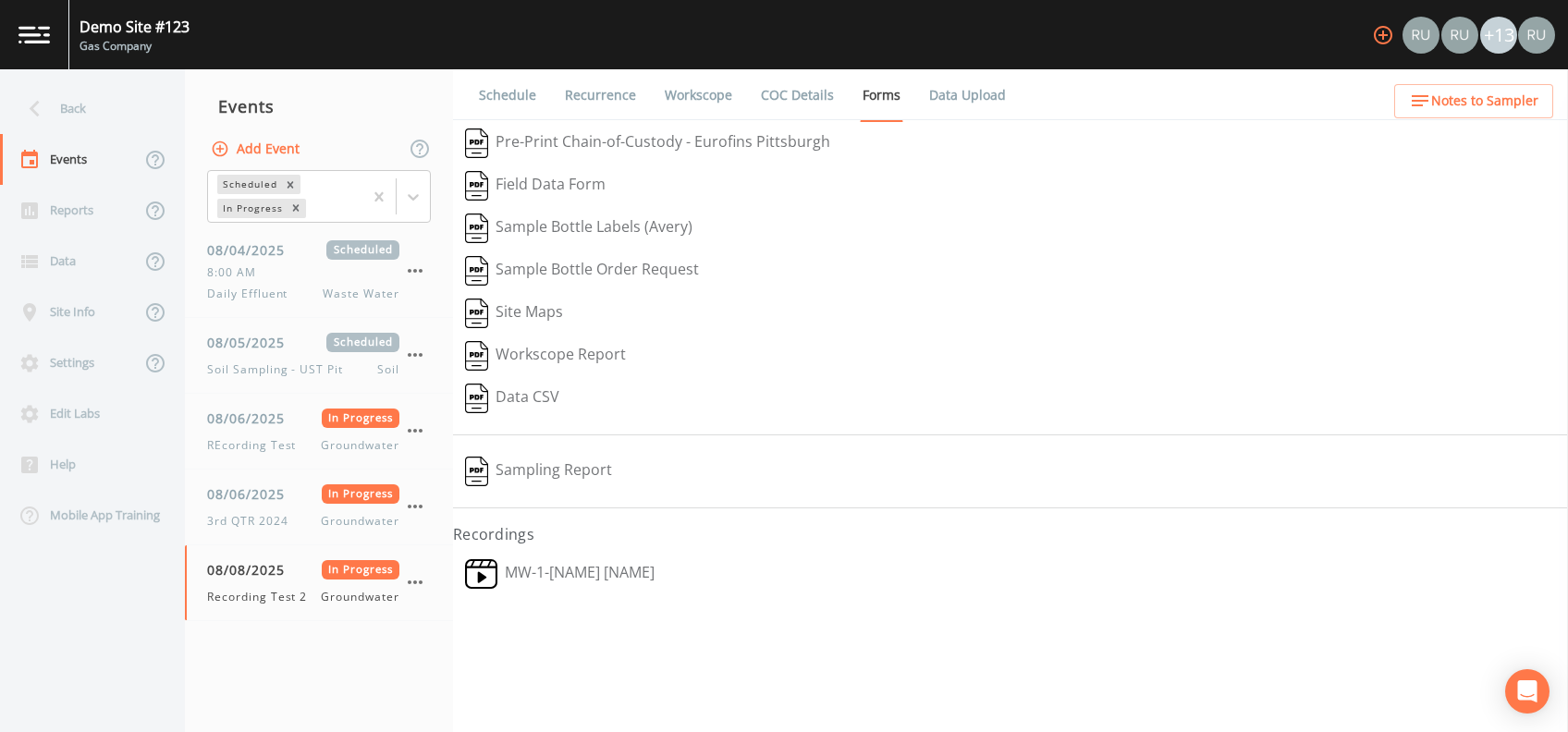 click on "MW-1  -  [FIRST] [LAST]" at bounding box center (559, 574) 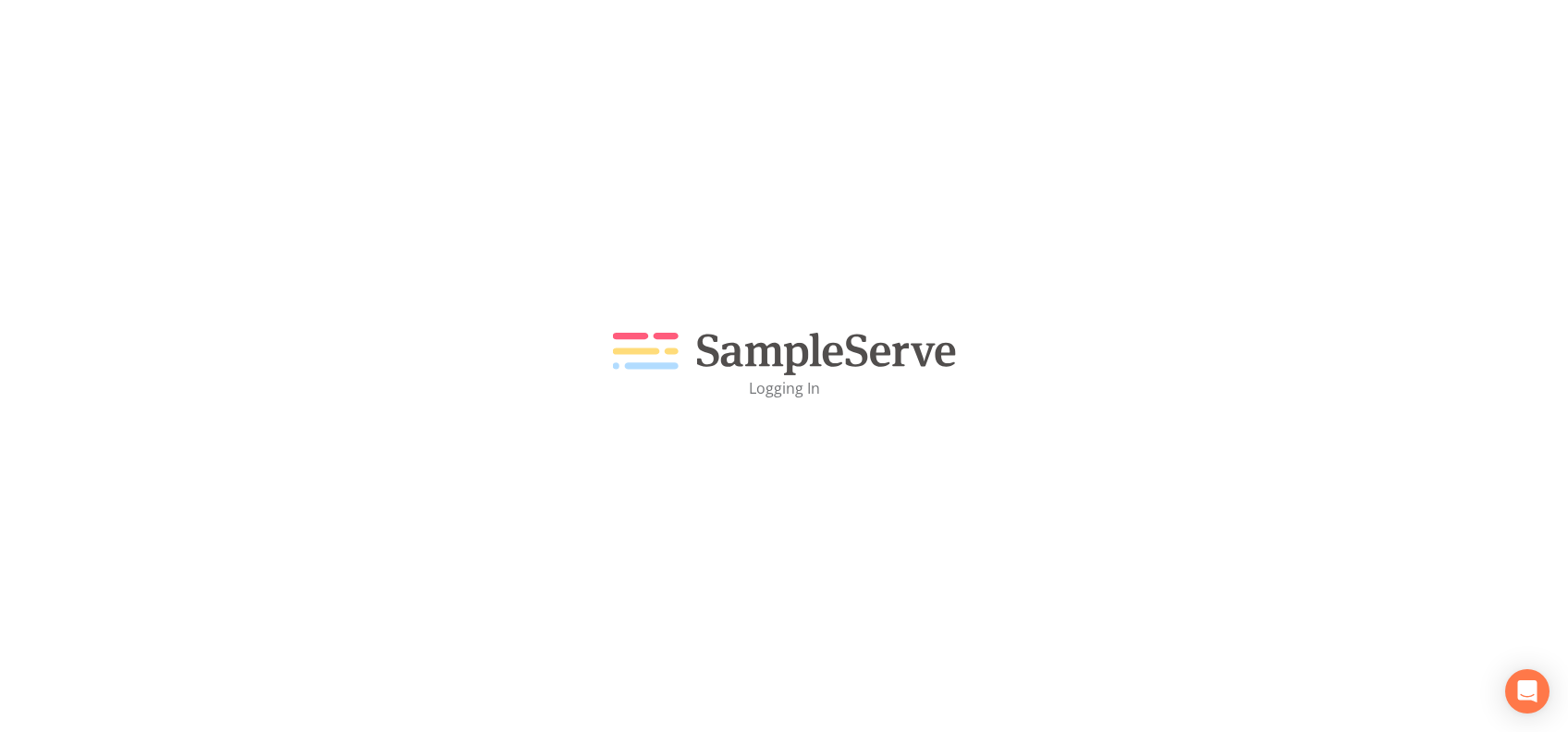 scroll, scrollTop: 0, scrollLeft: 0, axis: both 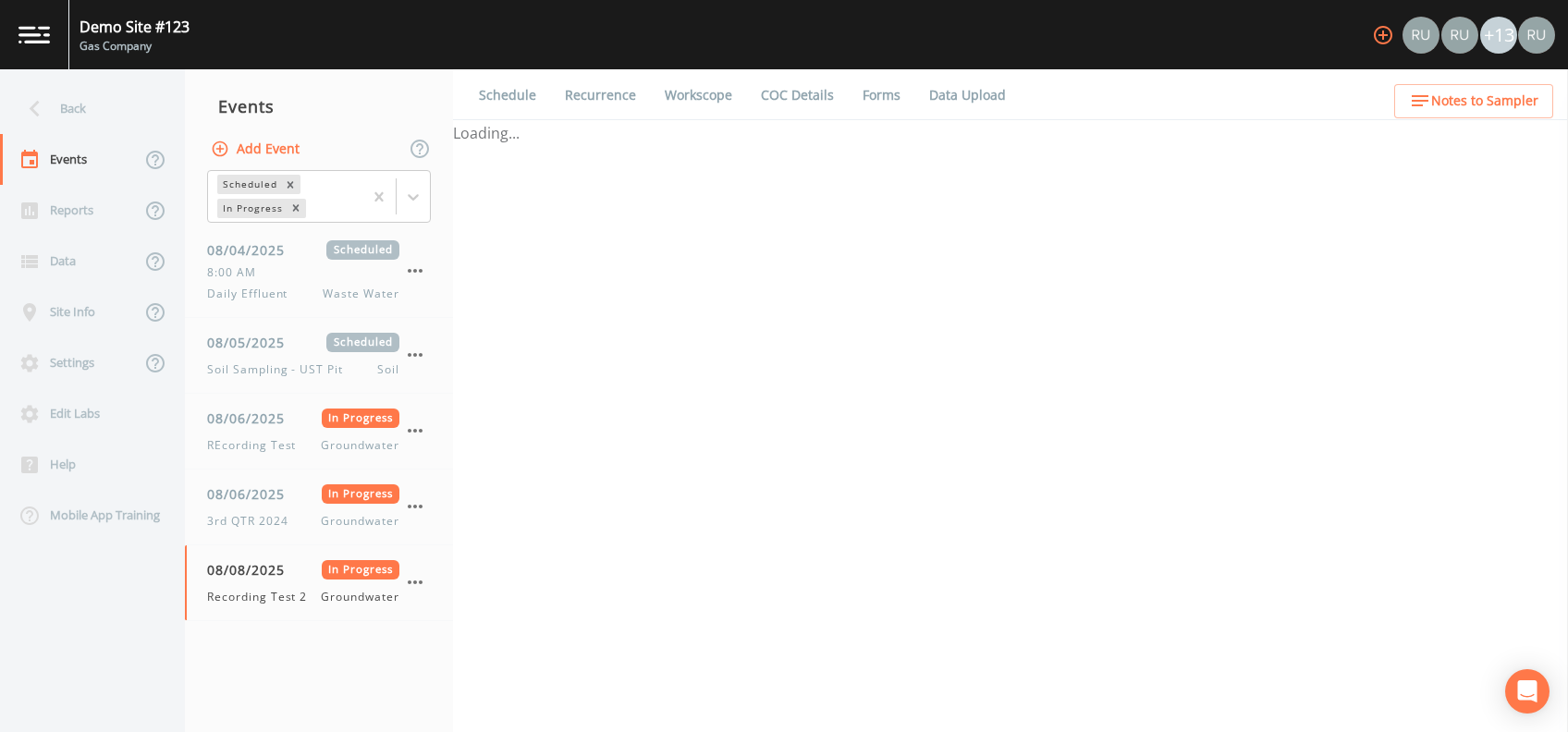 select on "1" 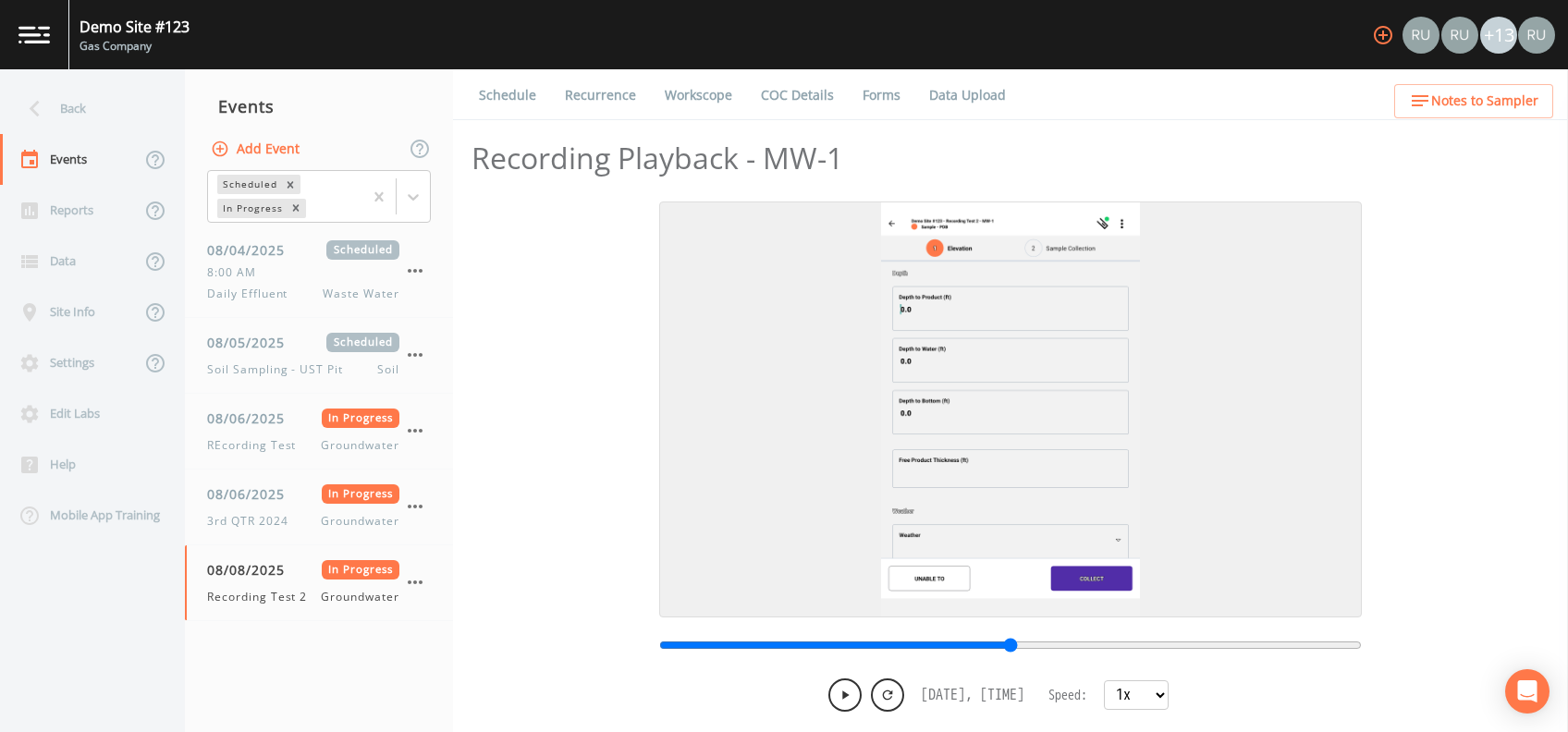 click on "Forms" at bounding box center [881, 95] 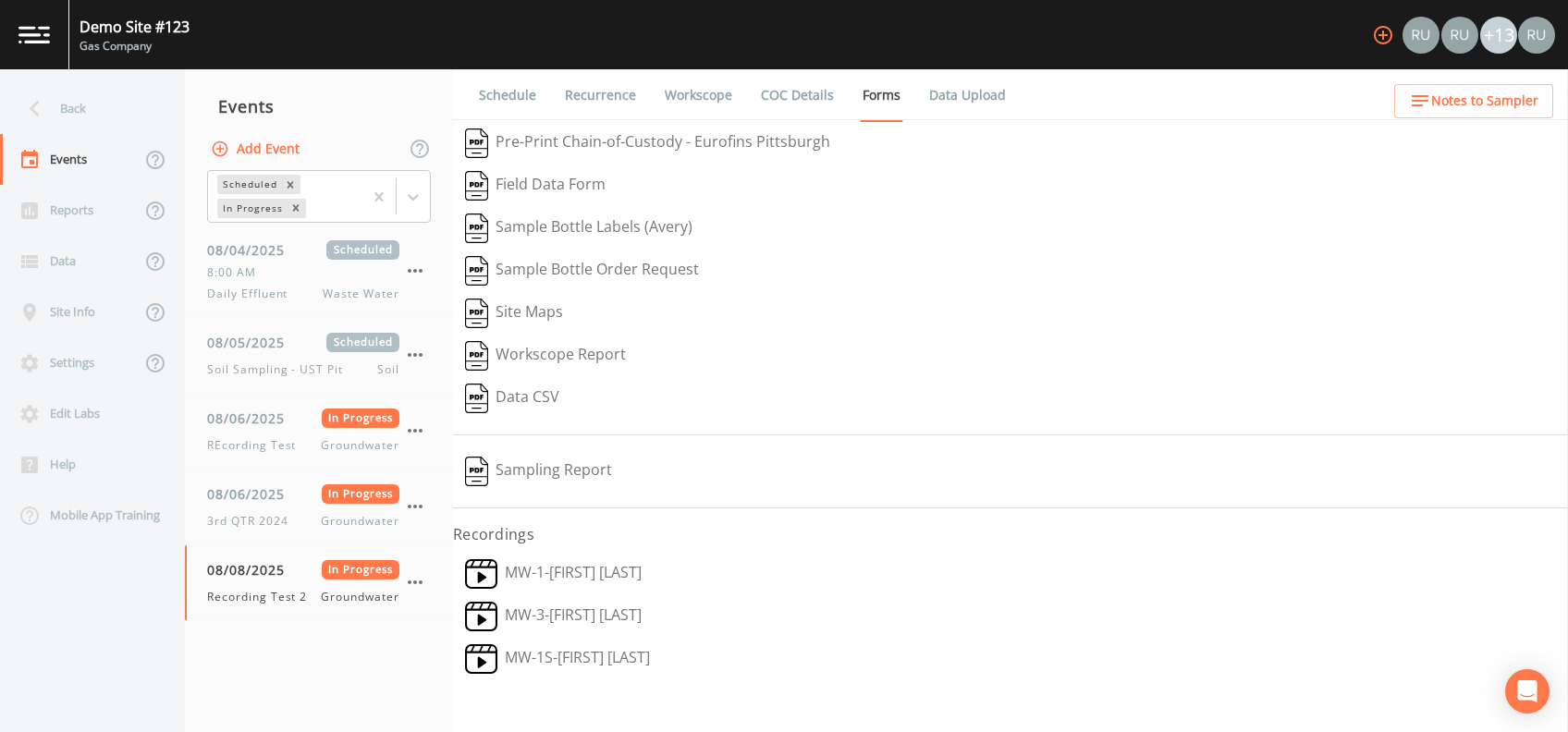 click on "MW-3  -  Russell  Schindler" at bounding box center [553, 616] 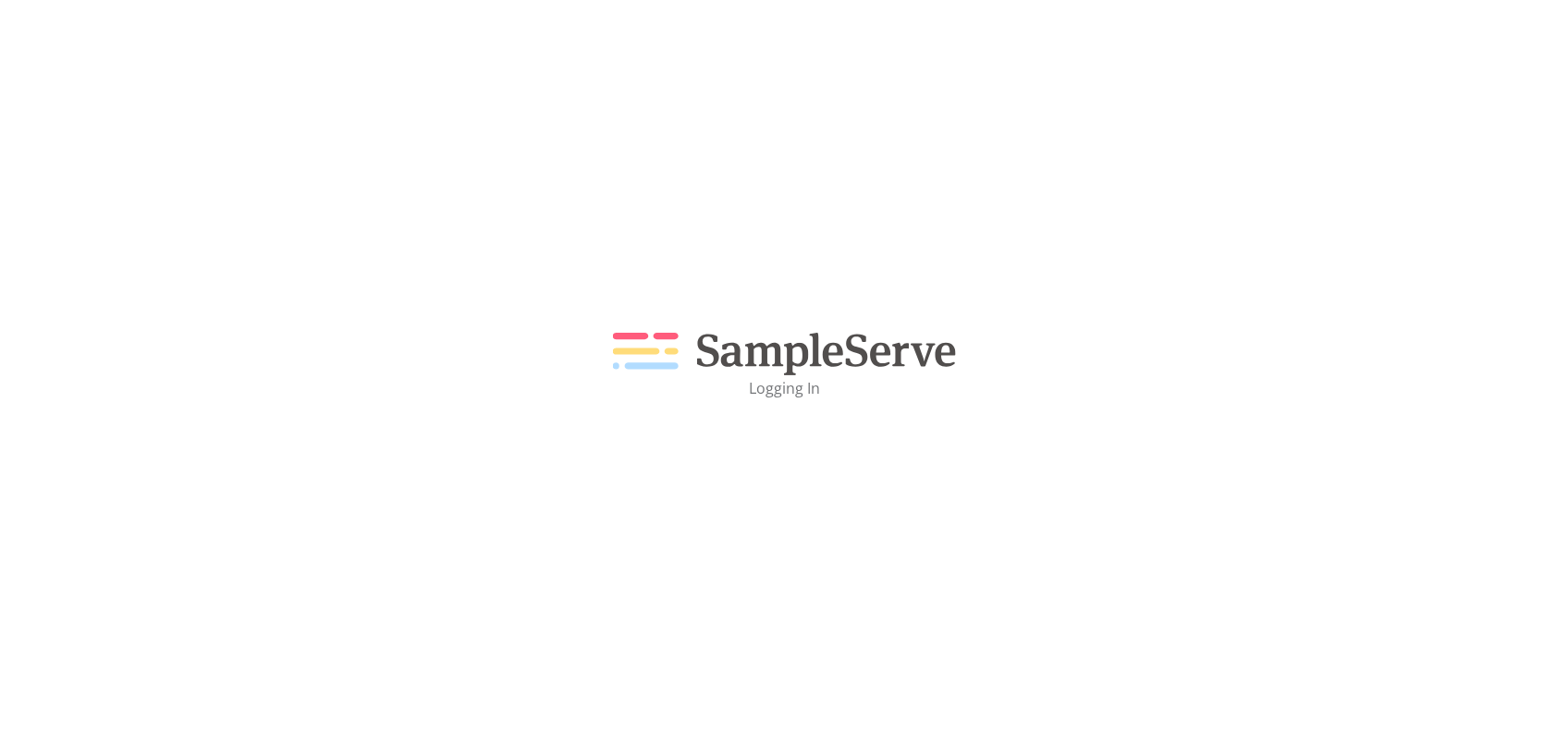 scroll, scrollTop: 0, scrollLeft: 0, axis: both 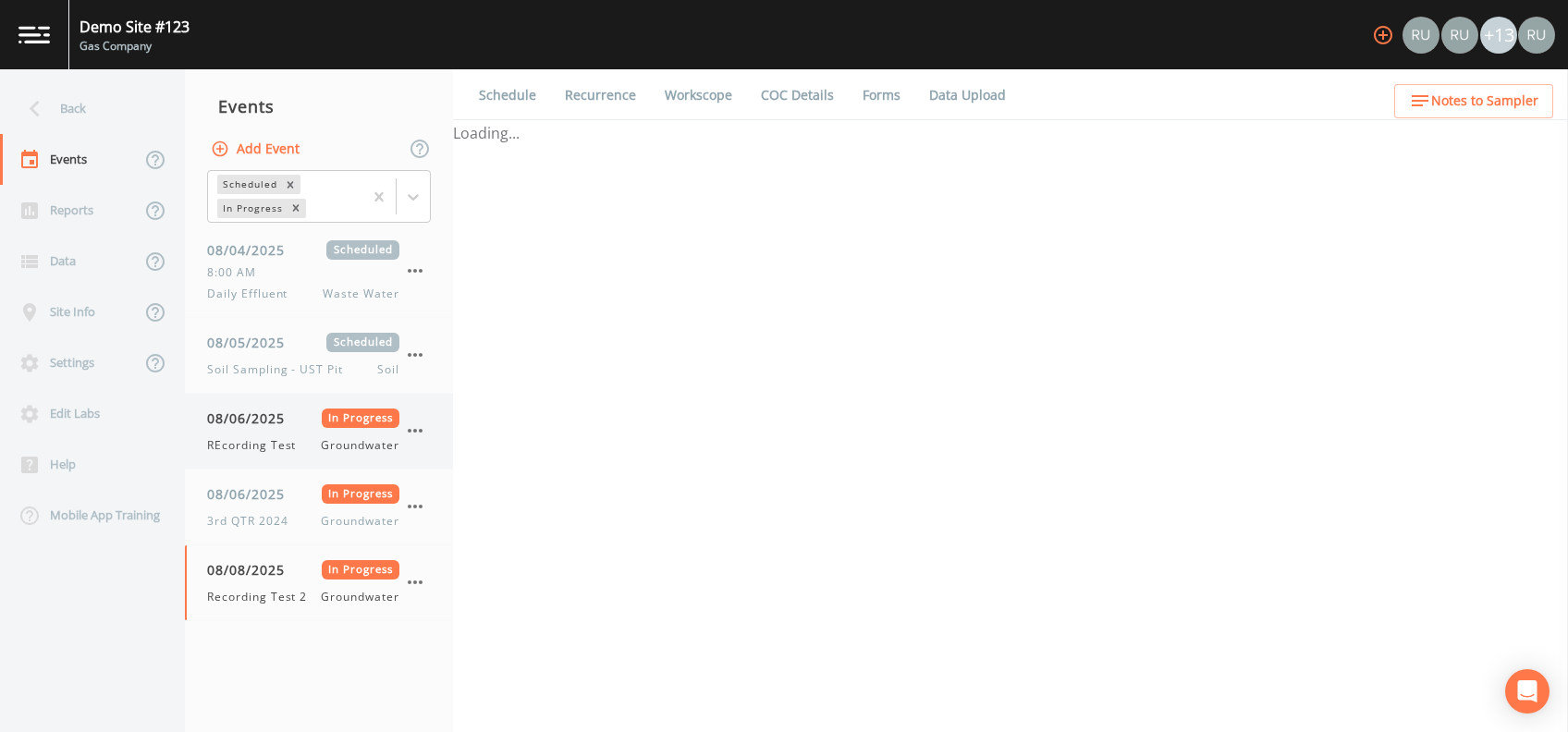 select on "1" 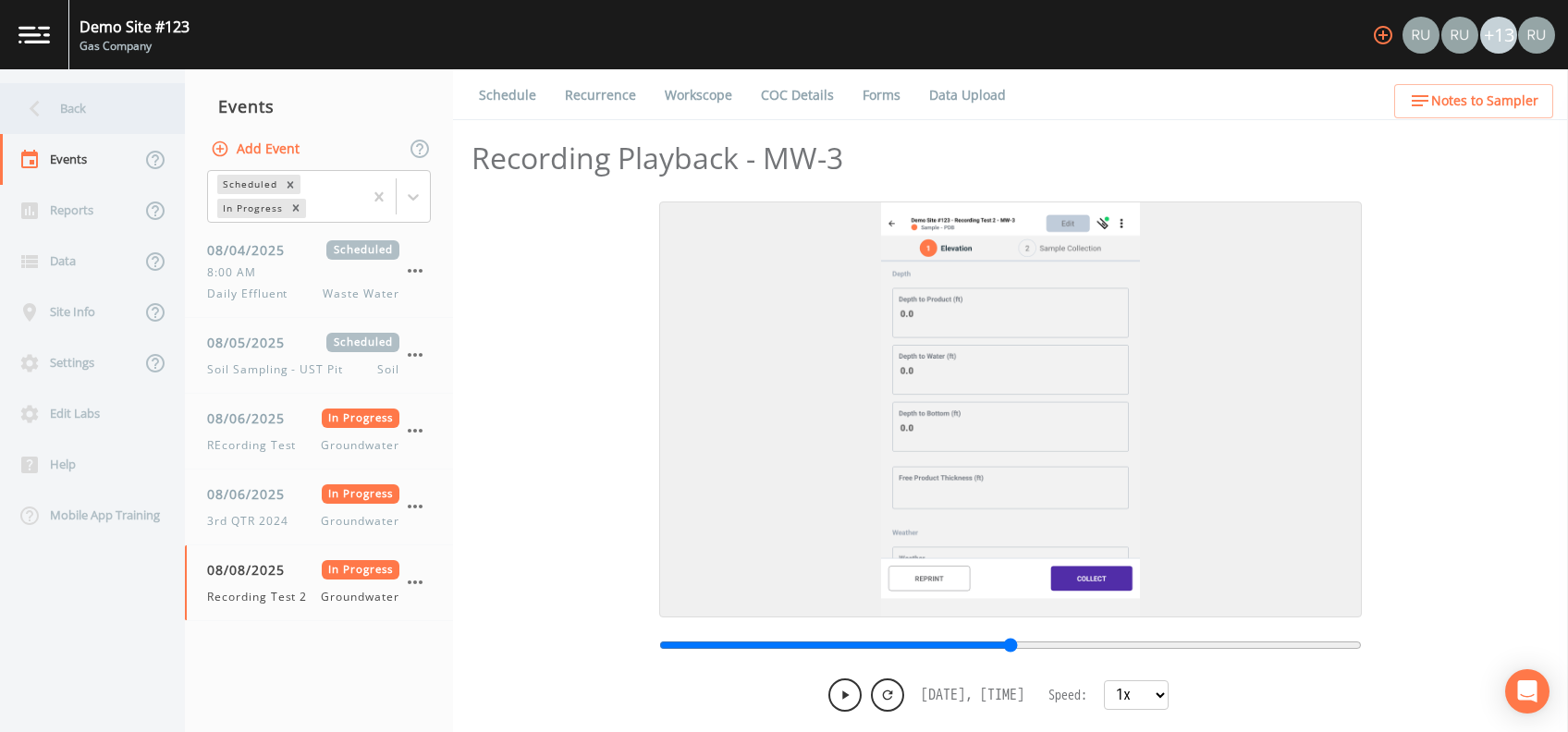 click 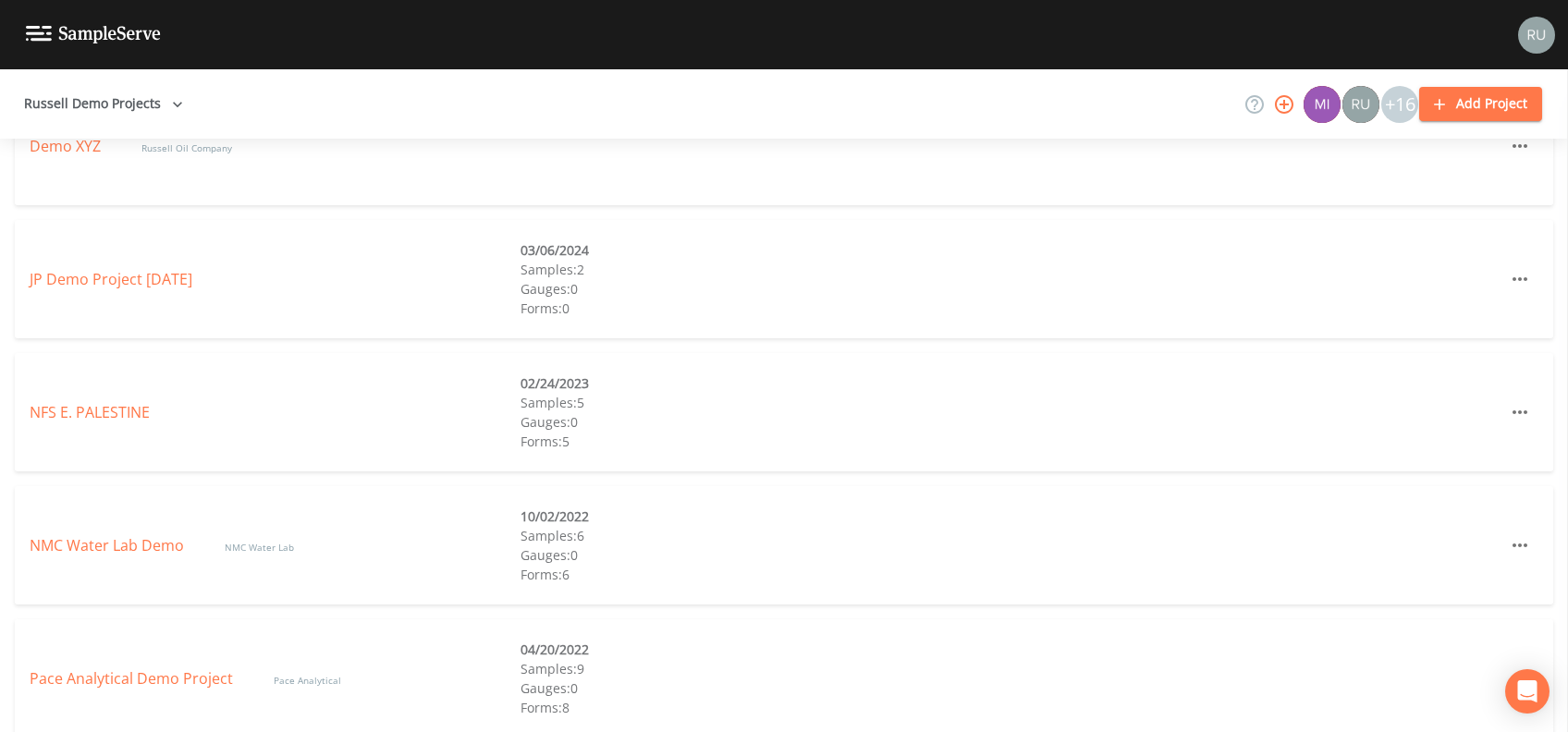 scroll, scrollTop: 1232, scrollLeft: 0, axis: vertical 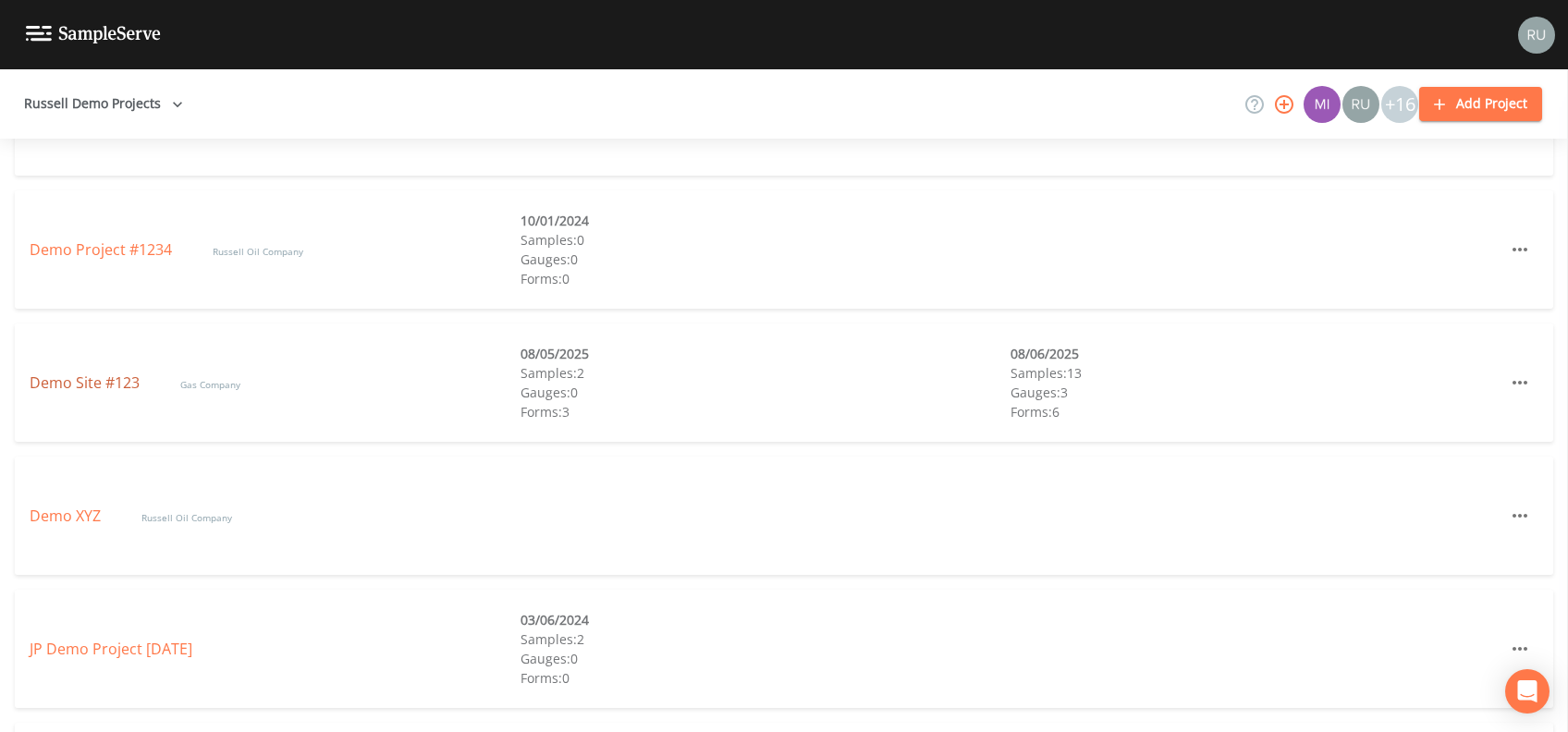 click on "Demo Site #123" at bounding box center [86, 383] 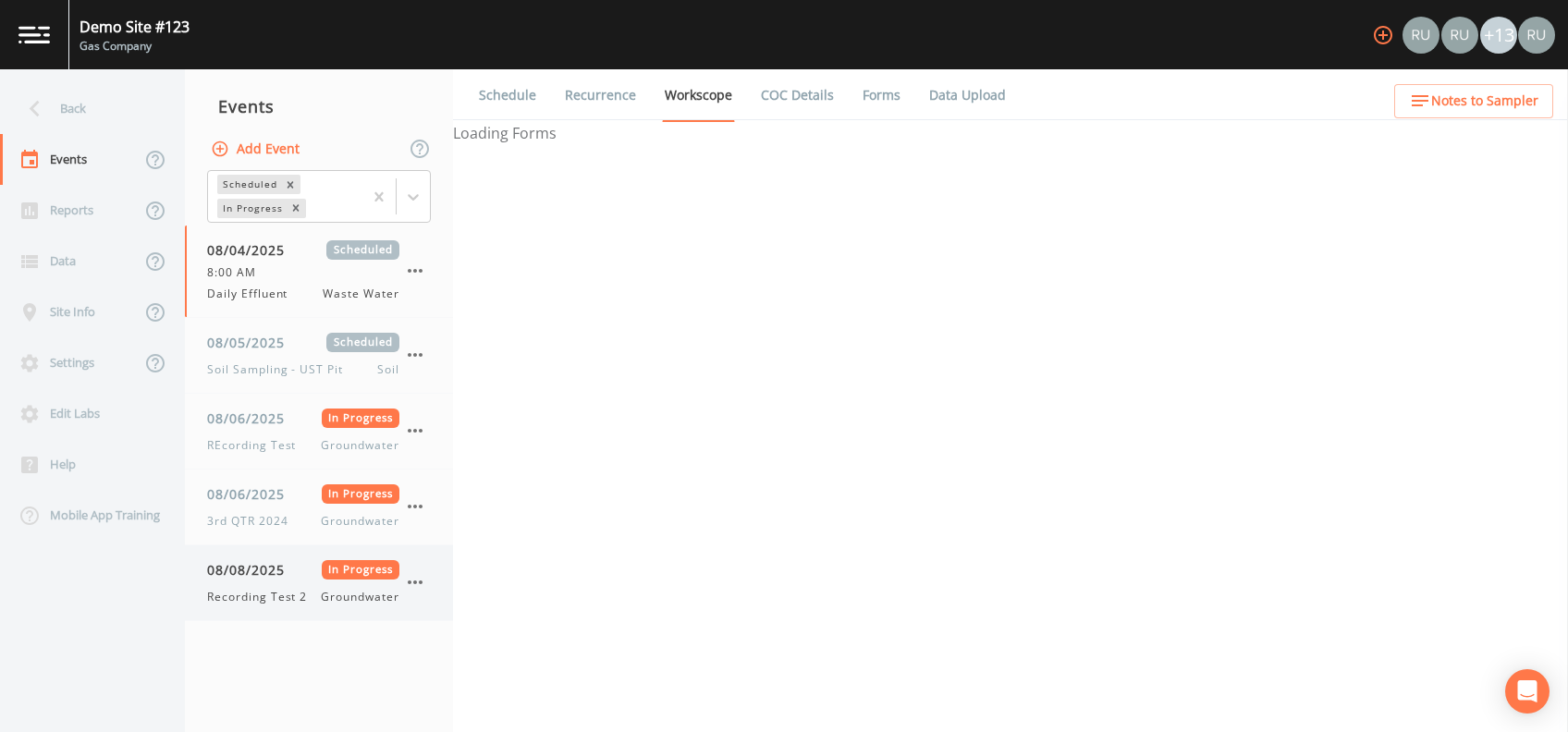 click on "Recording Test 2" at bounding box center [263, 597] 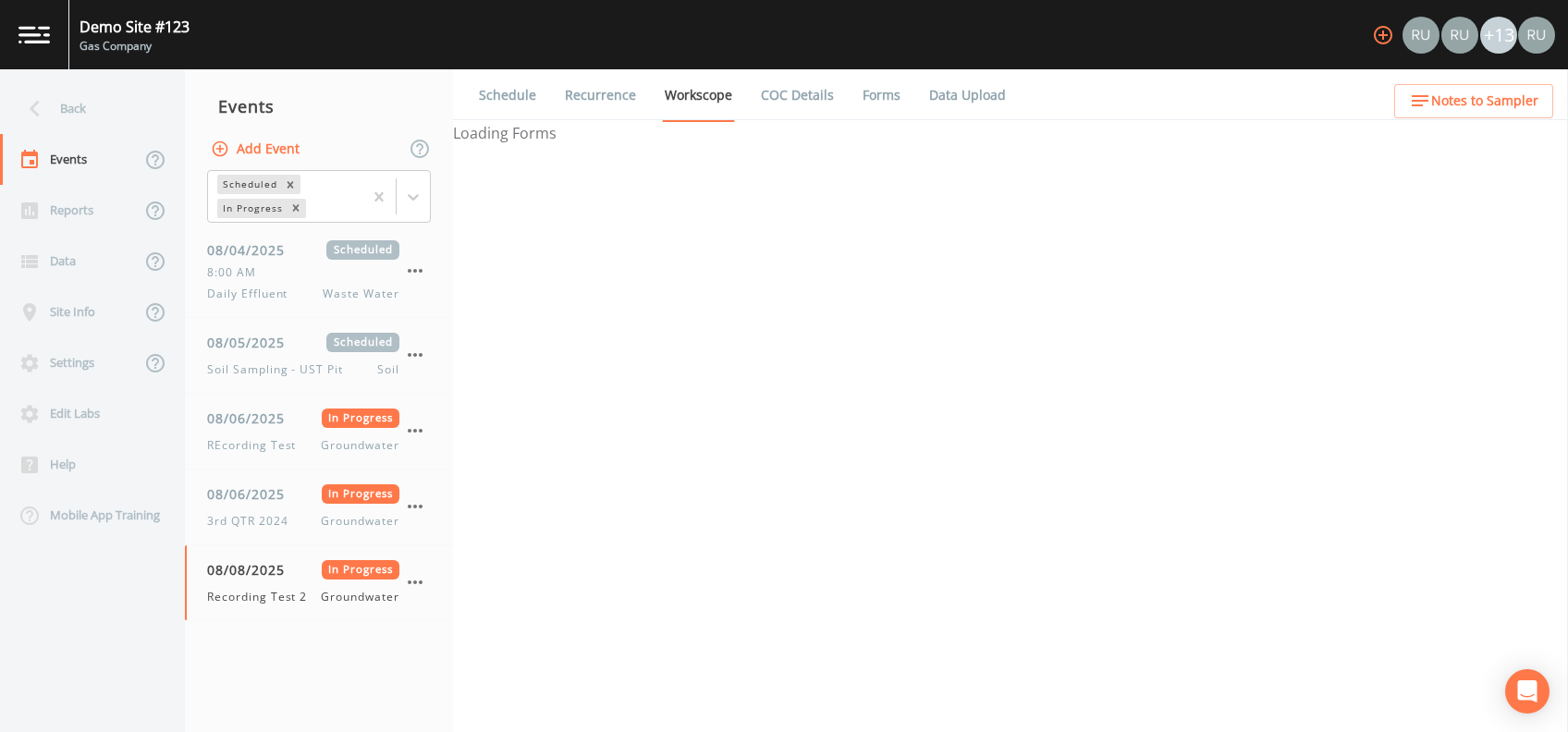 select on "132d7689-3bb8-465b-98a9-744e7d509d8d" 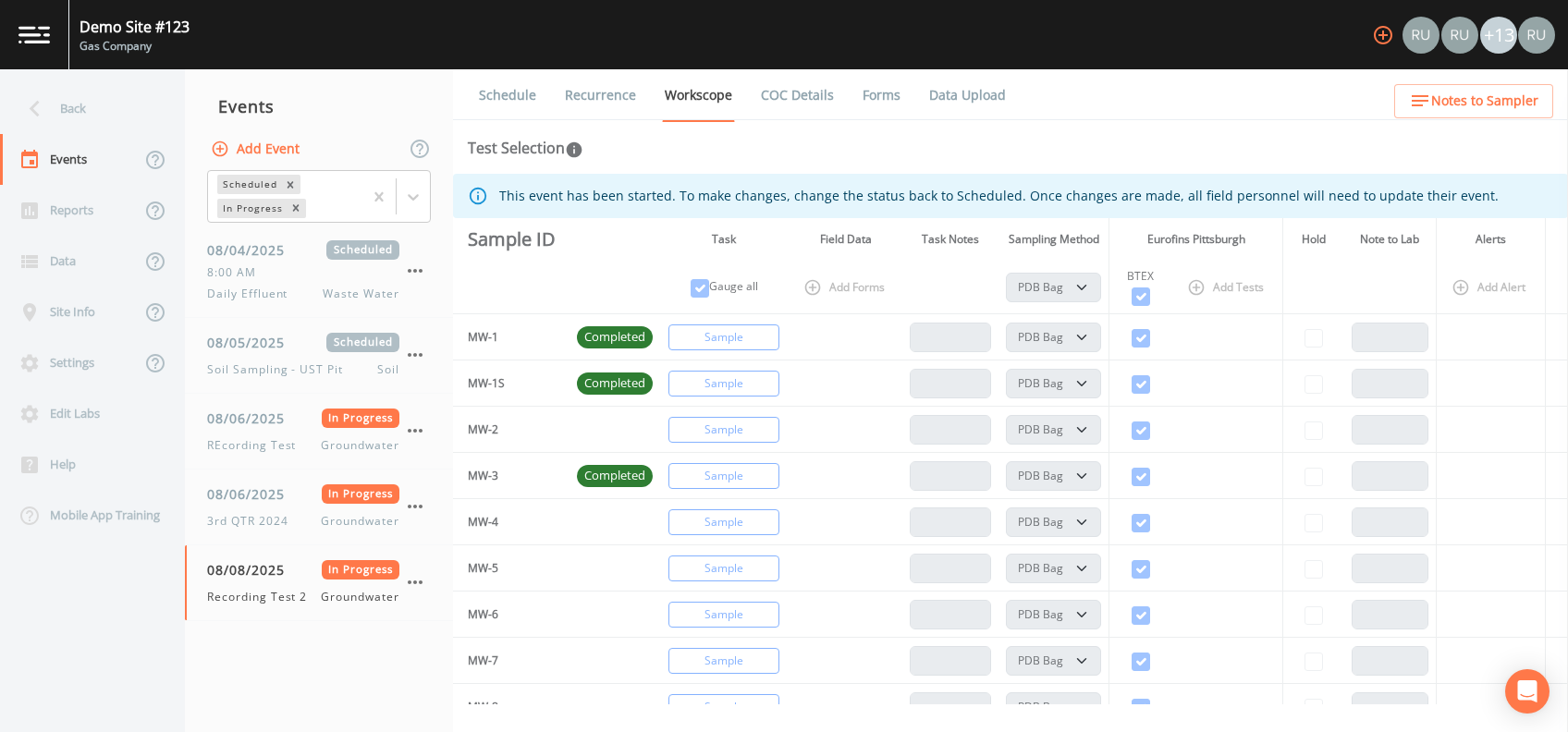 click on "Forms" at bounding box center [881, 95] 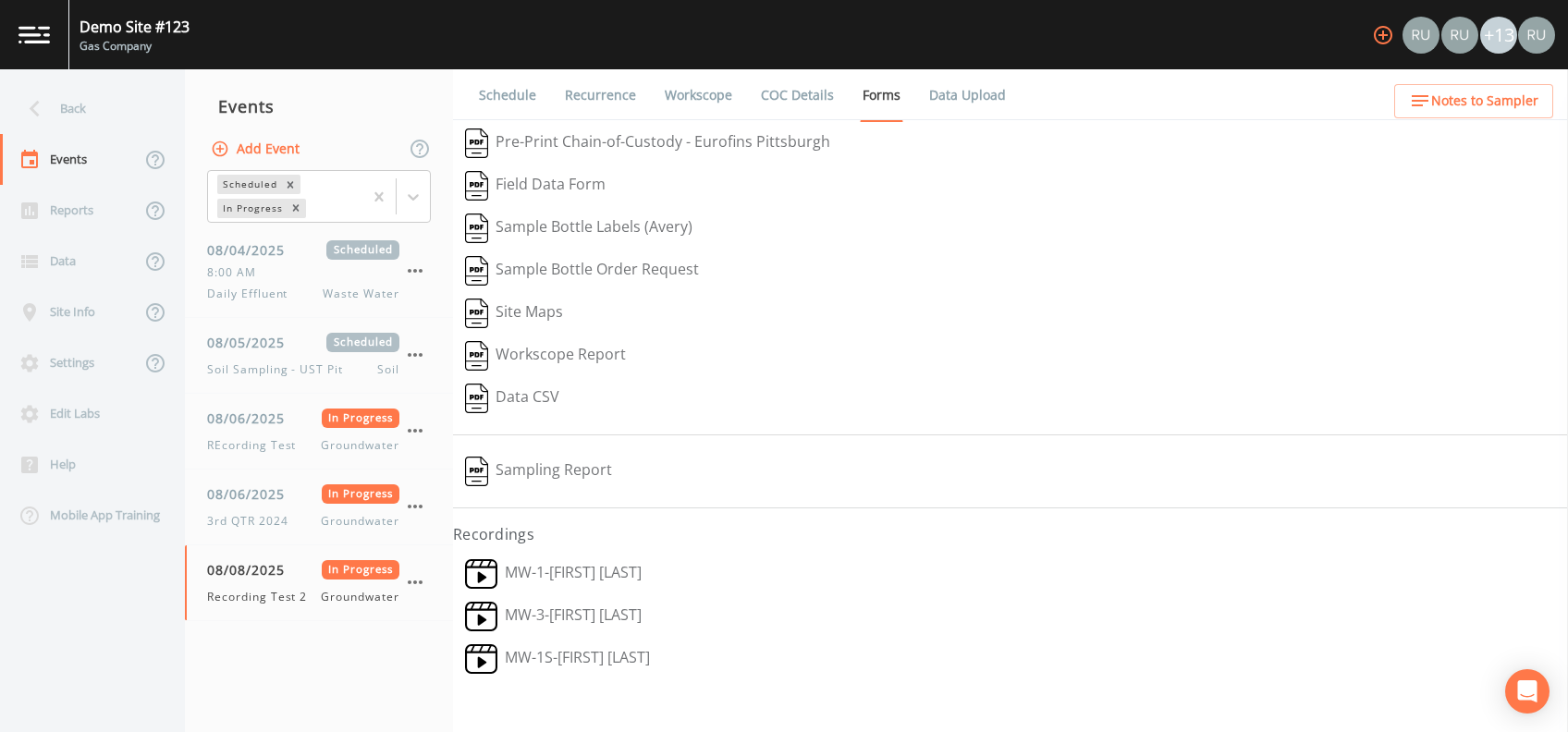 click on "MW-1S  -  Russell  Schindler" at bounding box center (557, 659) 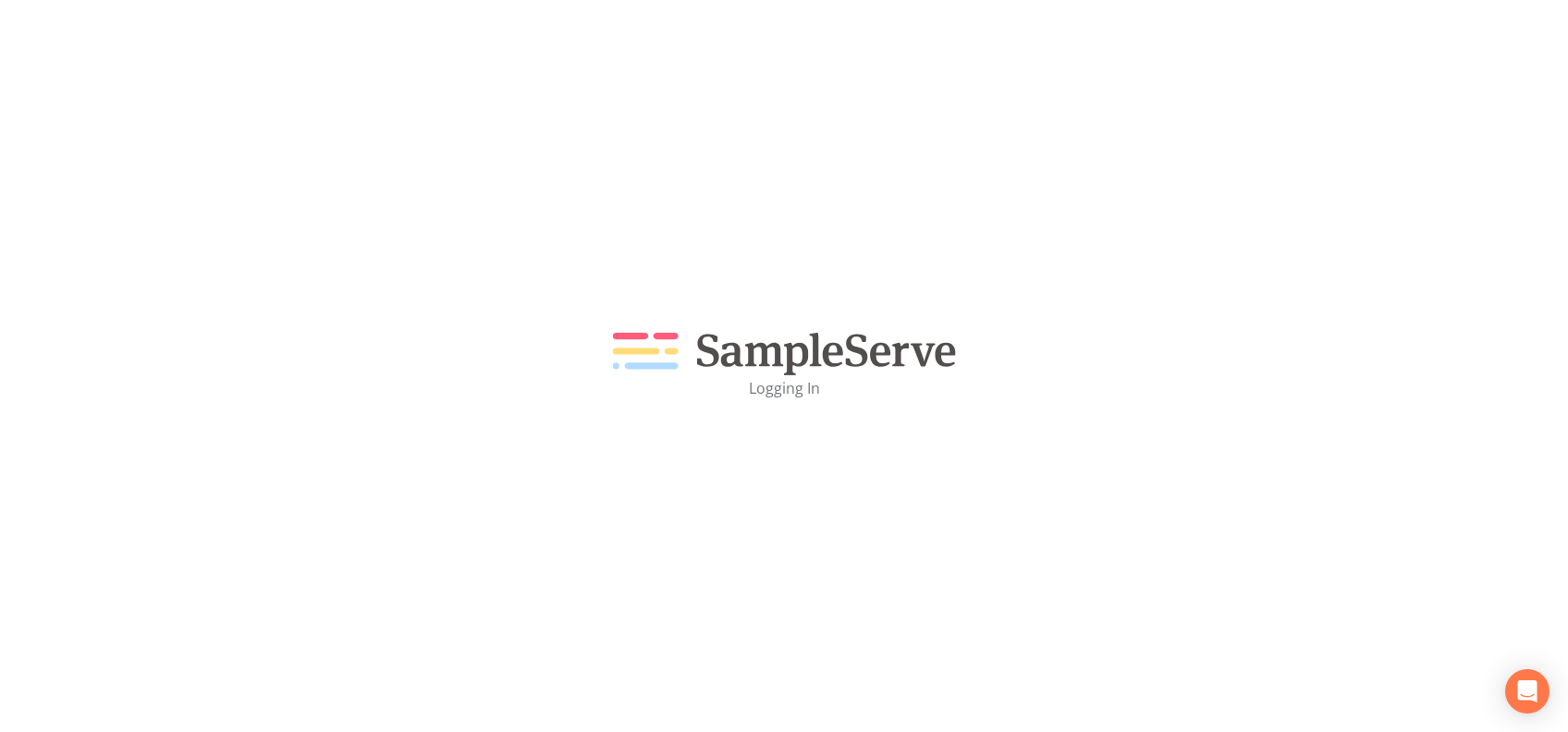 scroll, scrollTop: 0, scrollLeft: 0, axis: both 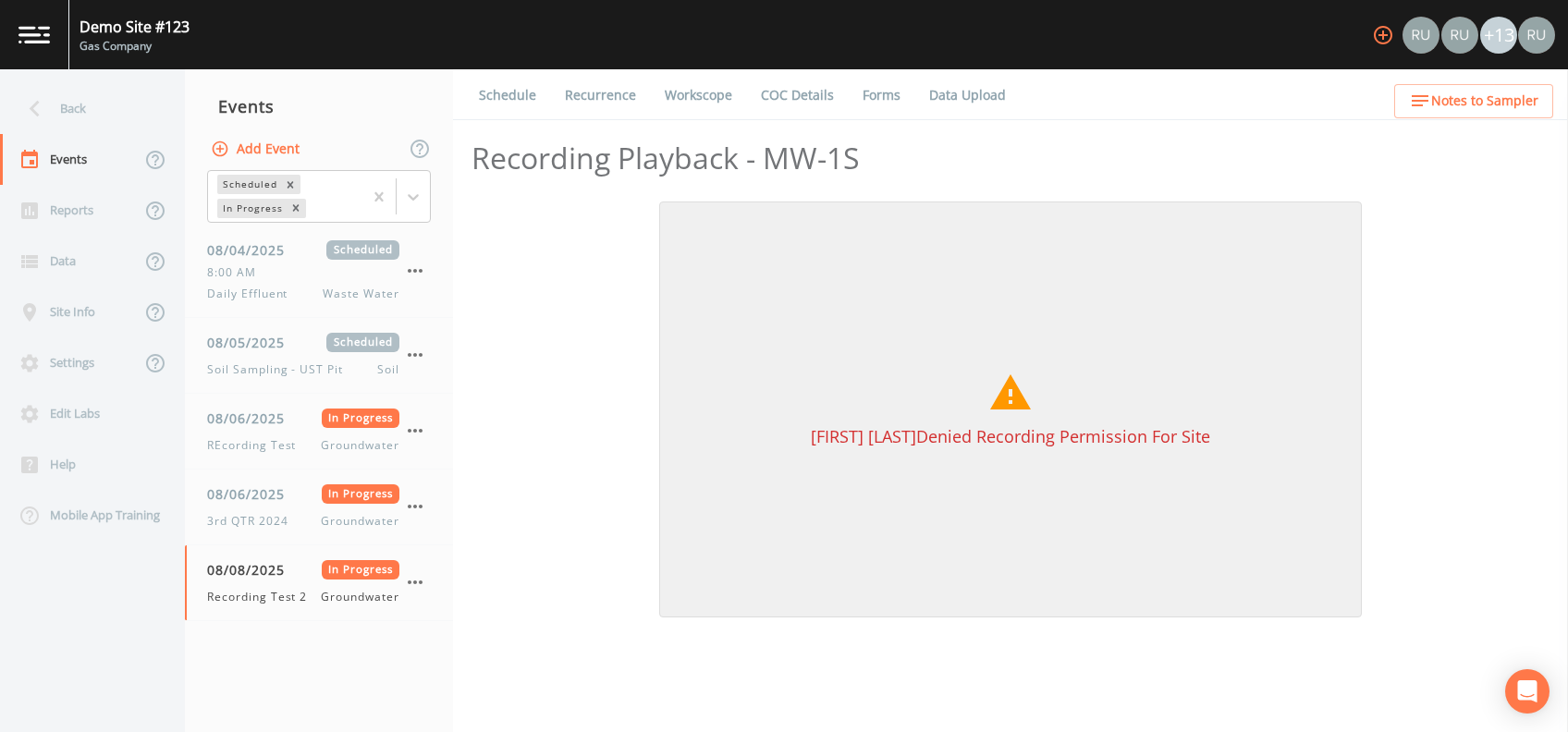 select on "1" 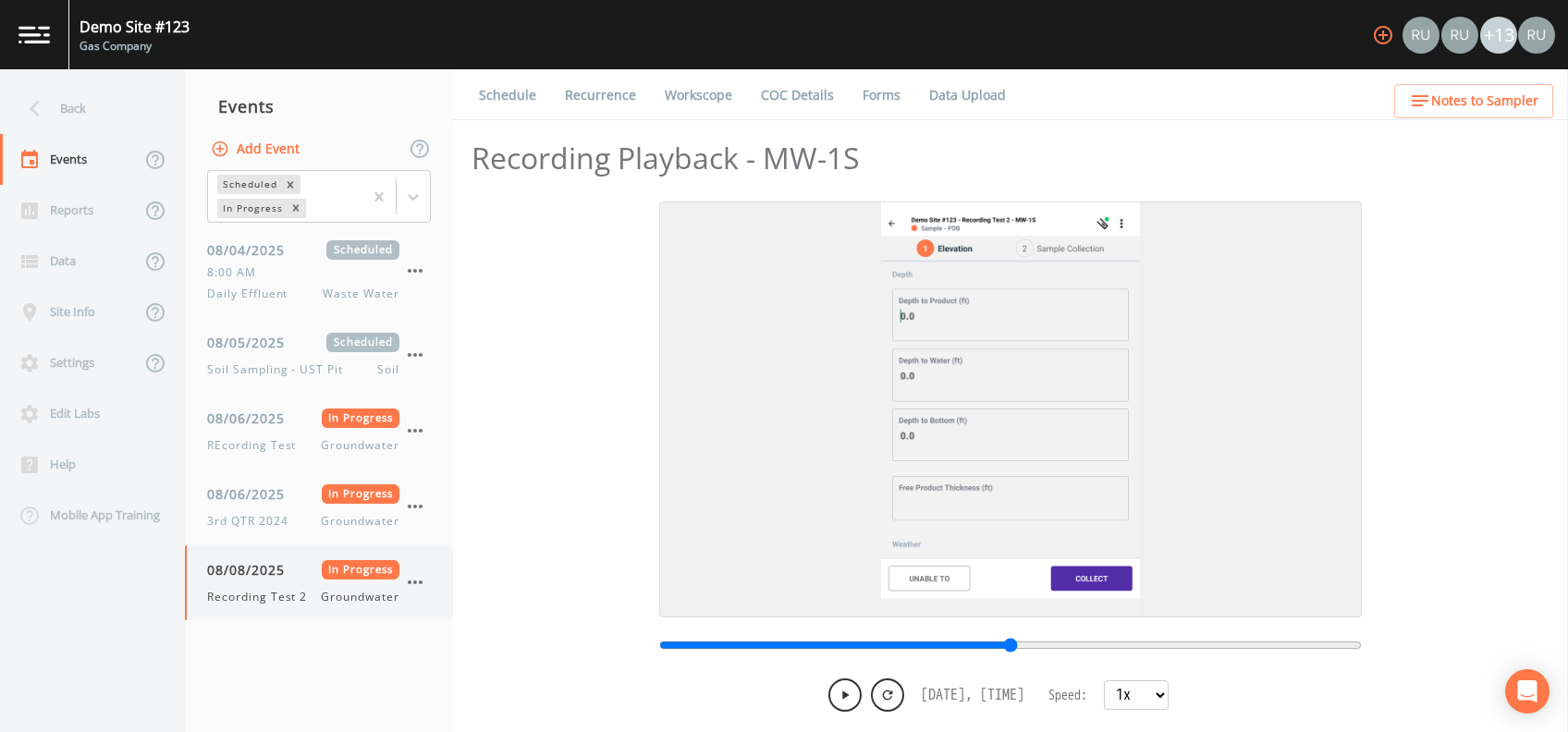 click on "08/08/2025" at bounding box center [252, 569] 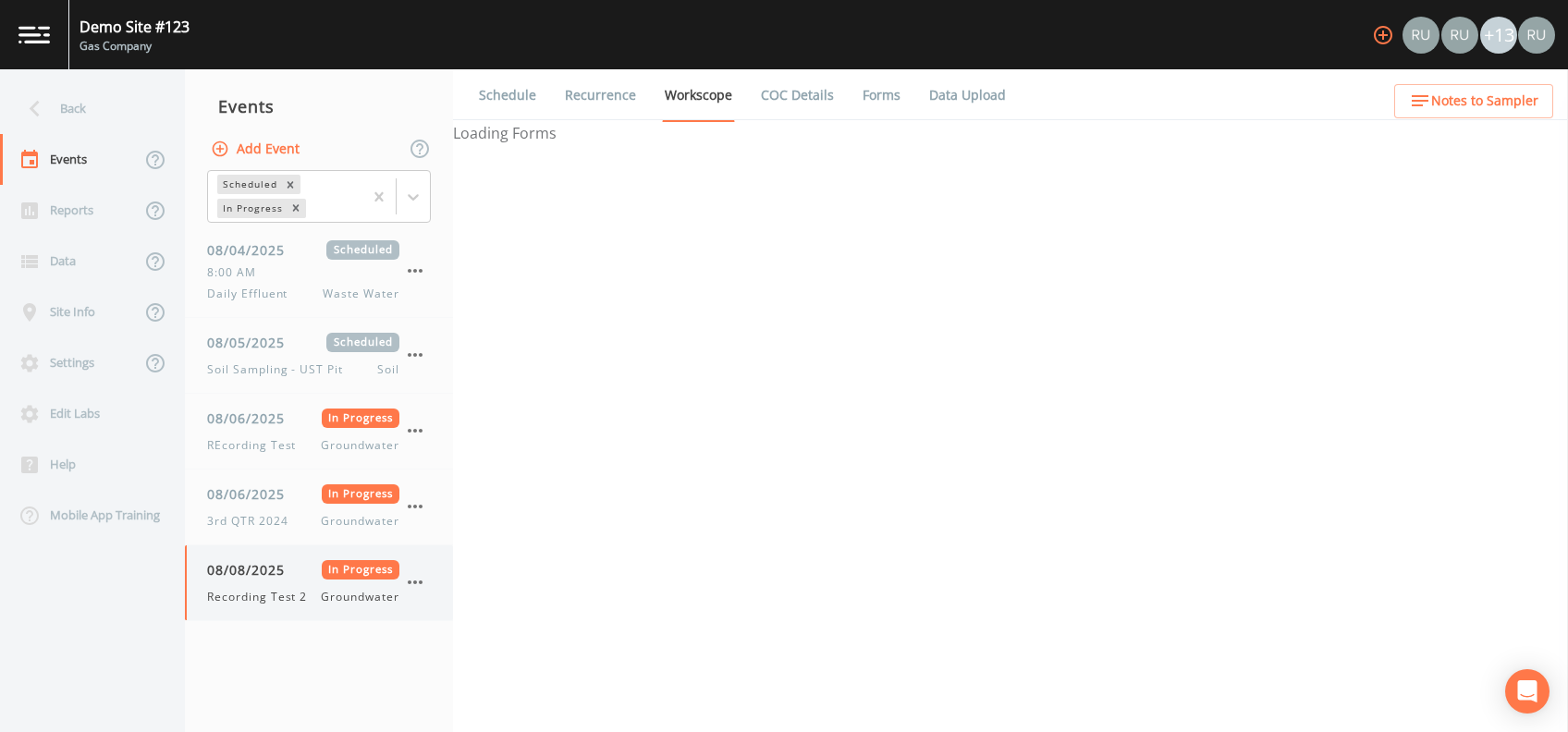 select on "132d7689-3bb8-465b-98a9-744e7d509d8d" 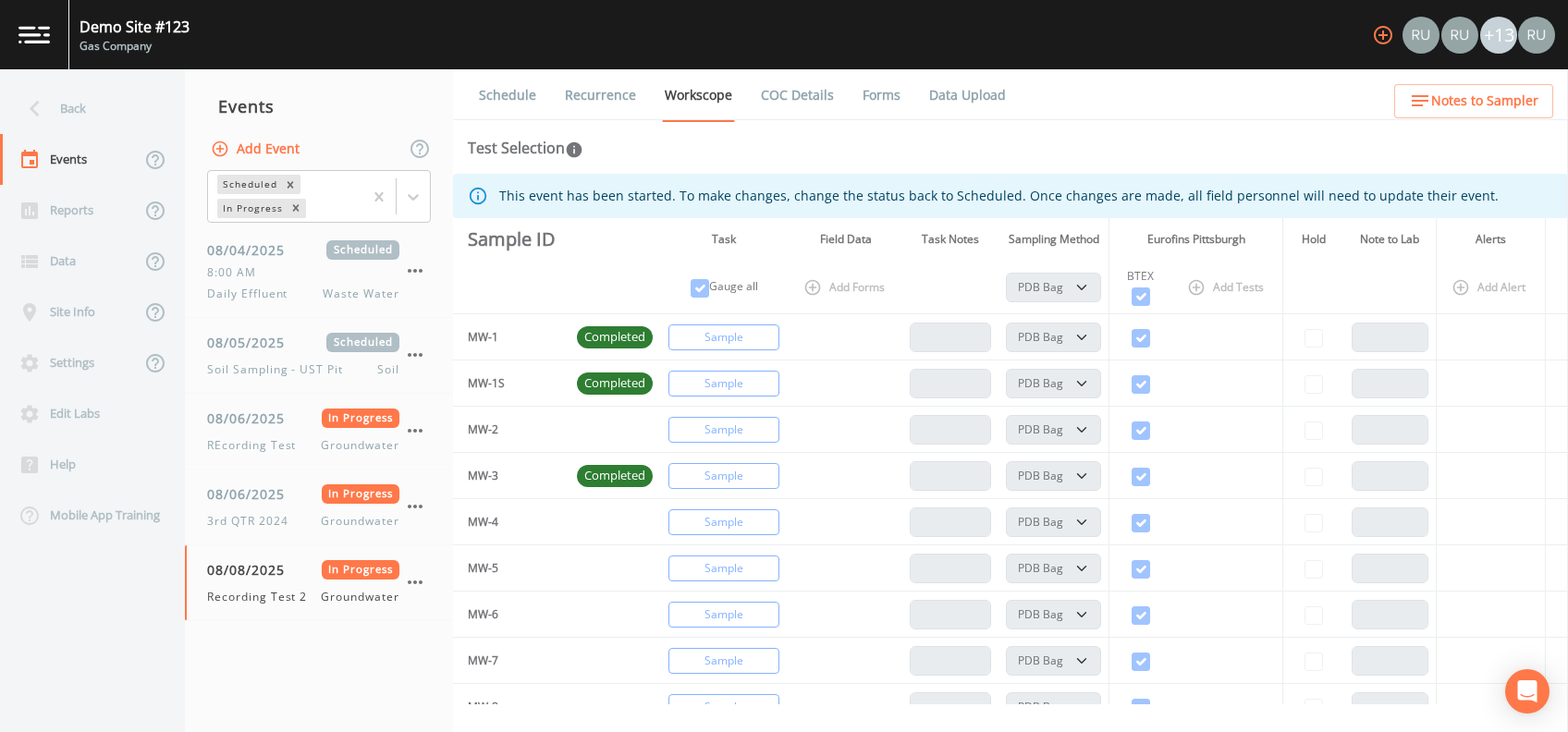 click on "Forms" at bounding box center (881, 95) 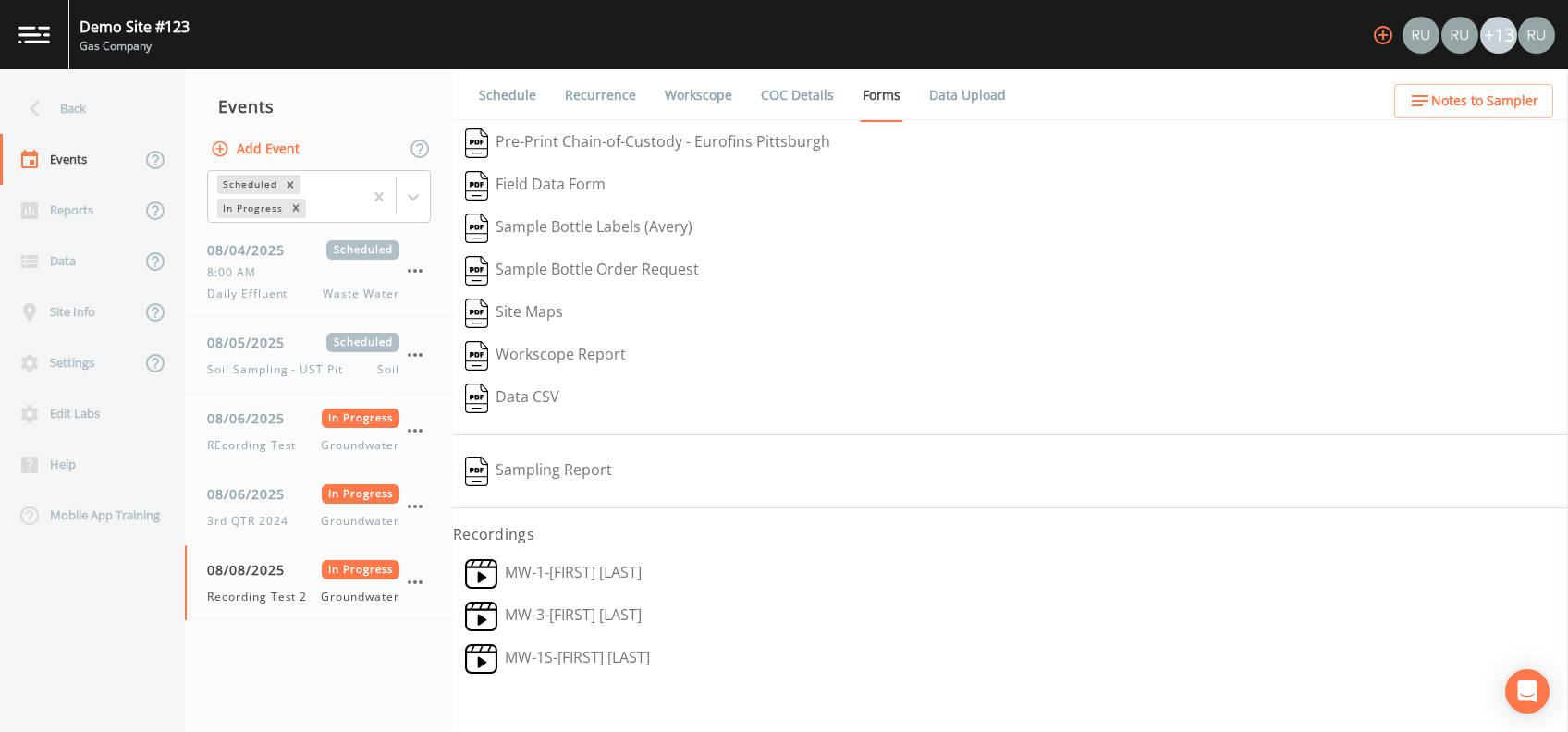 click on "MW-1  -  Russell  Schindler" at bounding box center [553, 574] 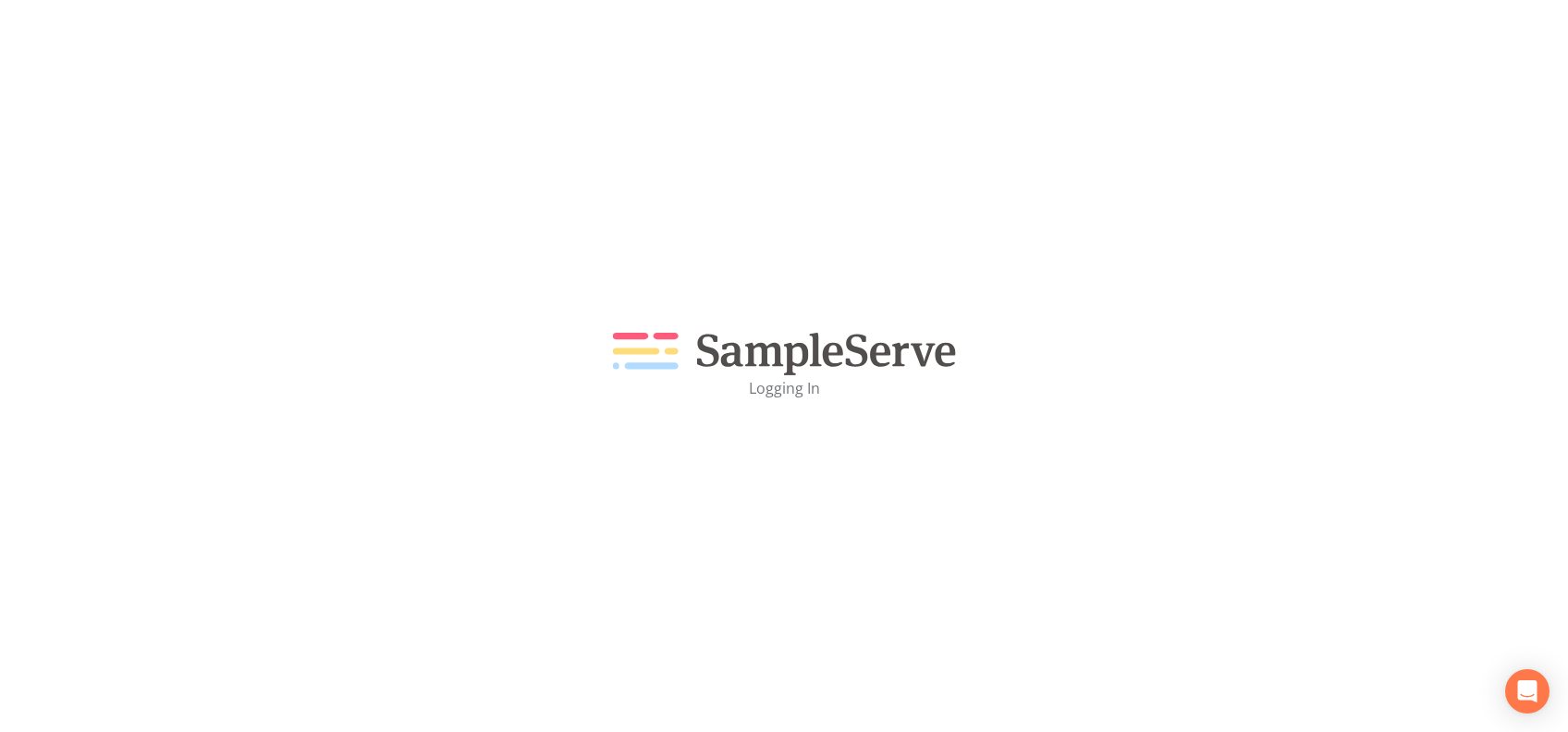 scroll, scrollTop: 0, scrollLeft: 0, axis: both 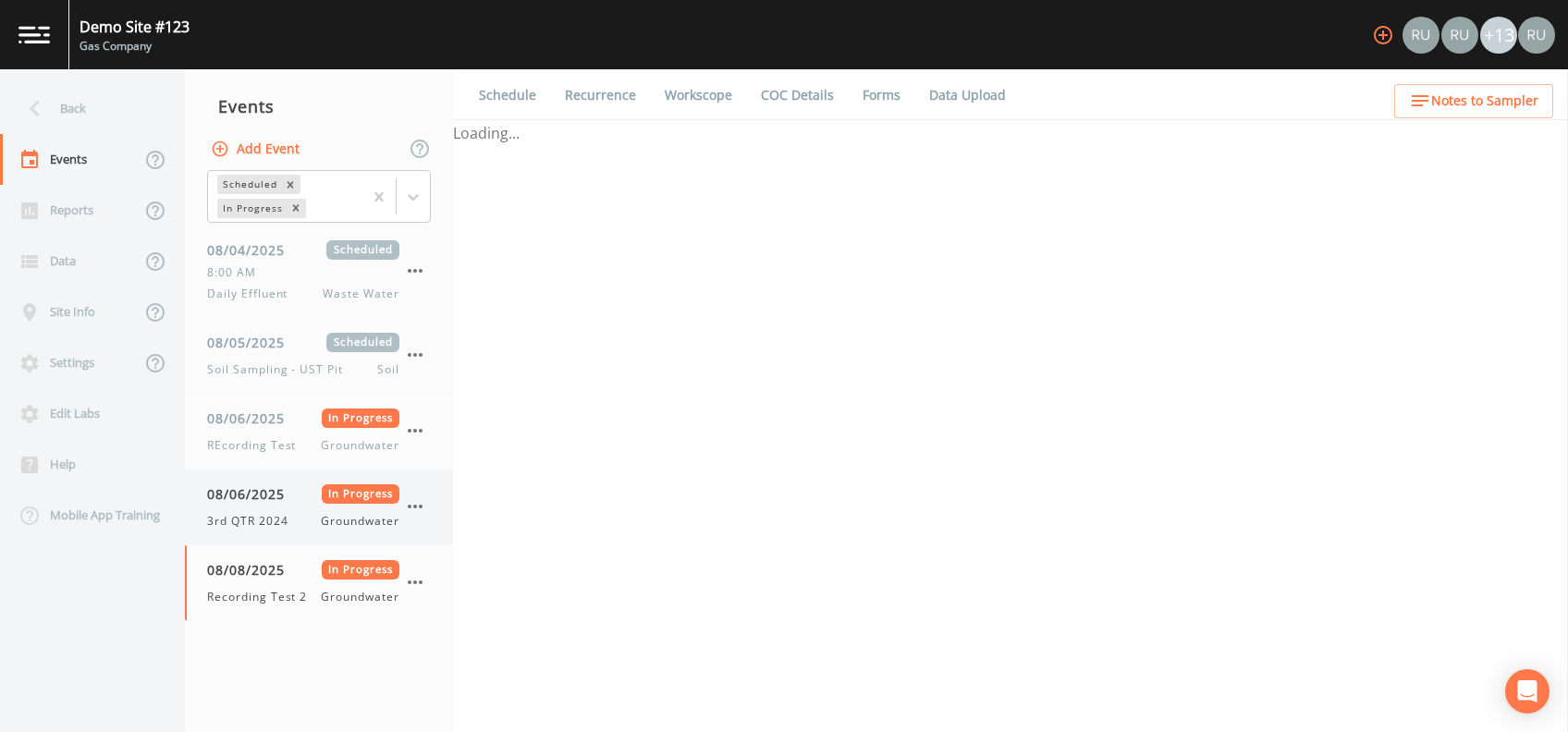 select on "1" 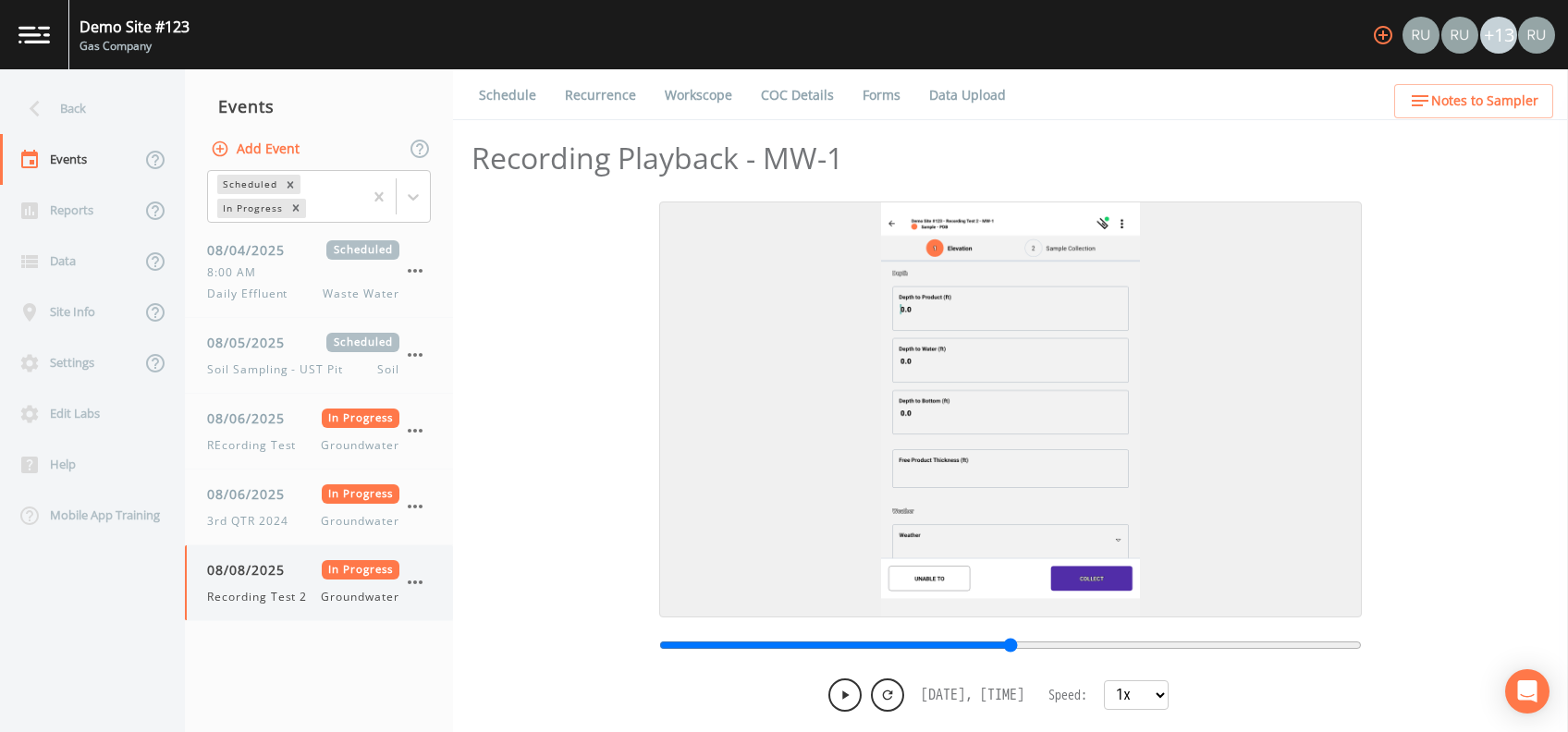 click on "08/08/2025 In Progress Recording Test 2 Groundwater" at bounding box center (303, 582) 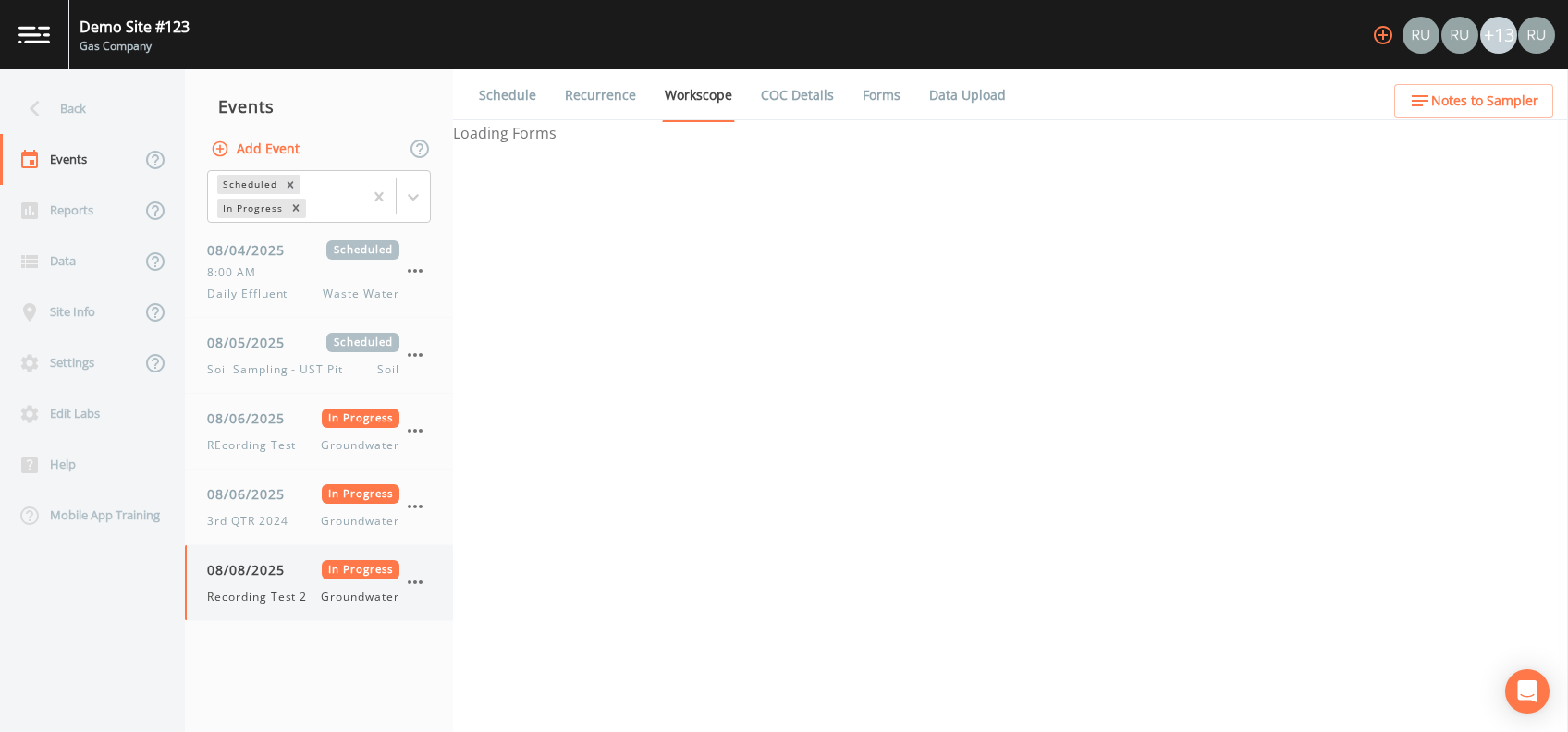 select on "132d7689-3bb8-465b-98a9-744e7d509d8d" 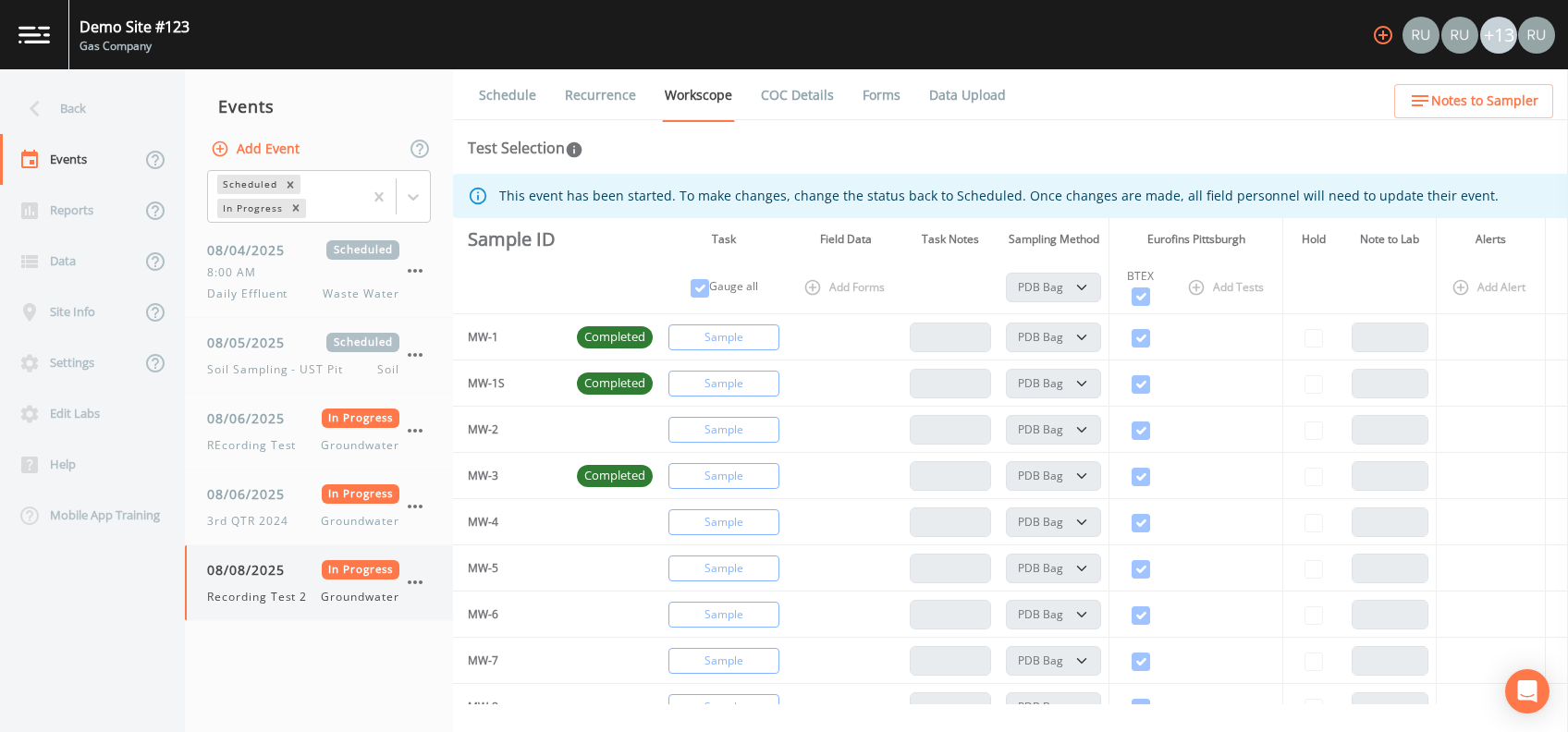 click on "08/08/2025 In Progress Recording Test 2 Groundwater" at bounding box center (303, 582) 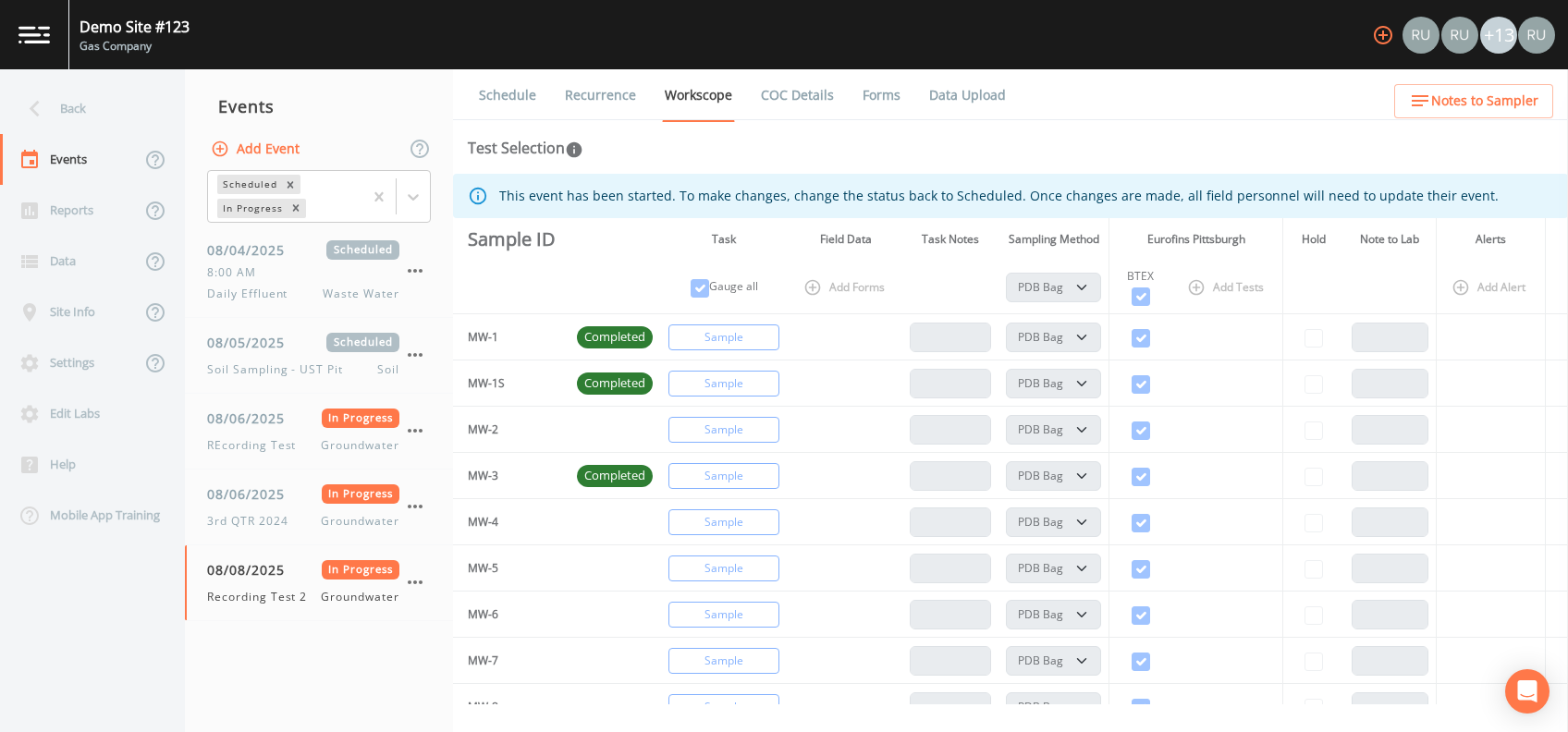 click on "Forms" at bounding box center (881, 95) 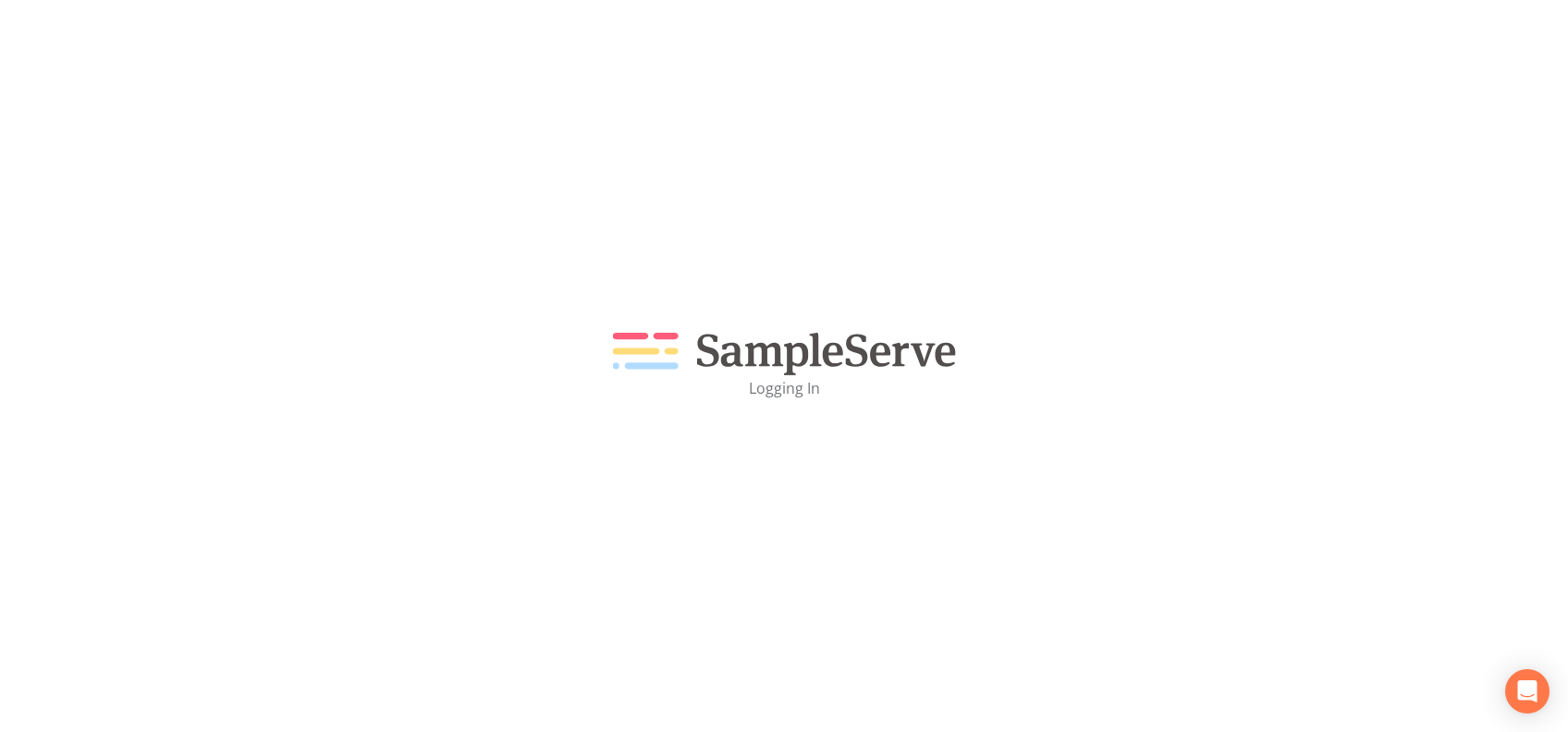 scroll, scrollTop: 0, scrollLeft: 0, axis: both 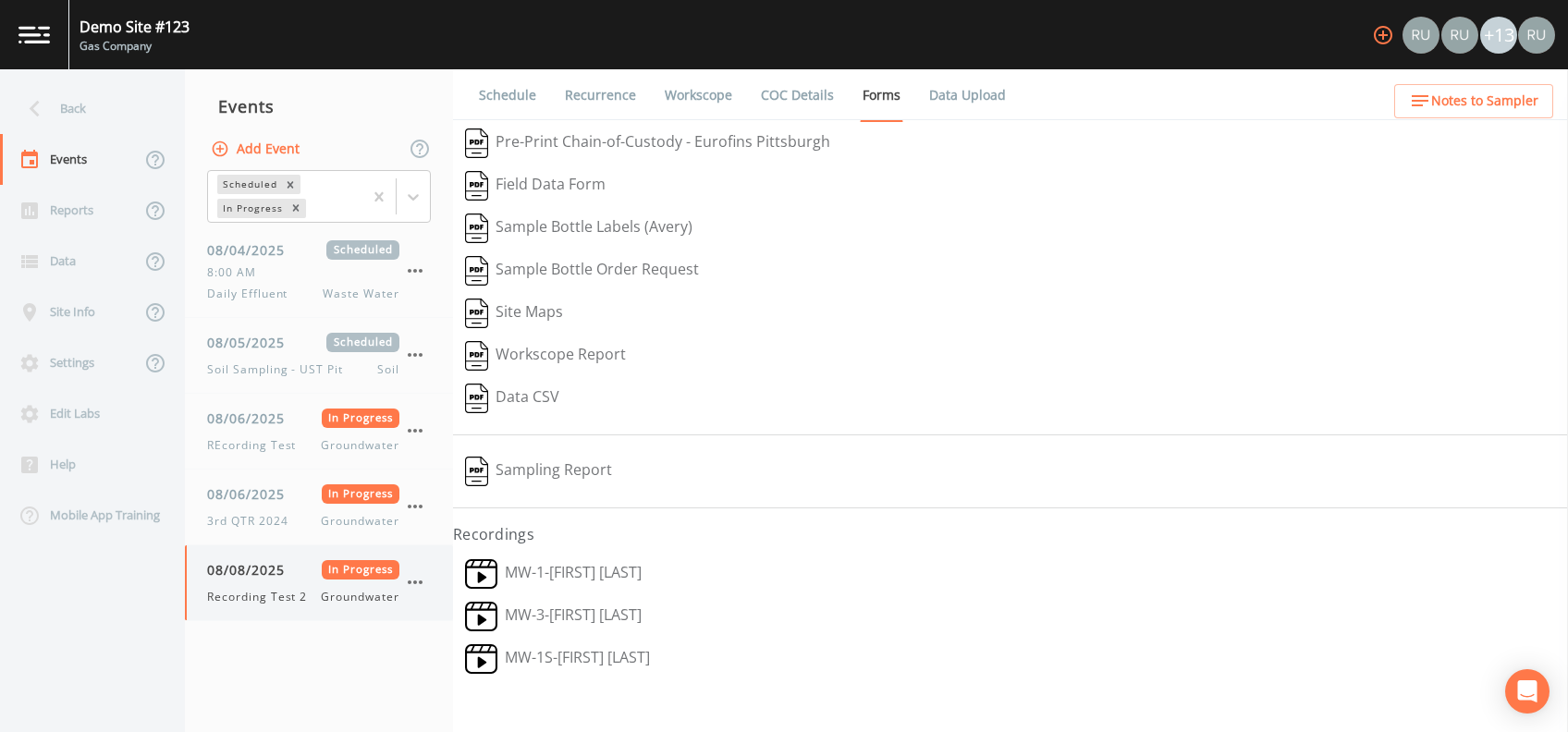 click on "08/08/2025" at bounding box center [252, 569] 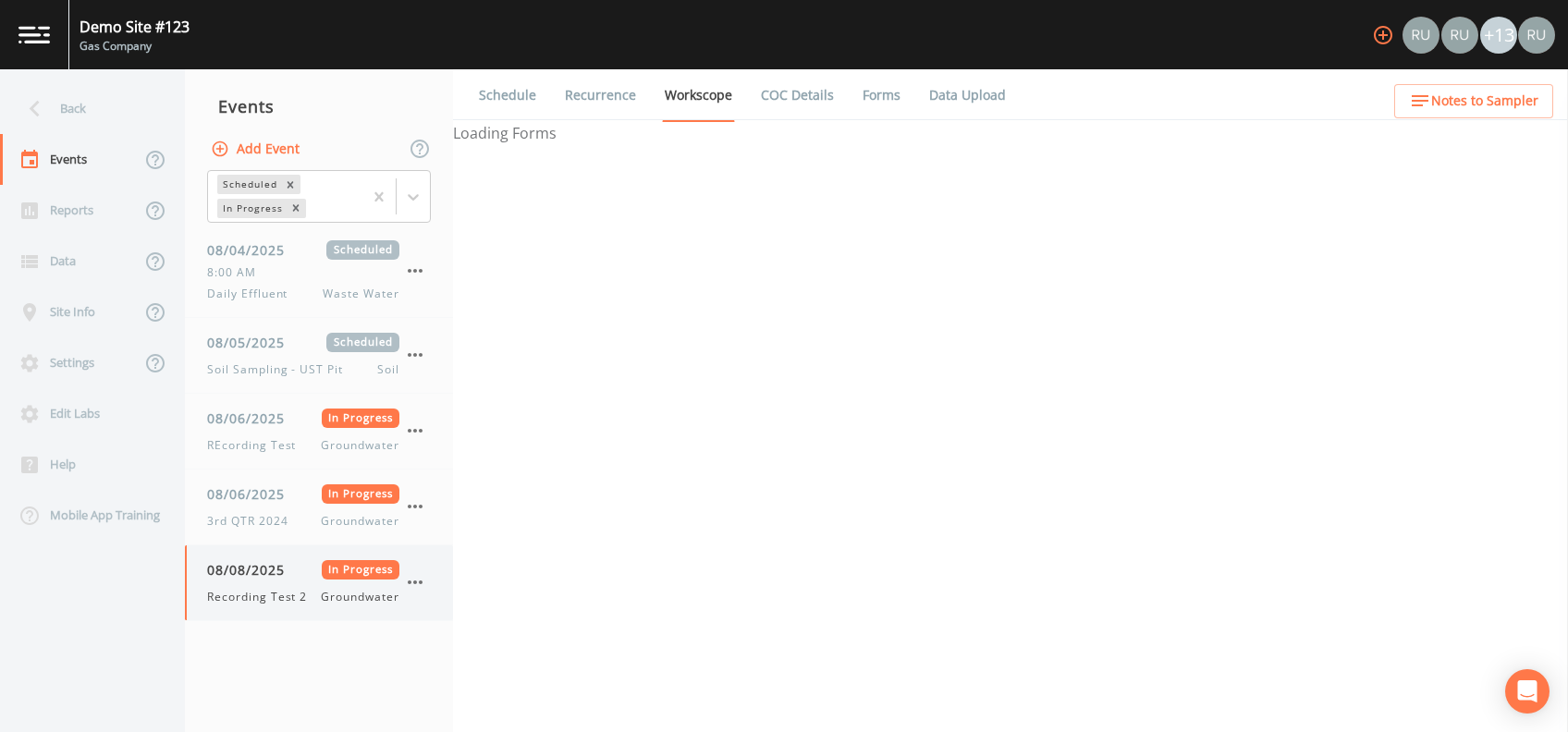 select on "132d7689-3bb8-465b-98a9-744e7d509d8d" 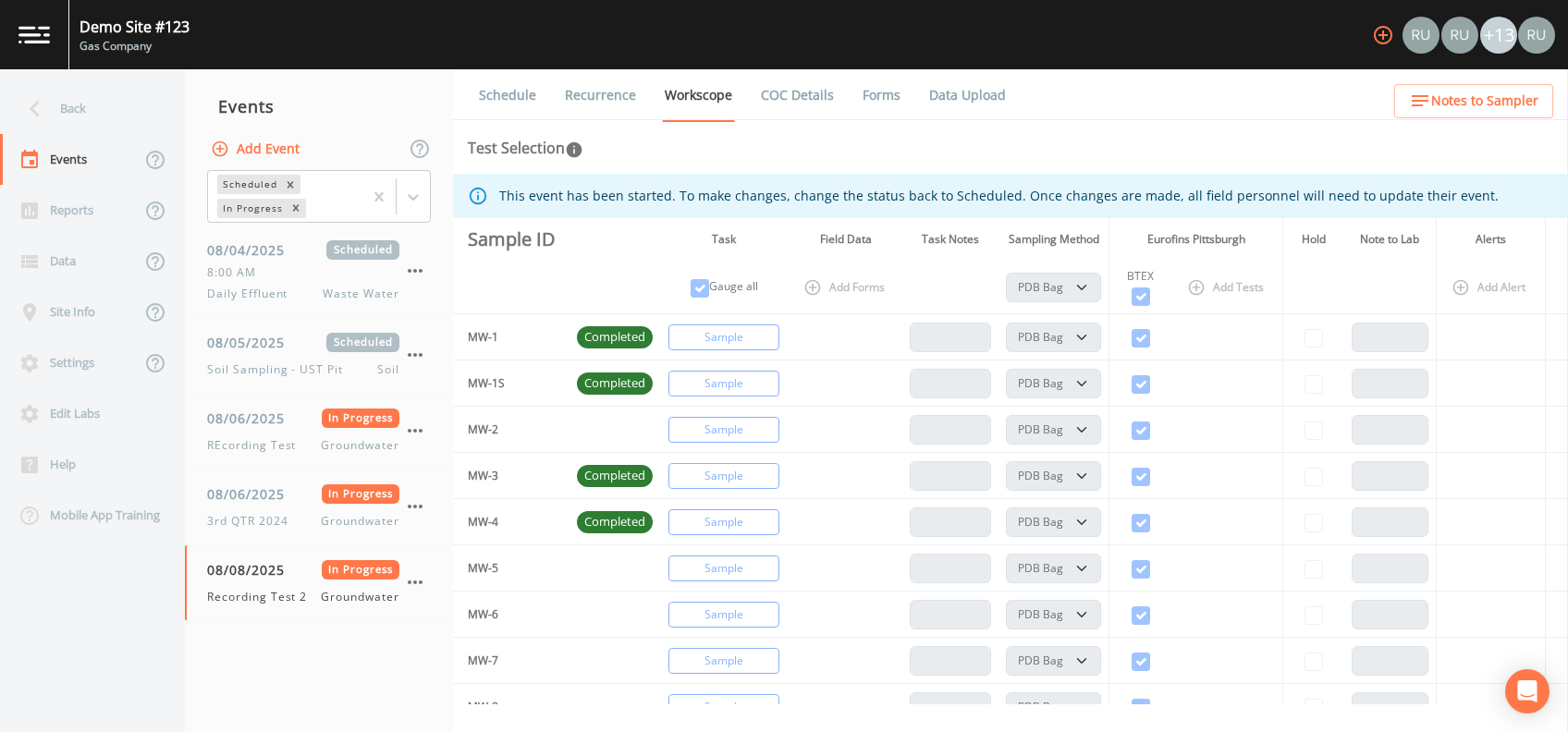click on "Forms" at bounding box center (881, 95) 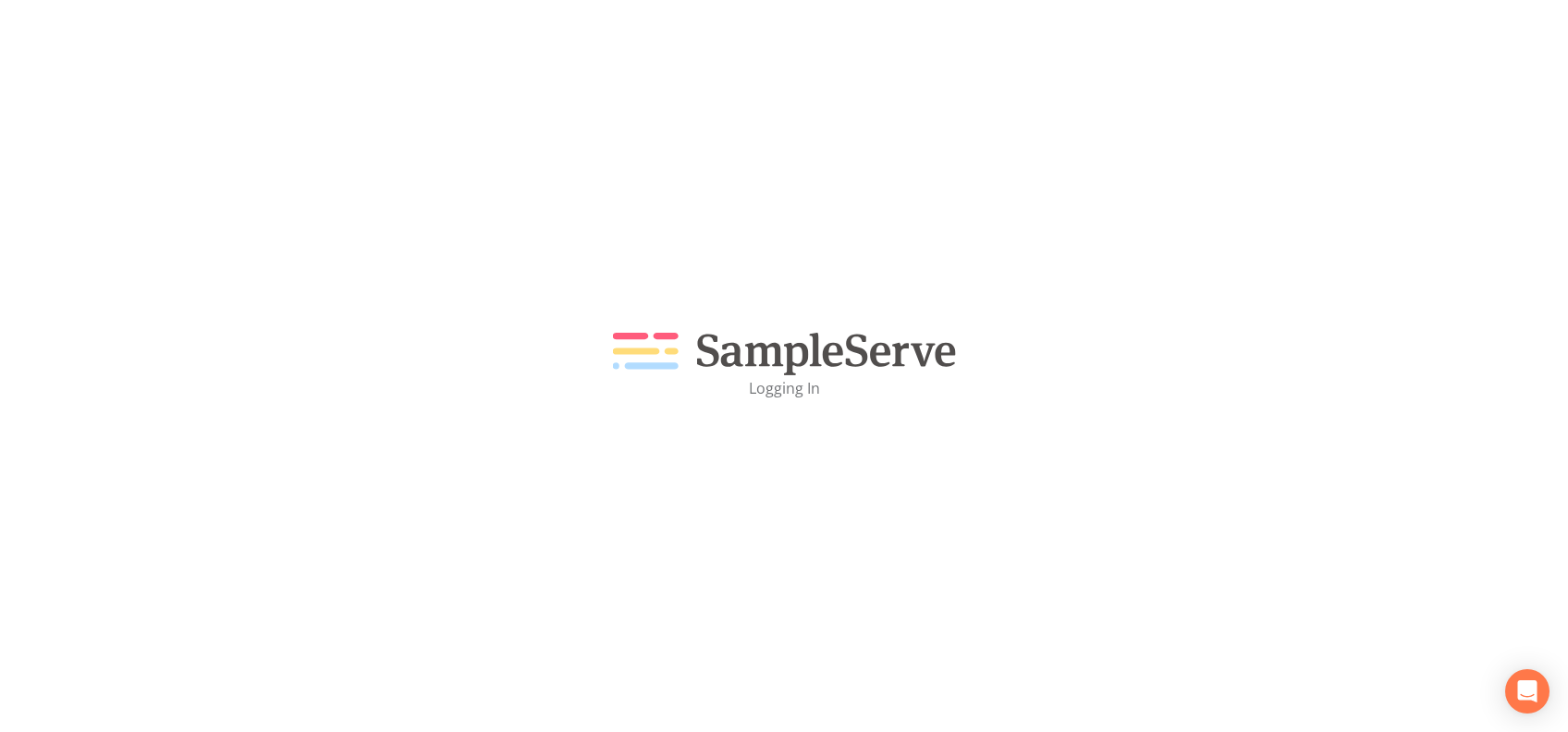 scroll, scrollTop: 0, scrollLeft: 0, axis: both 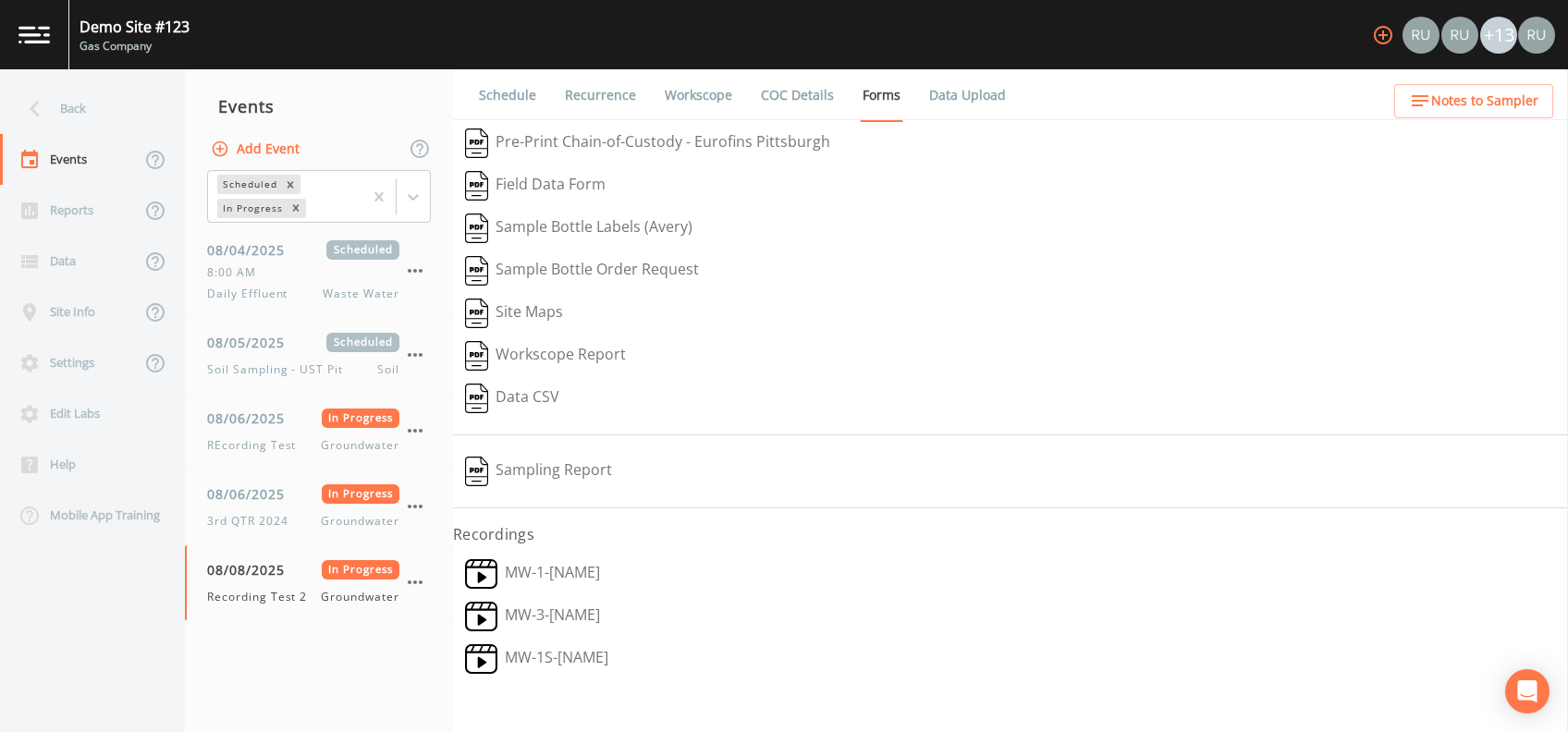click on "Data Upload" at bounding box center (967, 95) 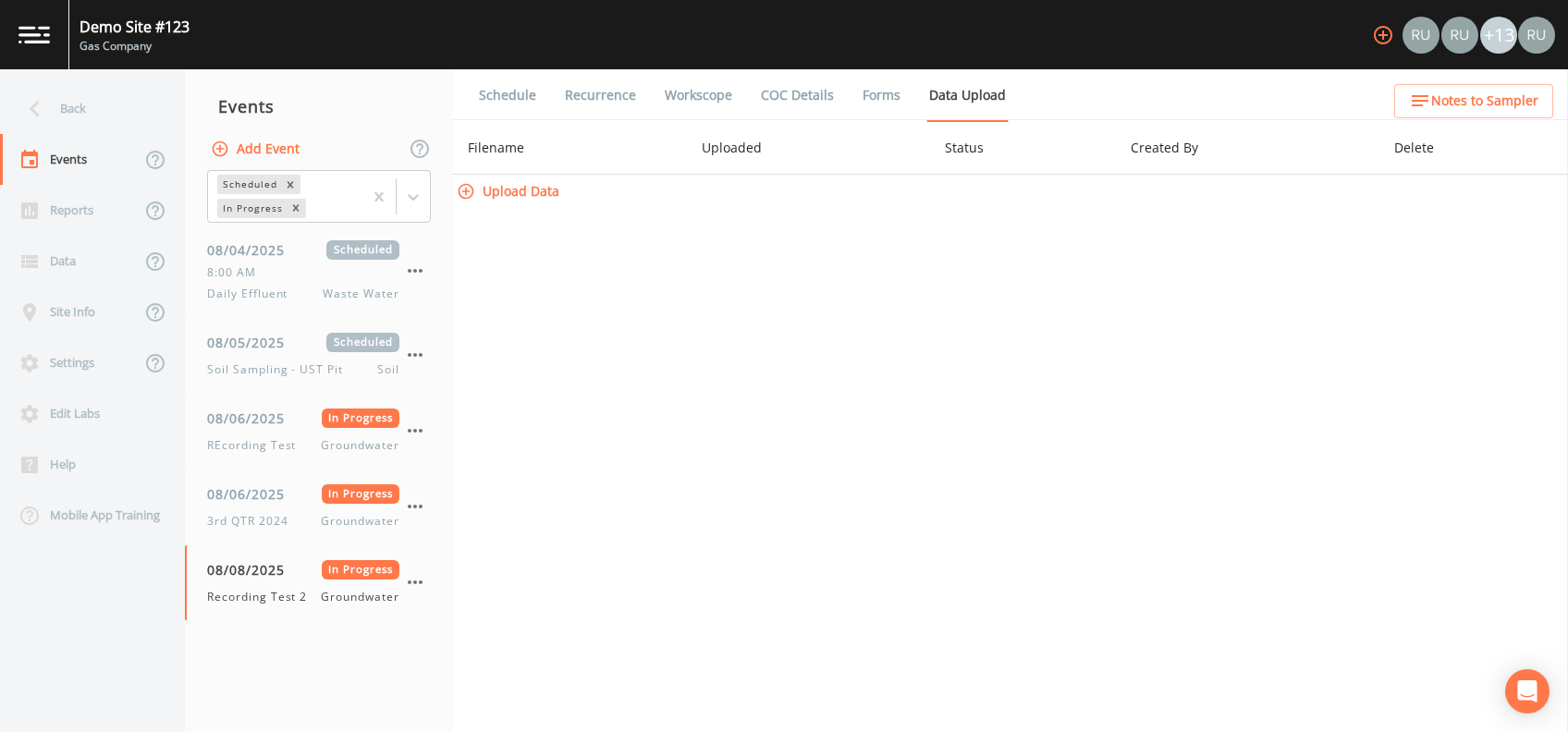 click on "Forms" at bounding box center [881, 95] 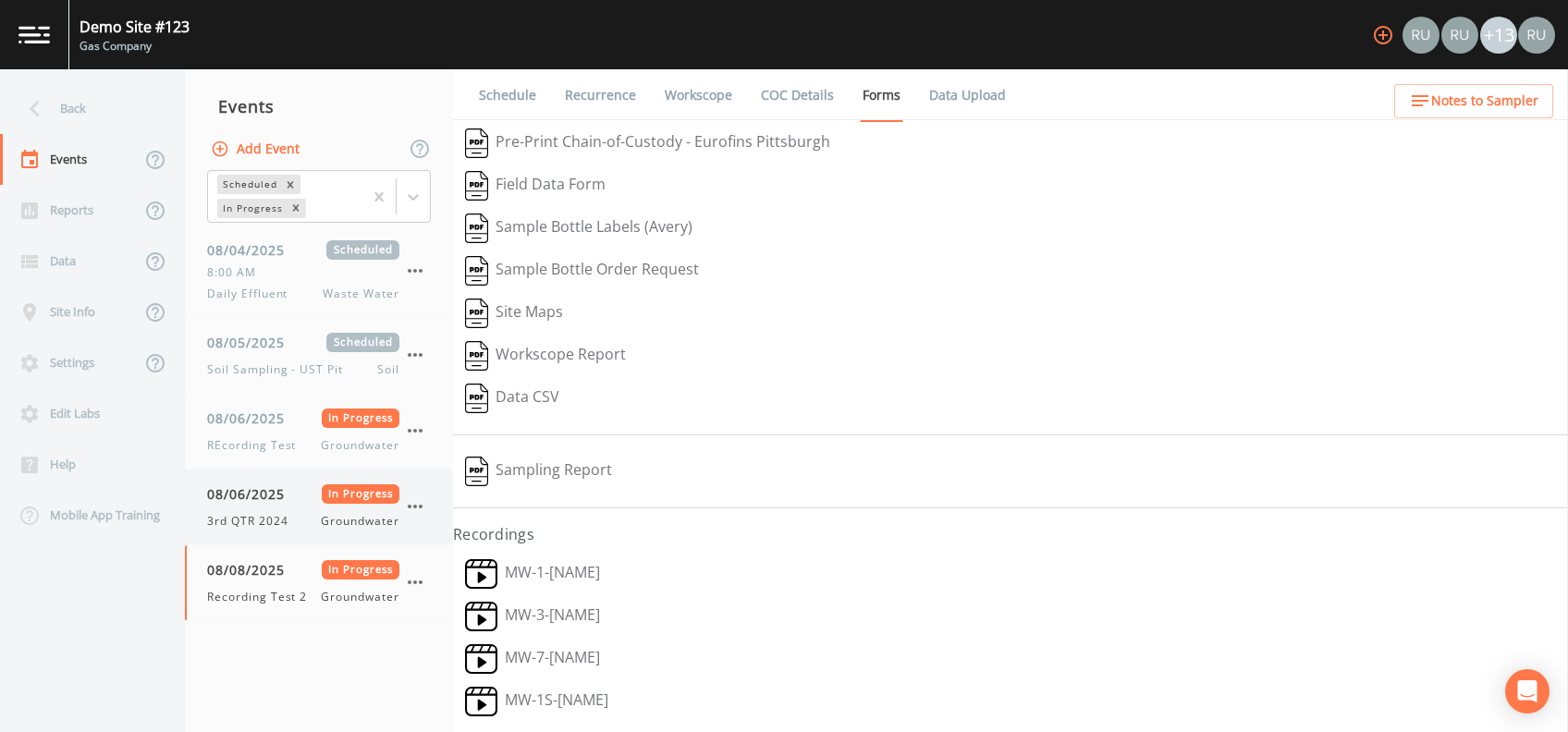 click on "08/06/2025 In Progress 3rd QTR 2024 Groundwater" at bounding box center (303, 506) 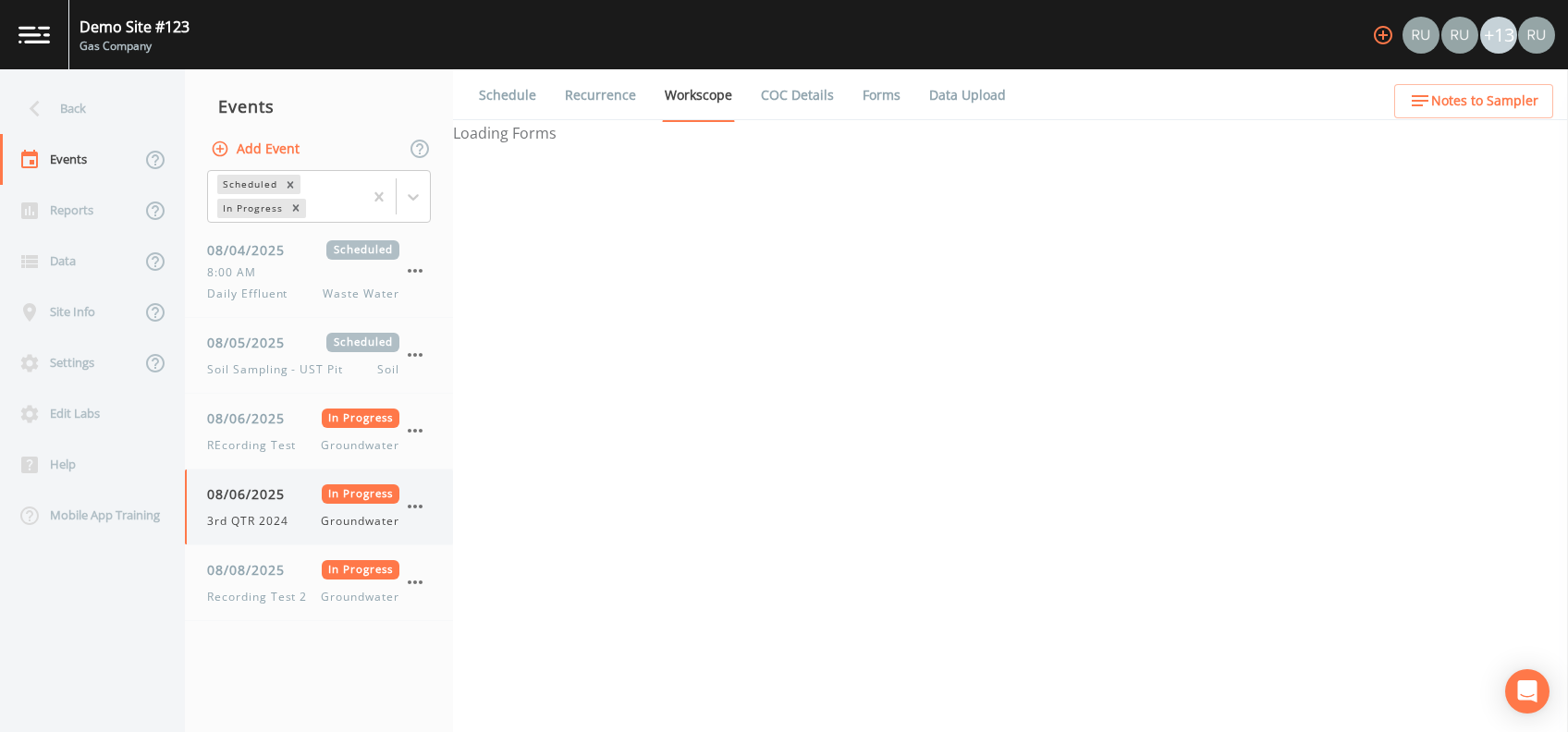 select on "4f082be6-97a7-4f70-a81f-c26a4e896ad7" 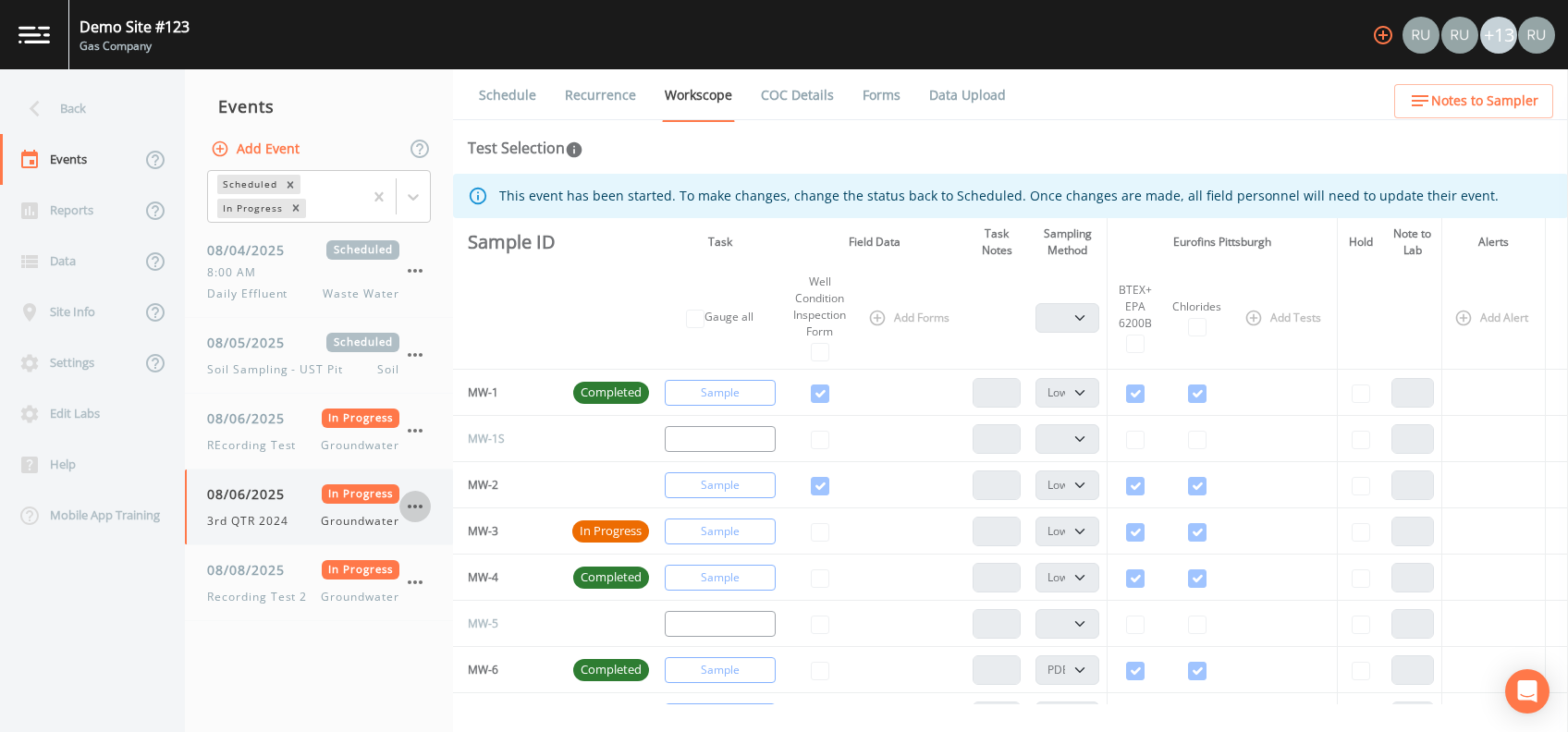click 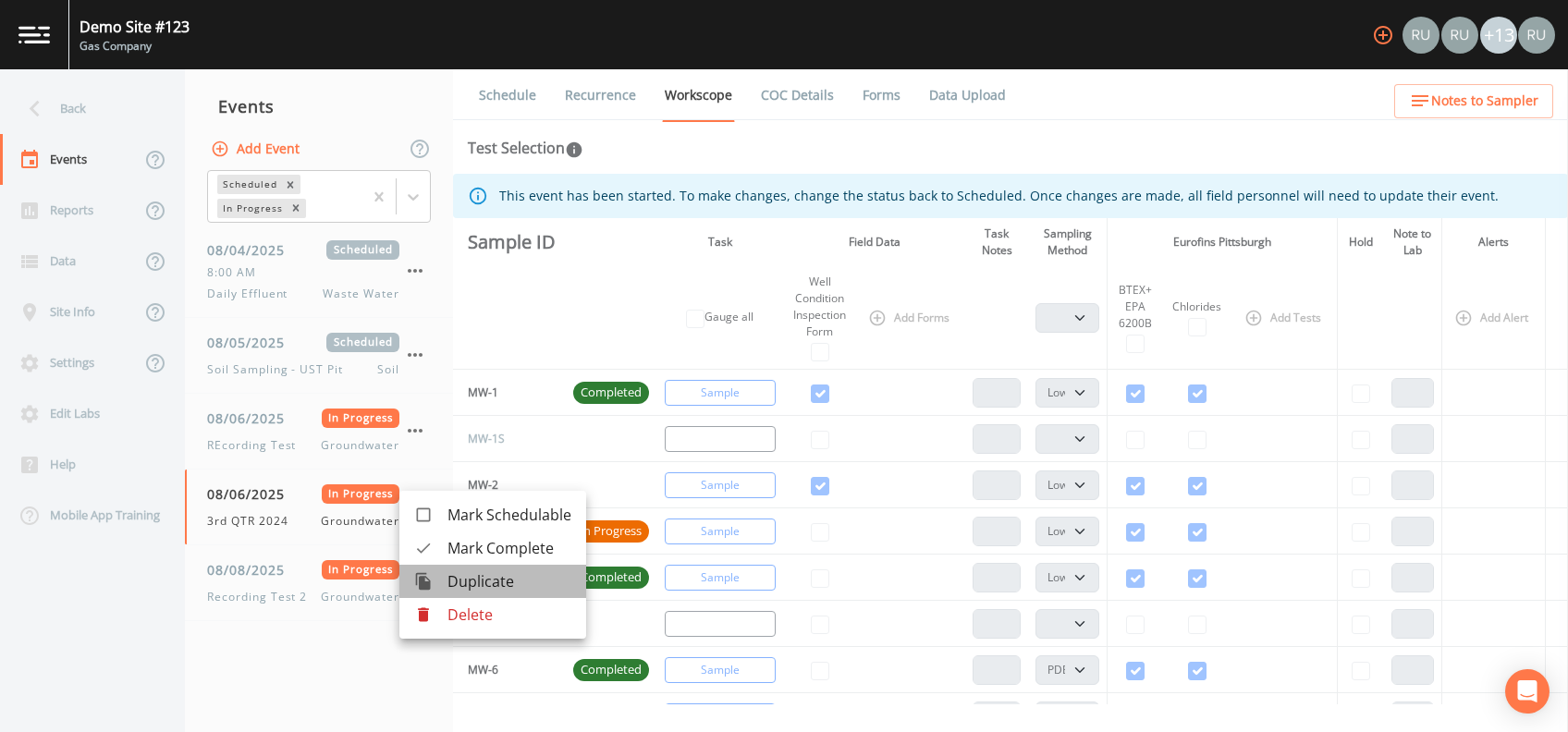 click on "Duplicate" at bounding box center [509, 581] 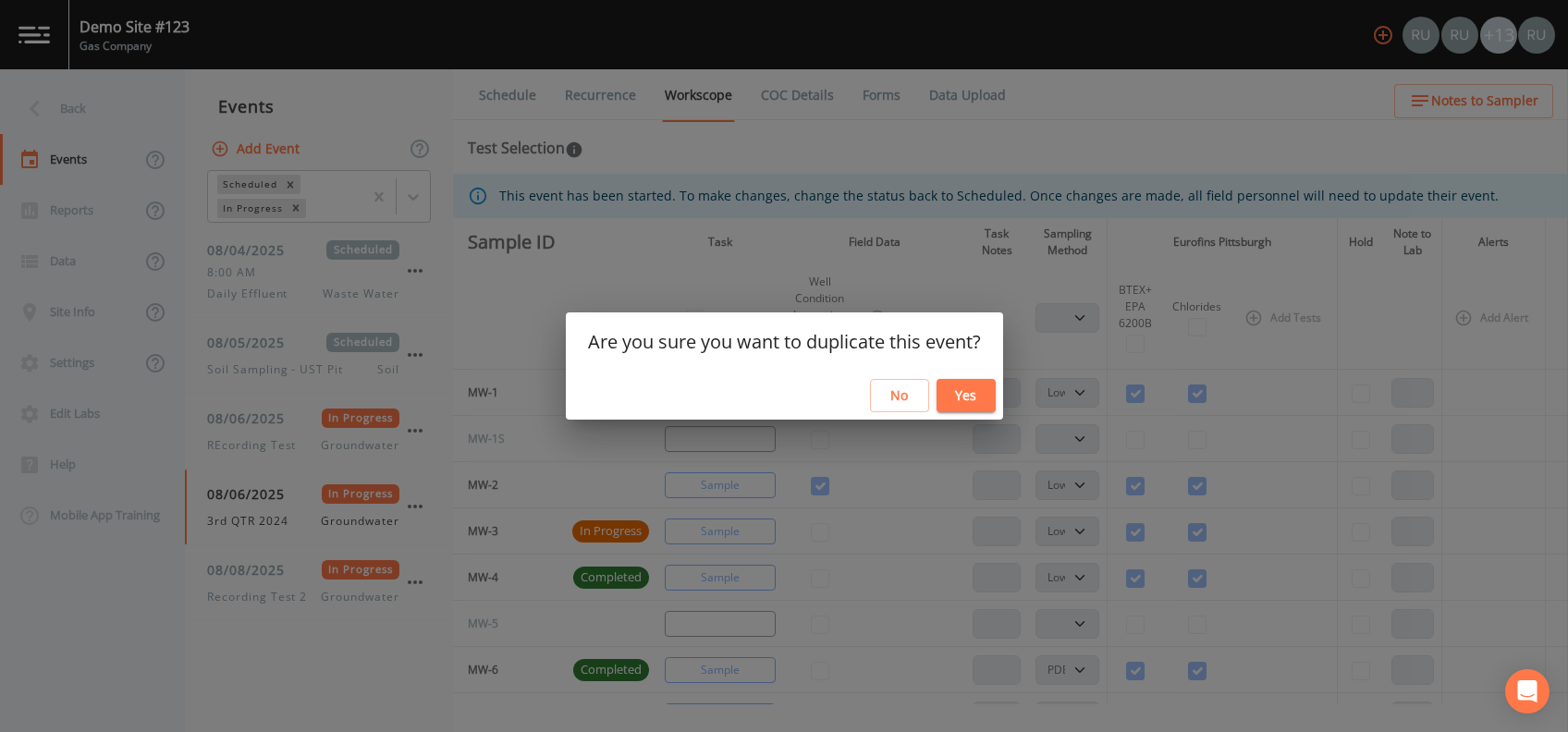 click on "Yes" at bounding box center (966, 396) 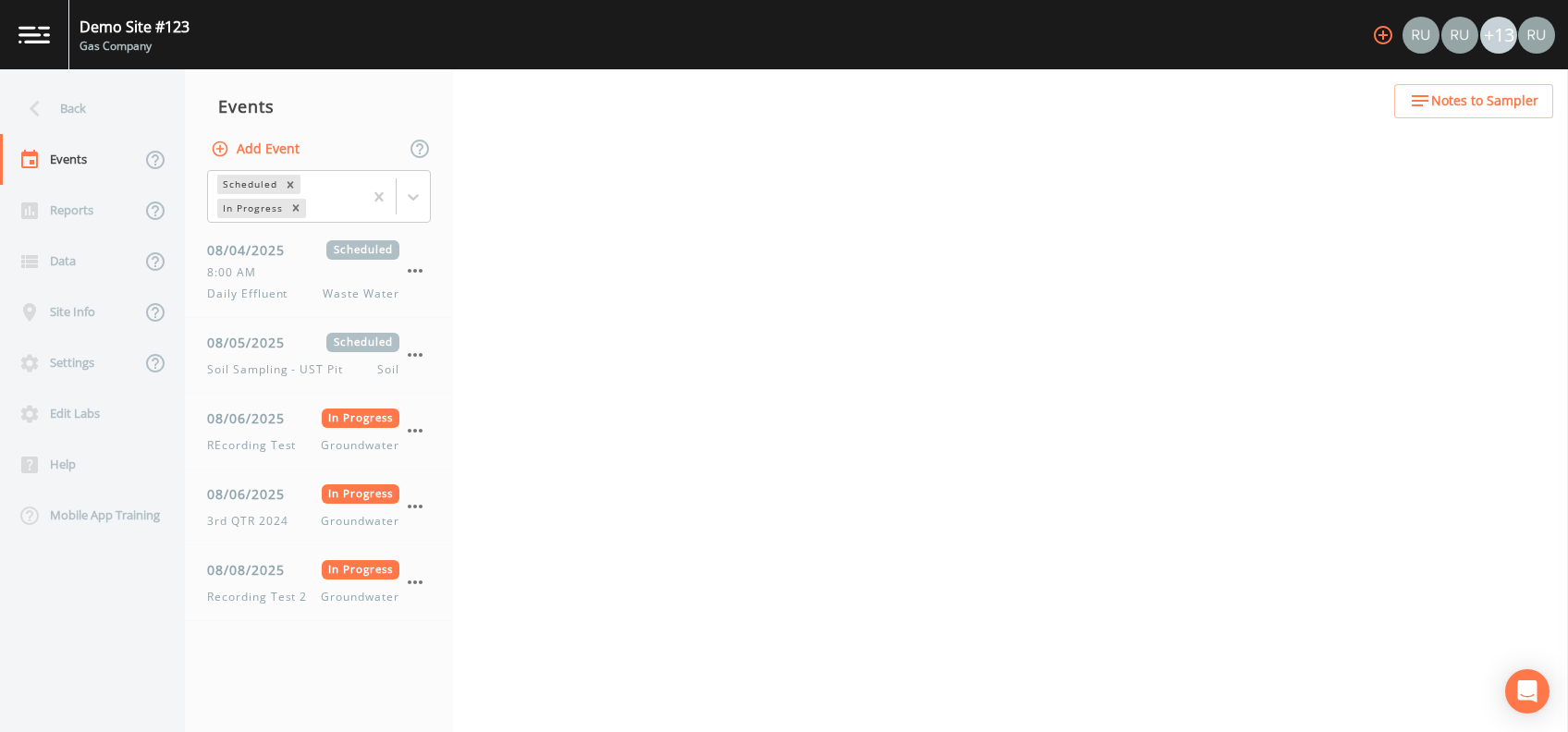 select on "4f082be6-97a7-4f70-a81f-c26a4e896ad7" 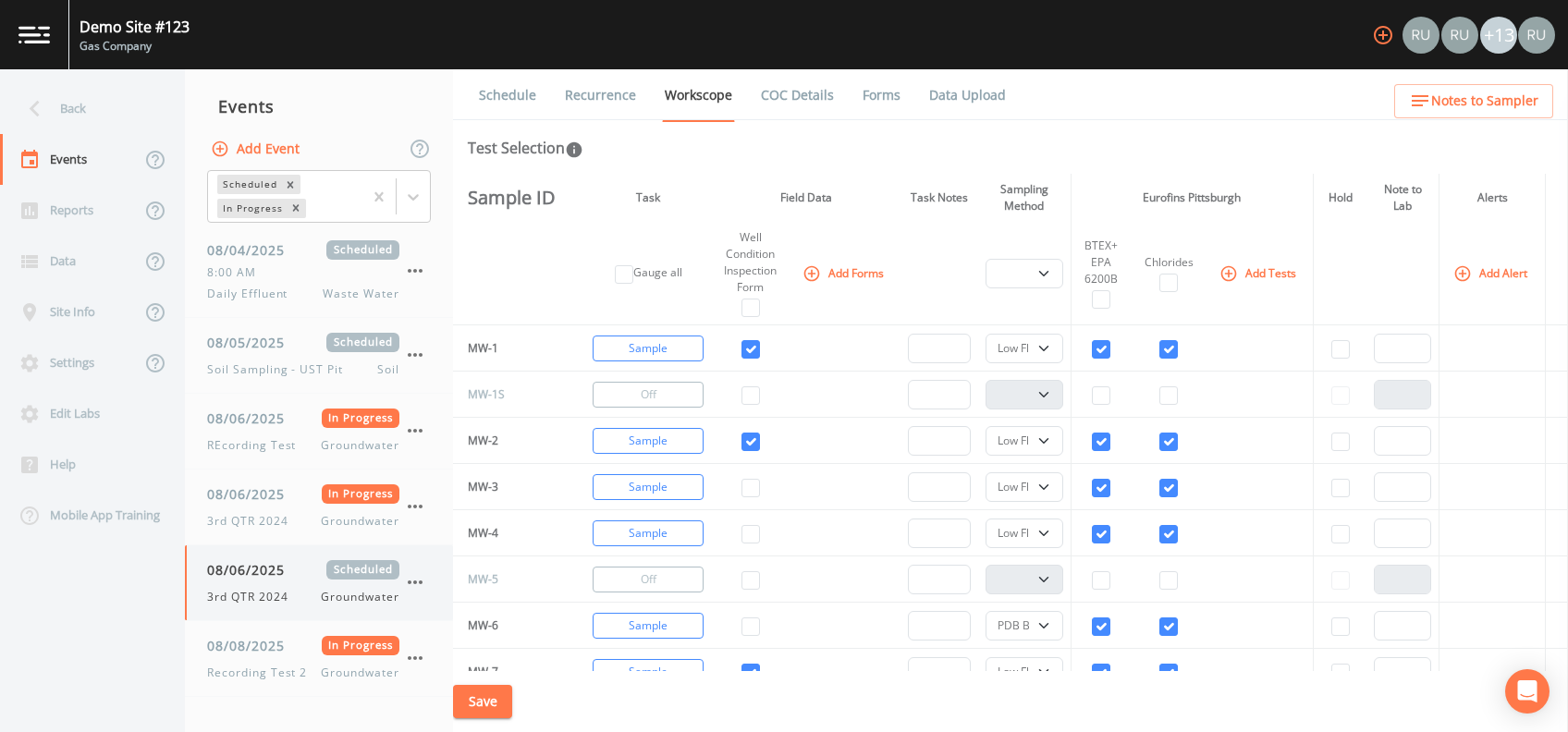 click on "08/06/2025 Scheduled 3rd QTR 2024 Groundwater" at bounding box center [303, 582] 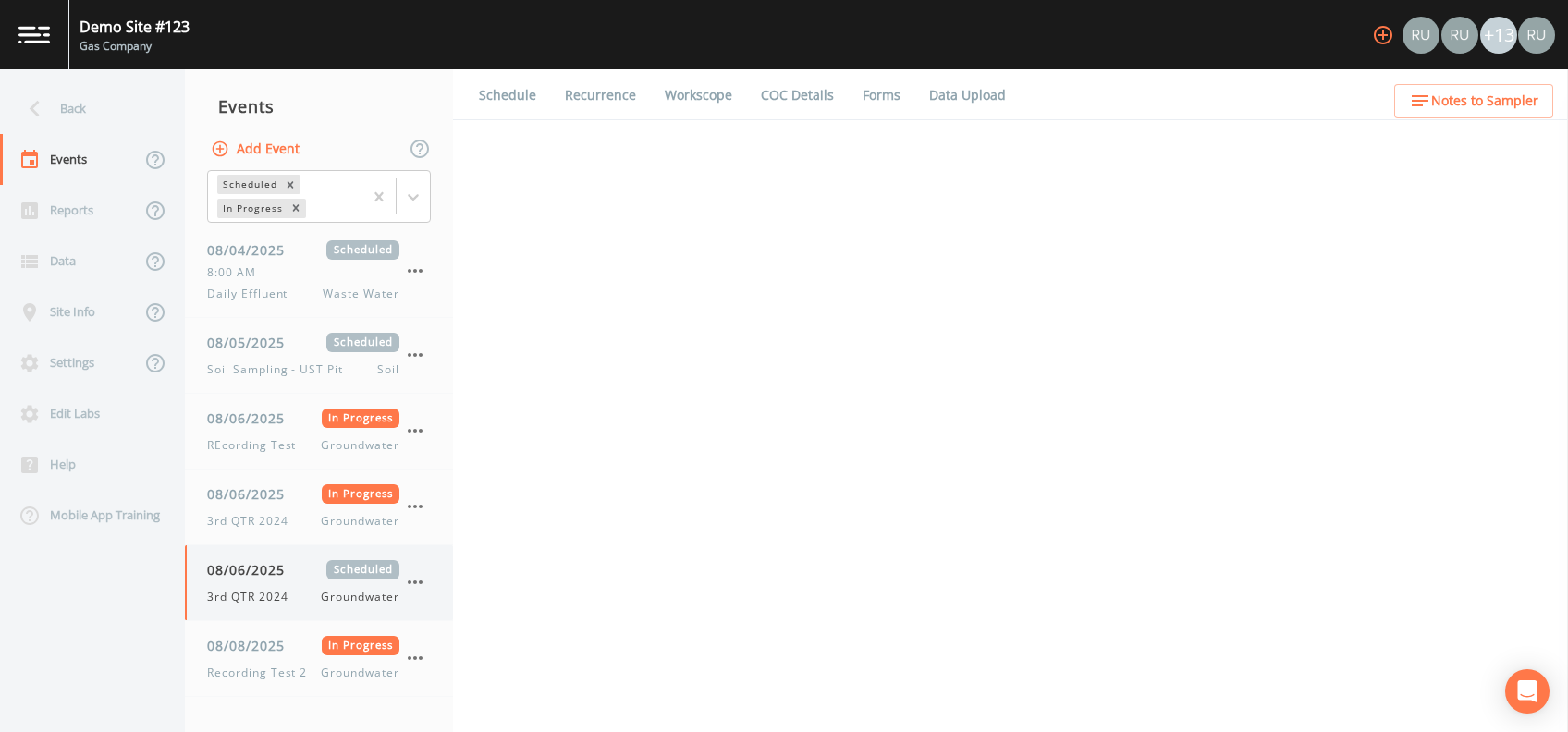select on "4f082be6-97a7-4f70-a81f-c26a4e896ad7" 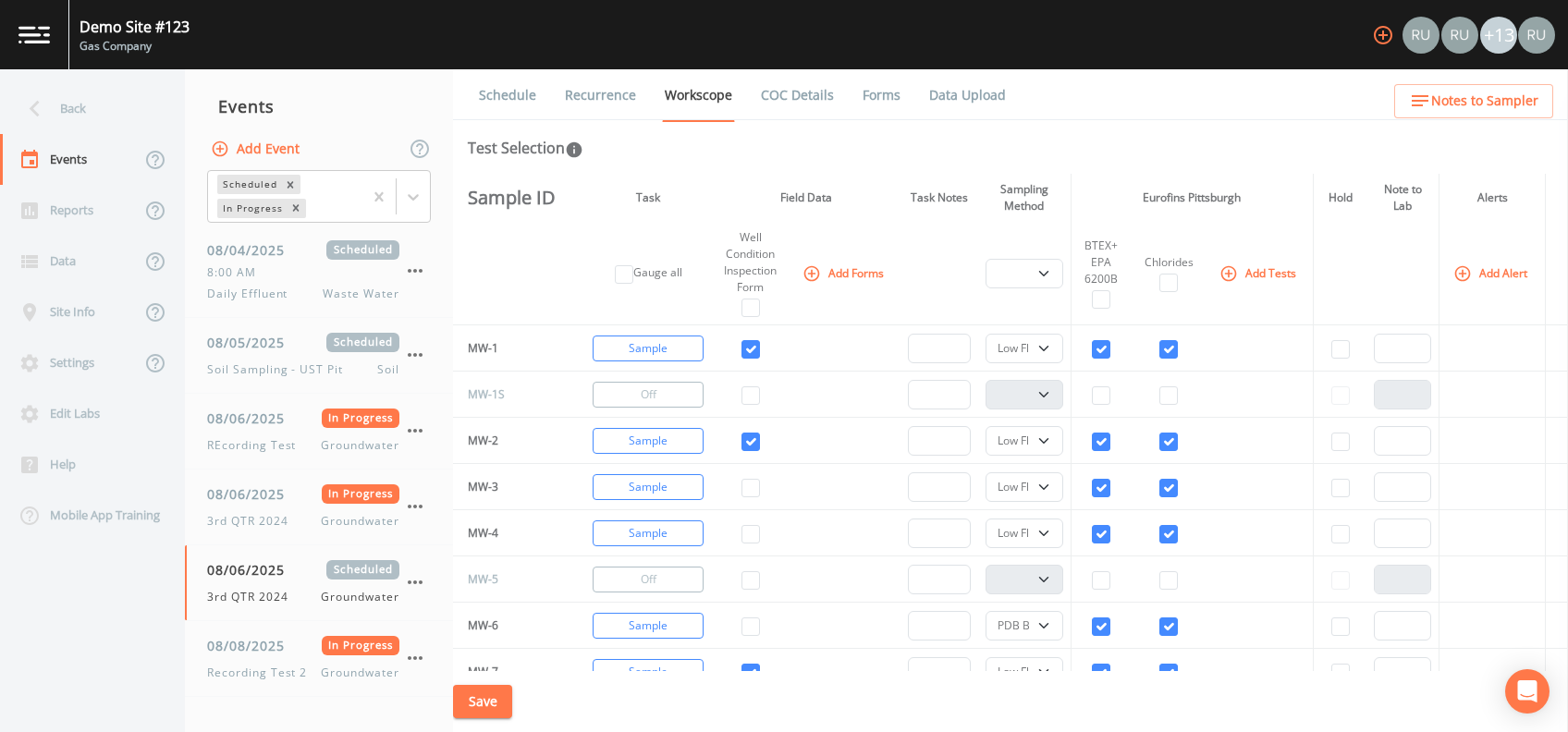 click on "Schedule" at bounding box center [508, 95] 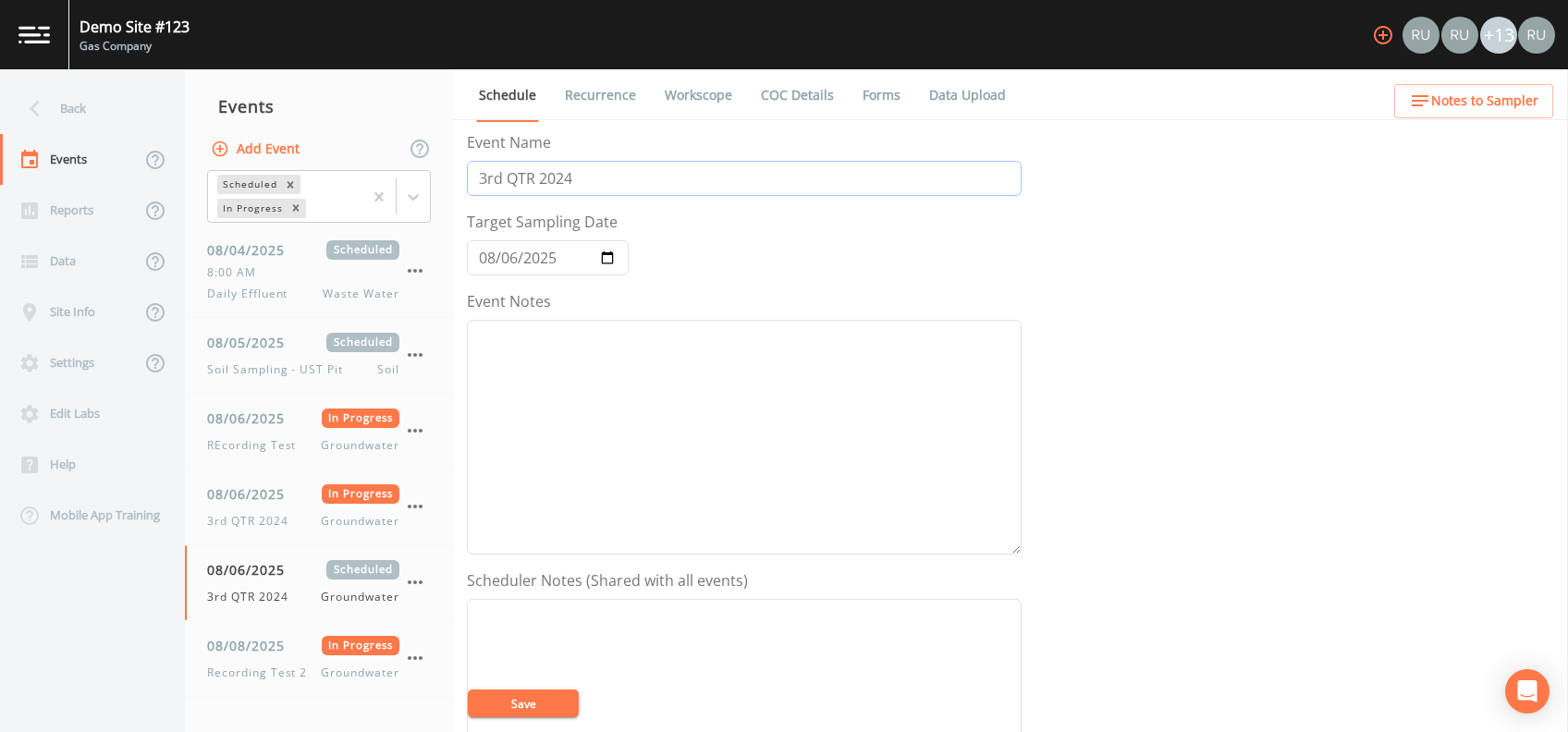 drag, startPoint x: 582, startPoint y: 174, endPoint x: 466, endPoint y: 166, distance: 116.275535 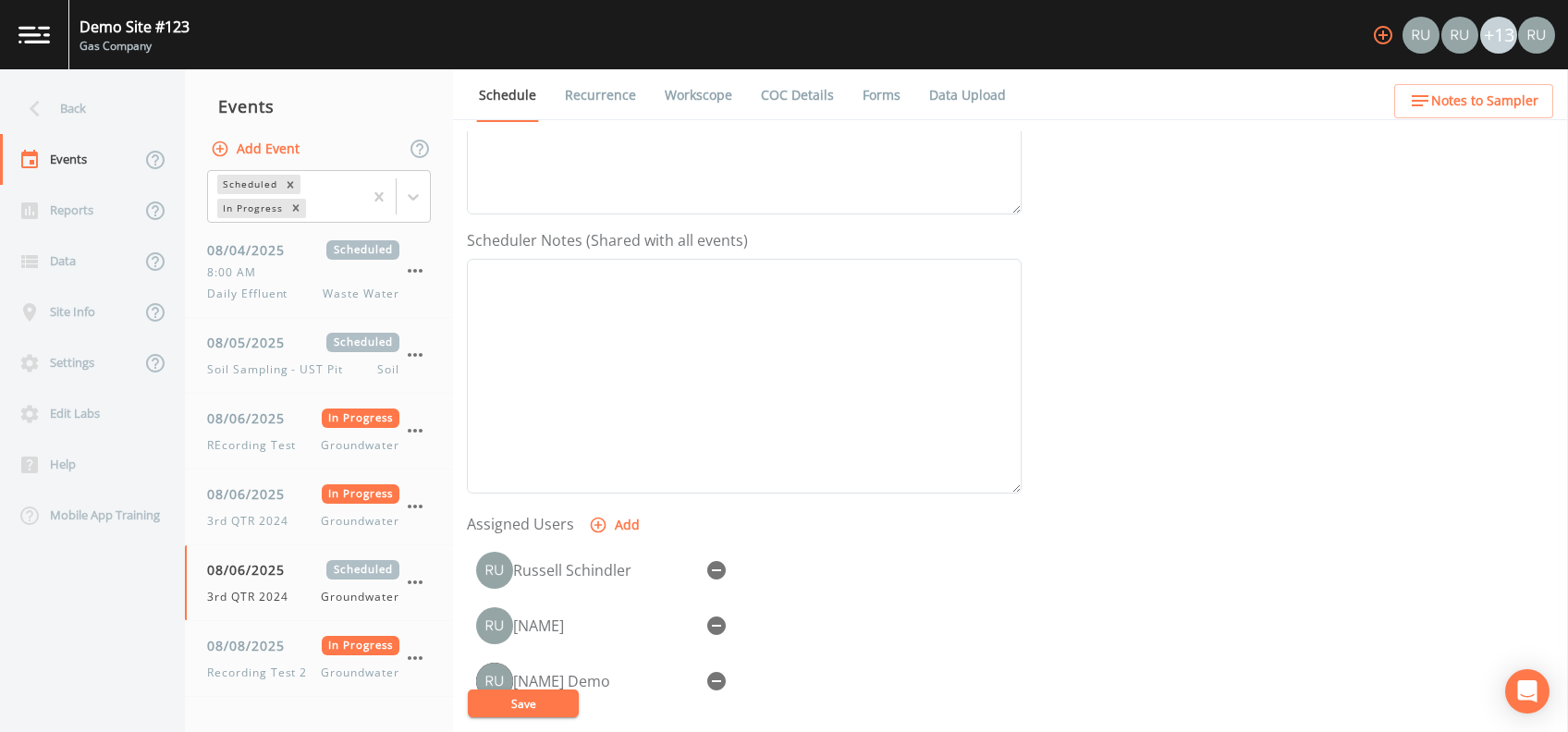 scroll, scrollTop: 370, scrollLeft: 0, axis: vertical 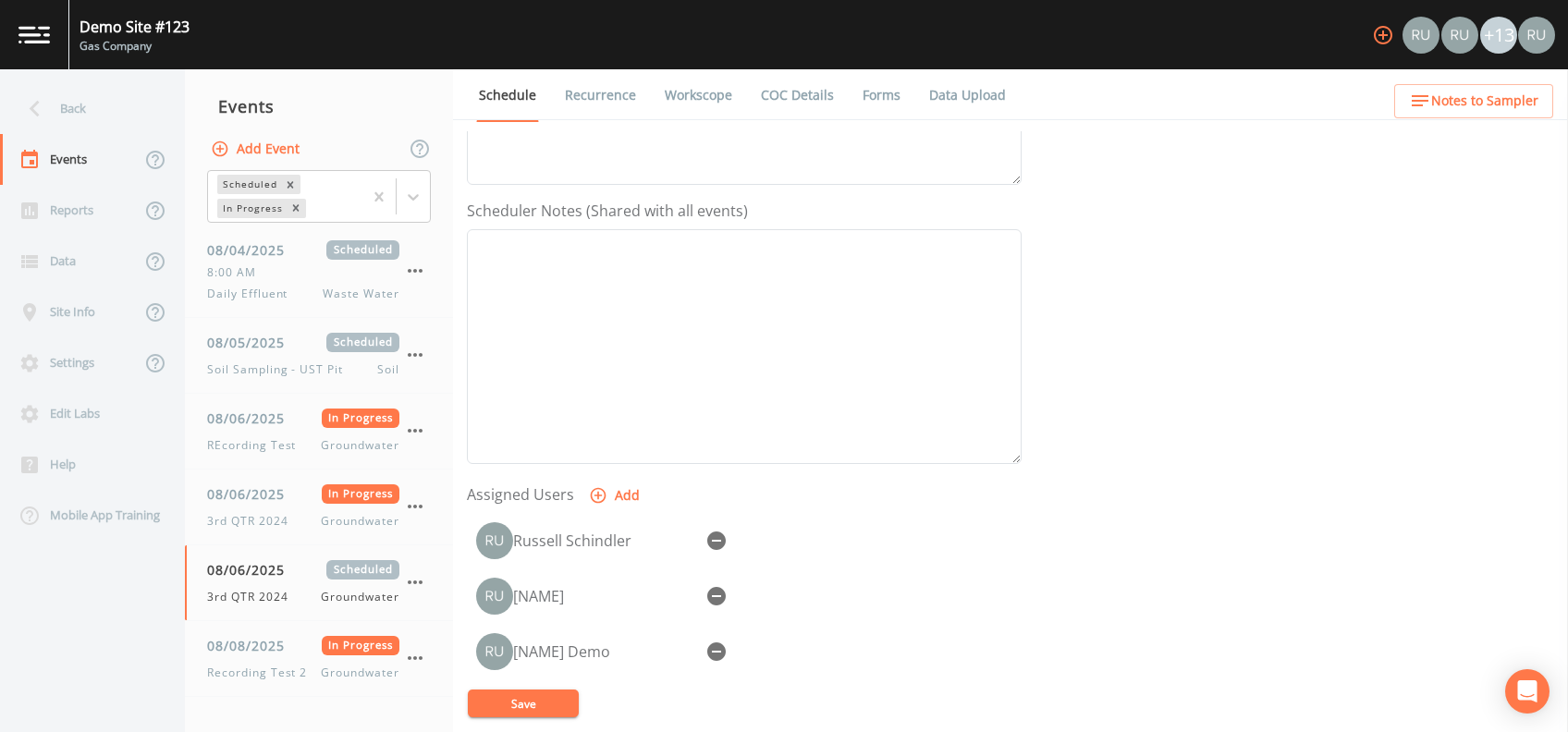 type on "Recording Test 3 Copied" 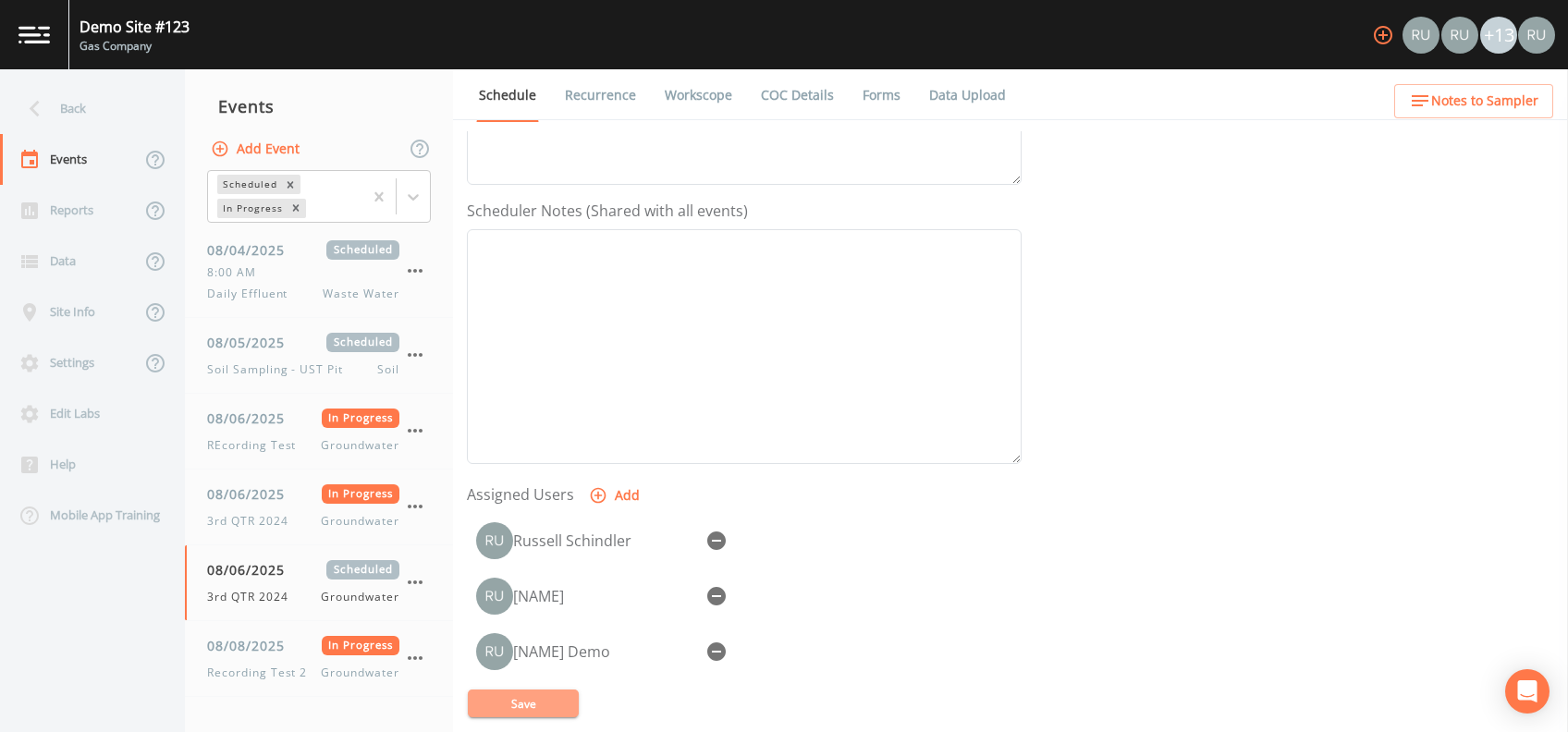 click on "Save" at bounding box center (523, 703) 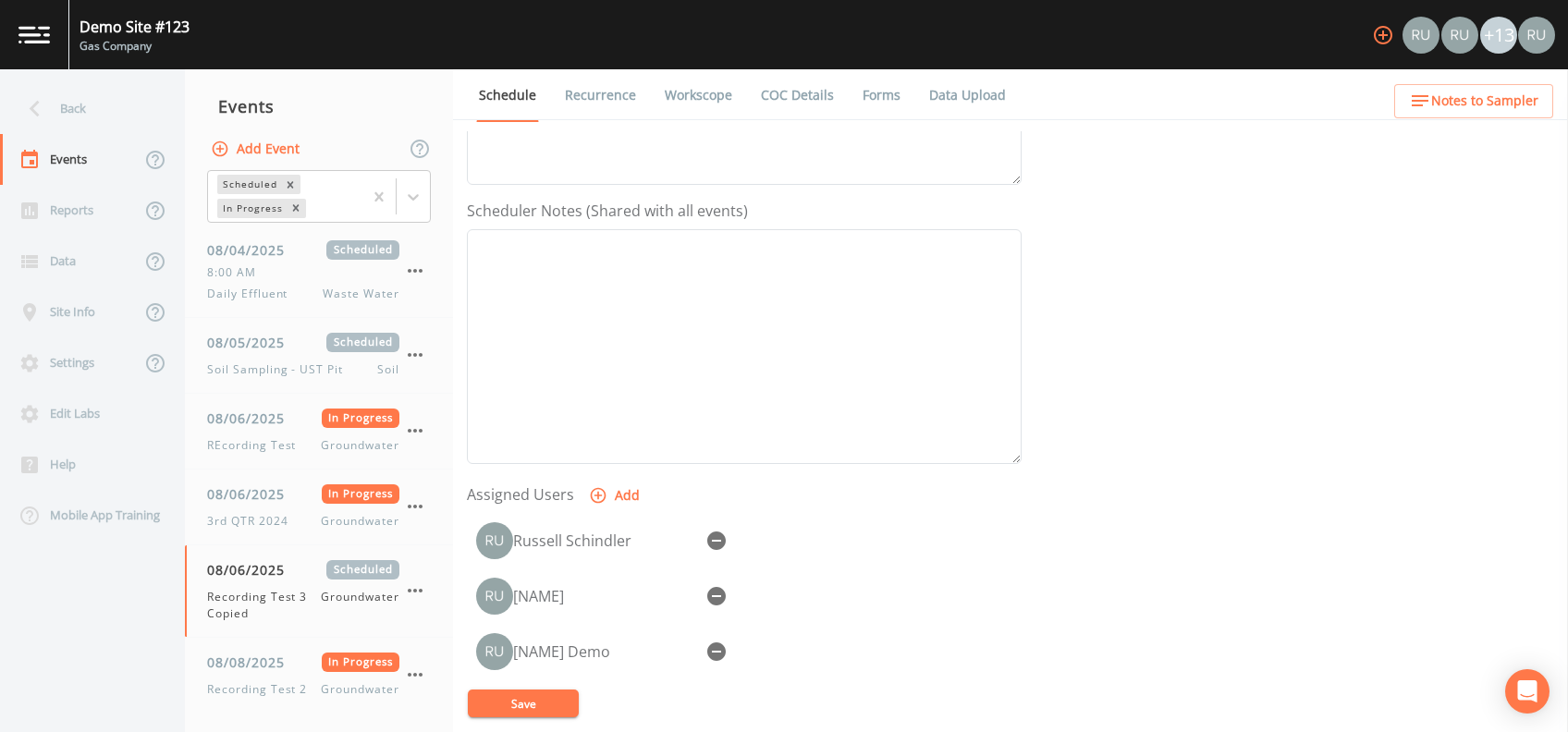 click on "Workscope" at bounding box center [698, 95] 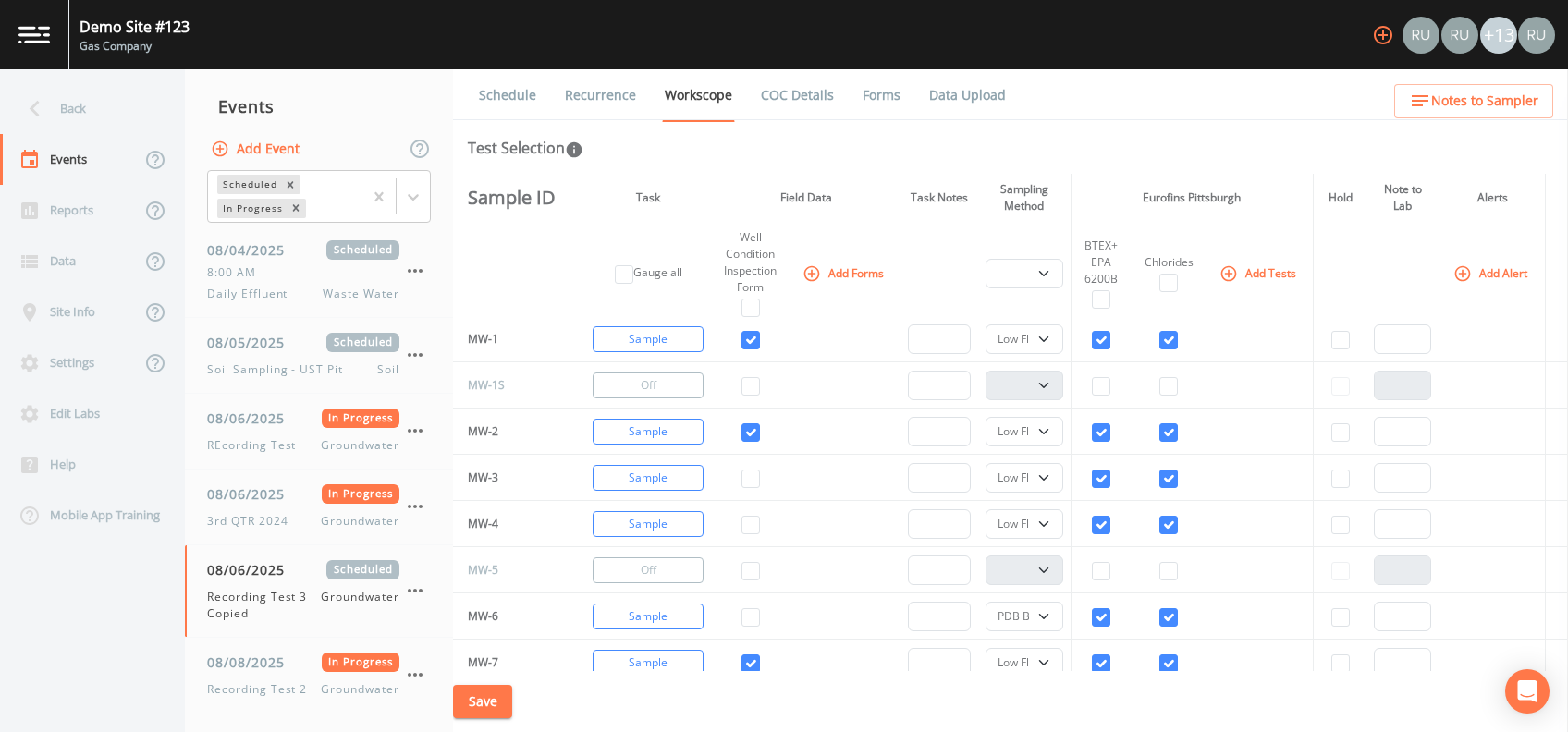 scroll, scrollTop: 0, scrollLeft: 0, axis: both 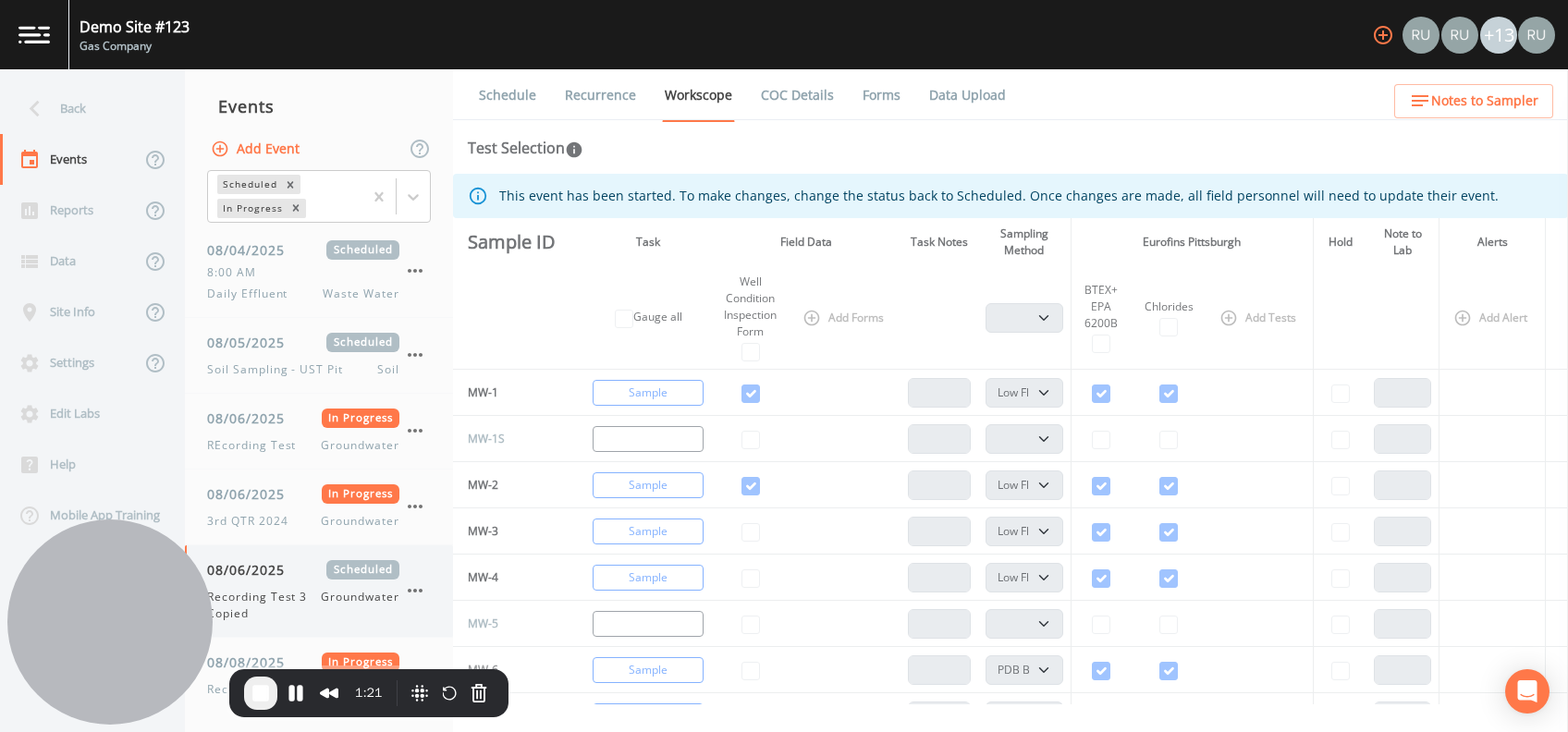 click on "08/06/2025 Scheduled Recording Test 3 Copied Groundwater" at bounding box center [303, 591] 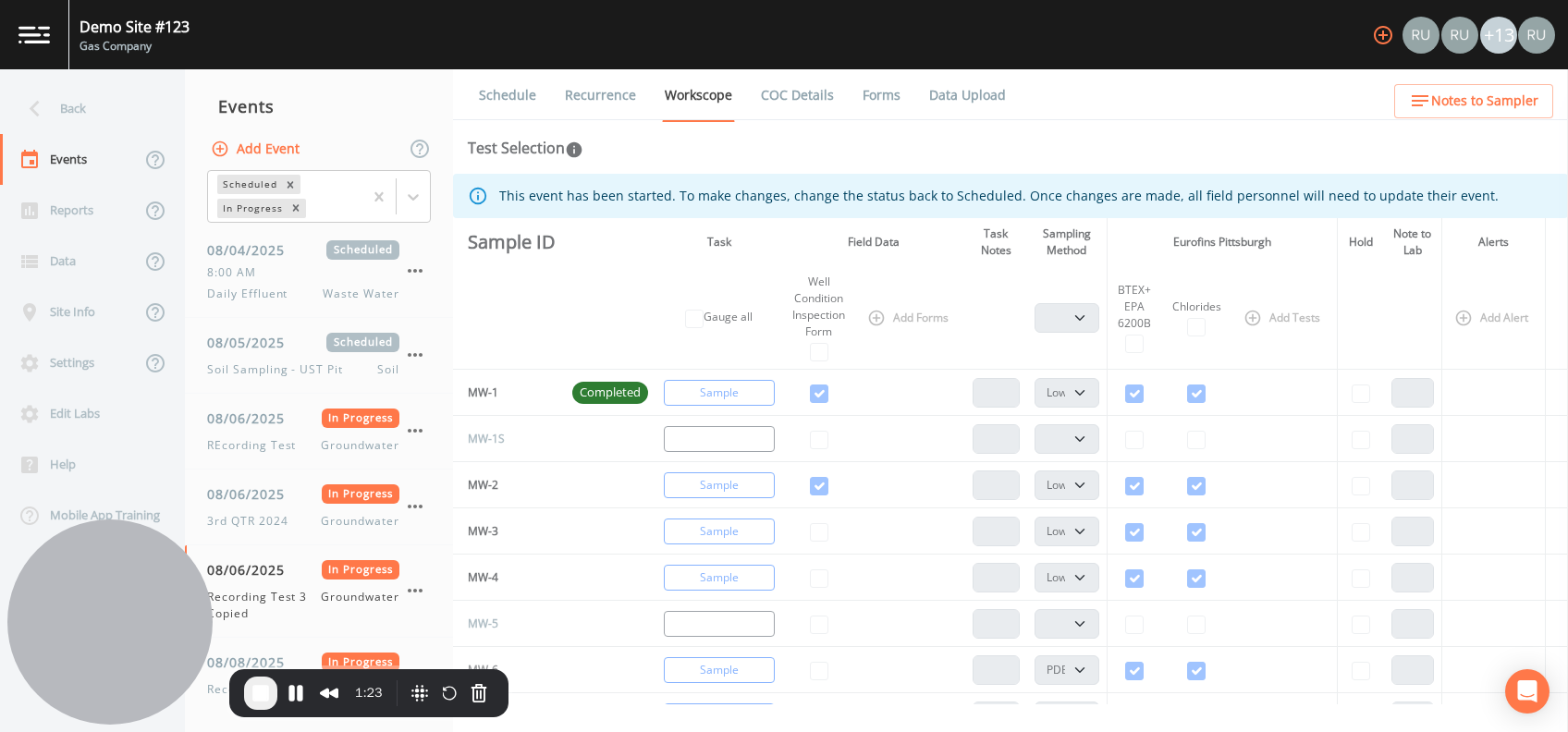 click on "Forms" at bounding box center (881, 95) 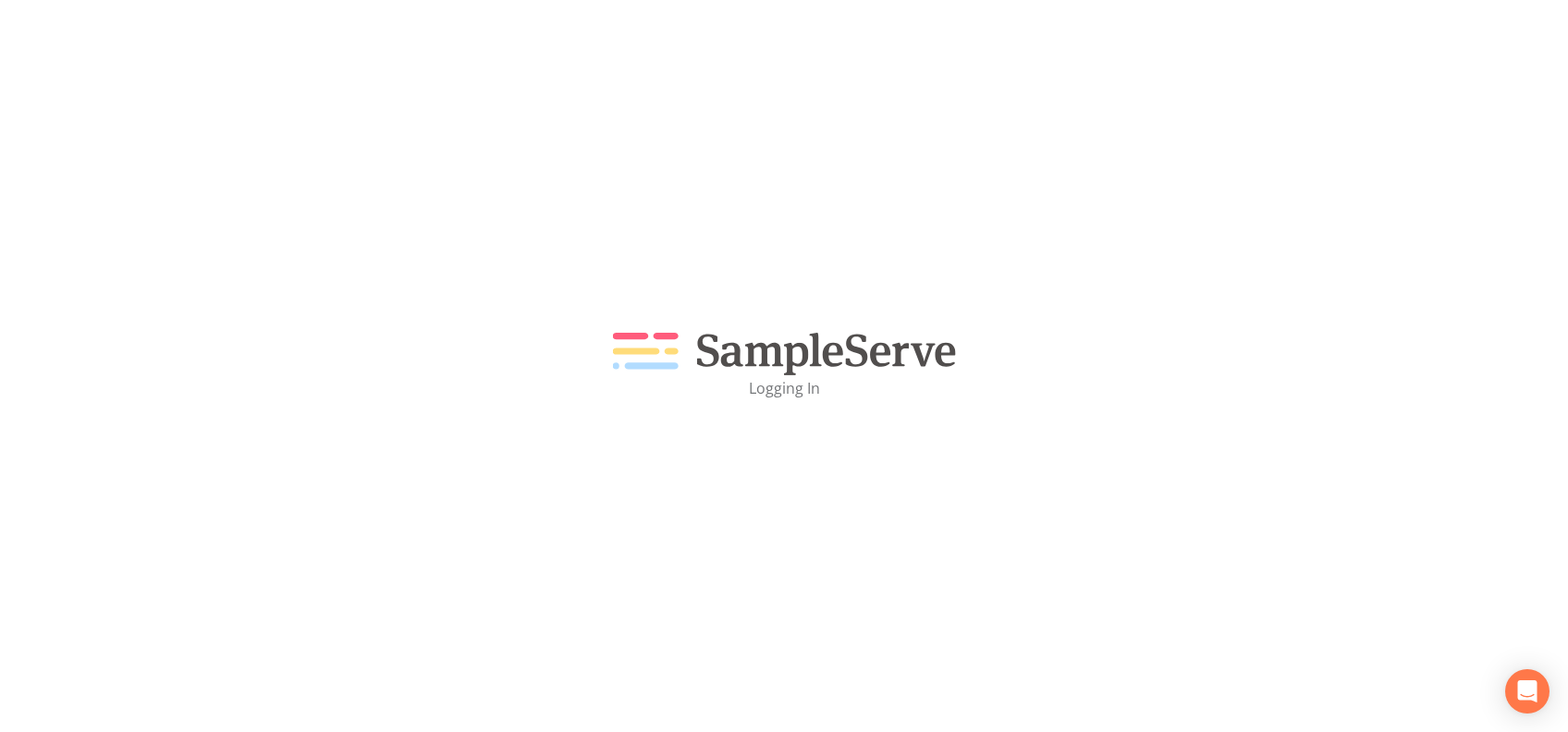 scroll, scrollTop: 0, scrollLeft: 0, axis: both 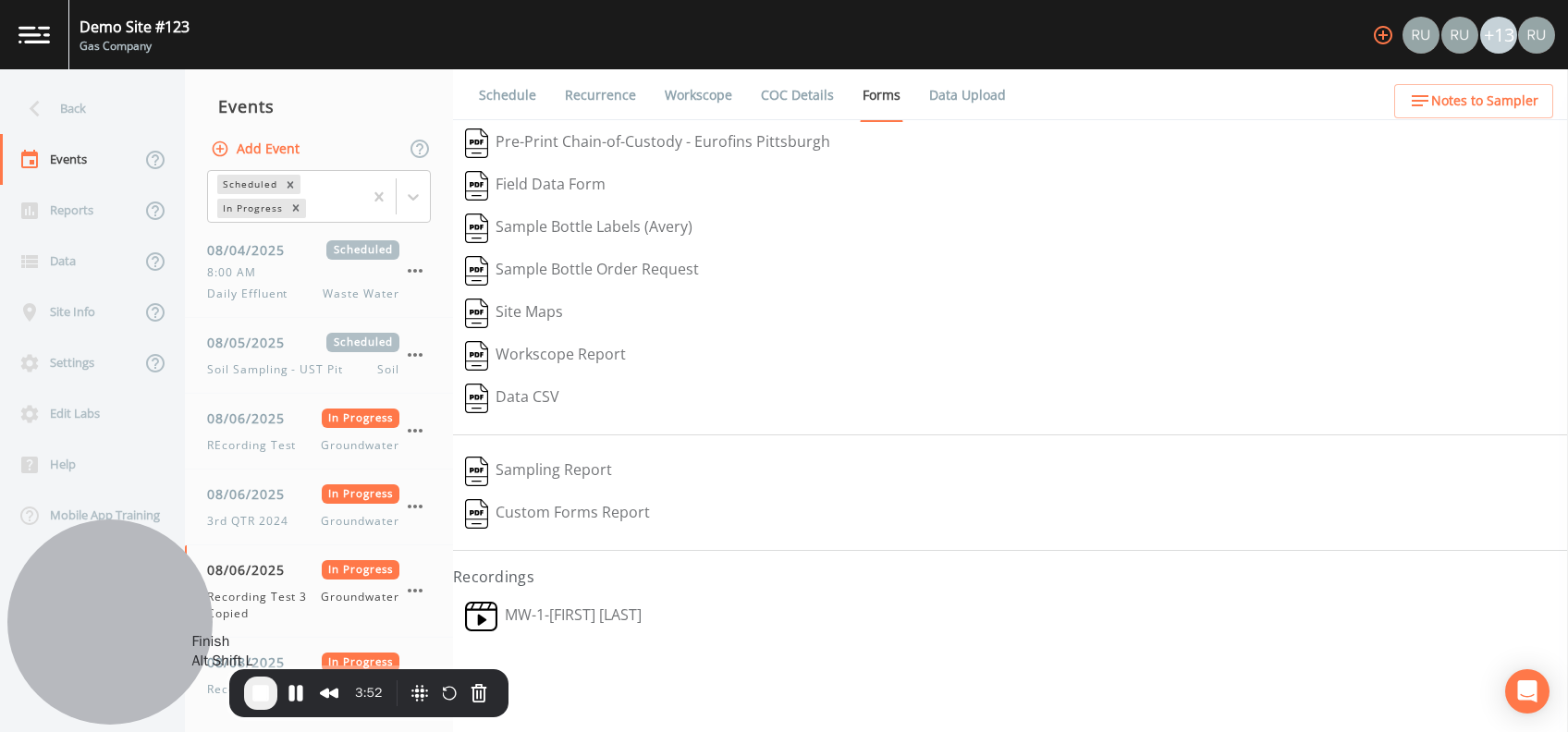 click at bounding box center (261, 693) 